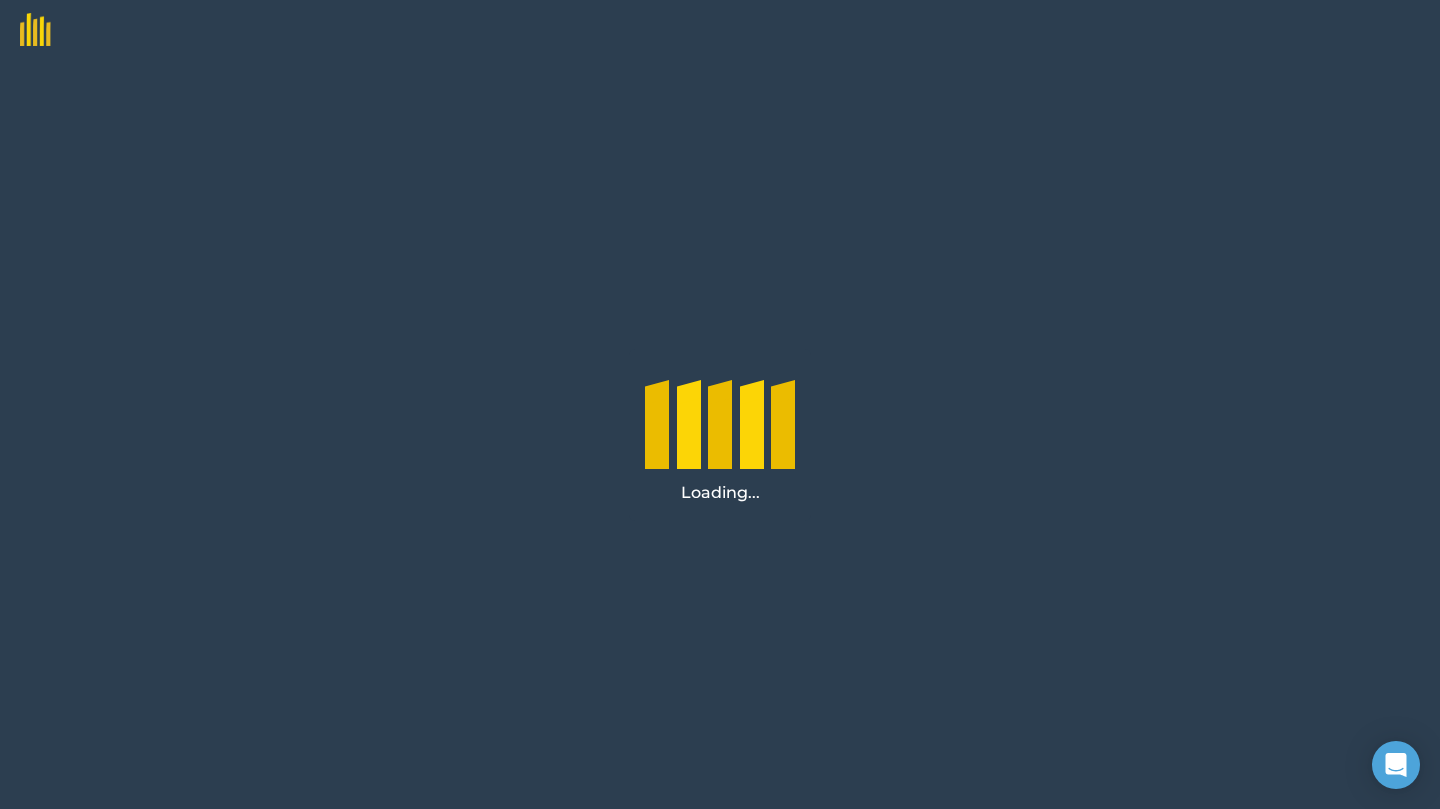 scroll, scrollTop: 0, scrollLeft: 0, axis: both 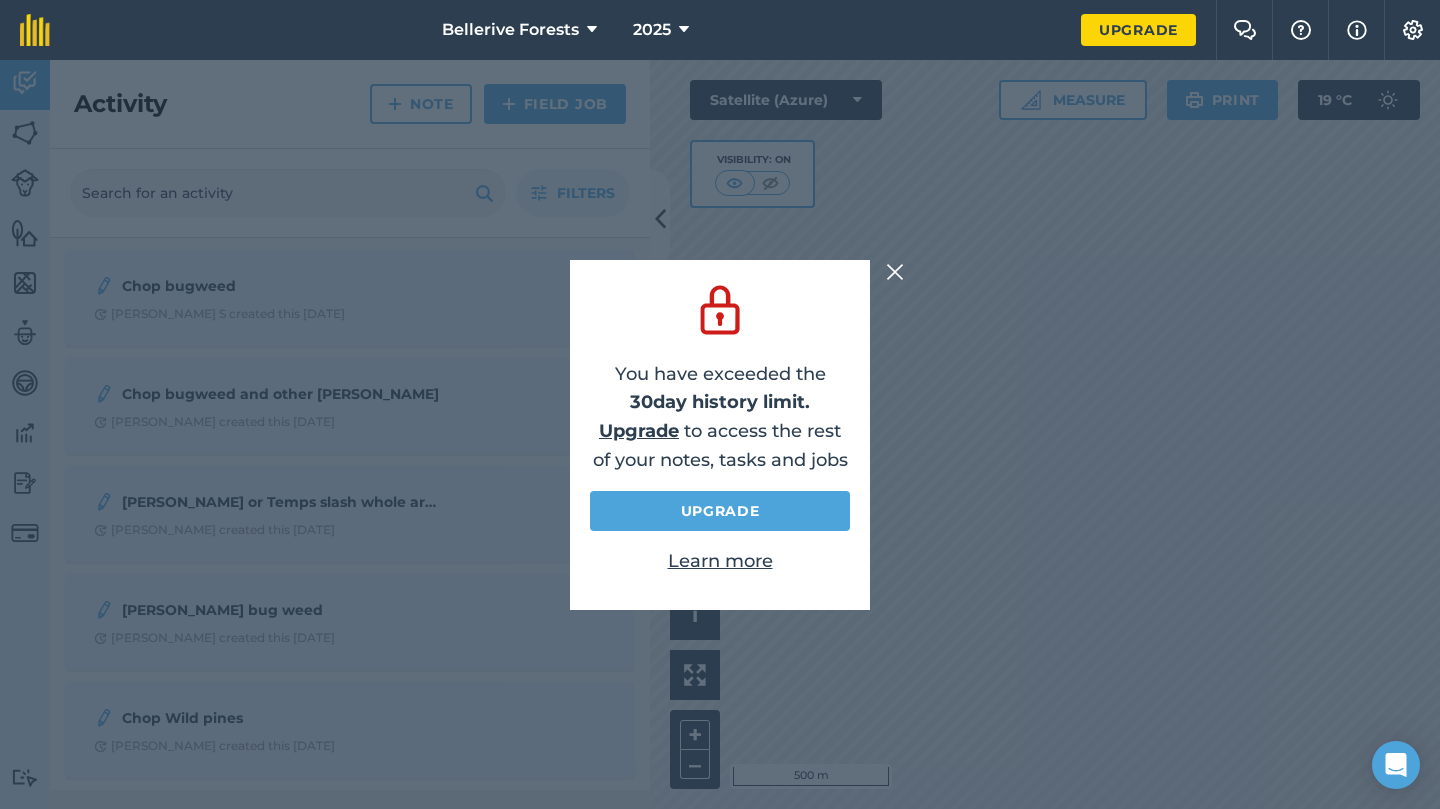 click on "Learn more" at bounding box center [720, 561] 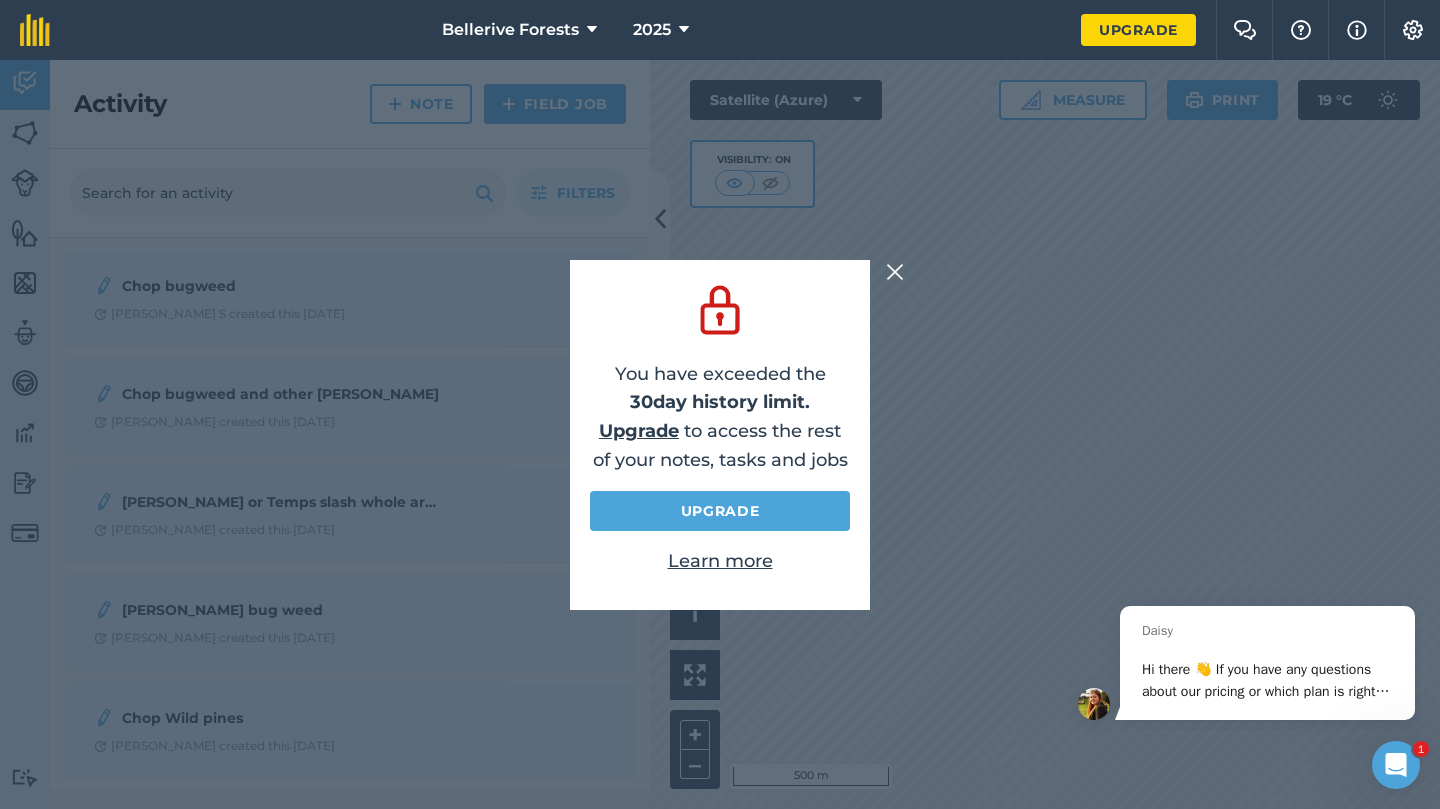 scroll, scrollTop: 0, scrollLeft: 0, axis: both 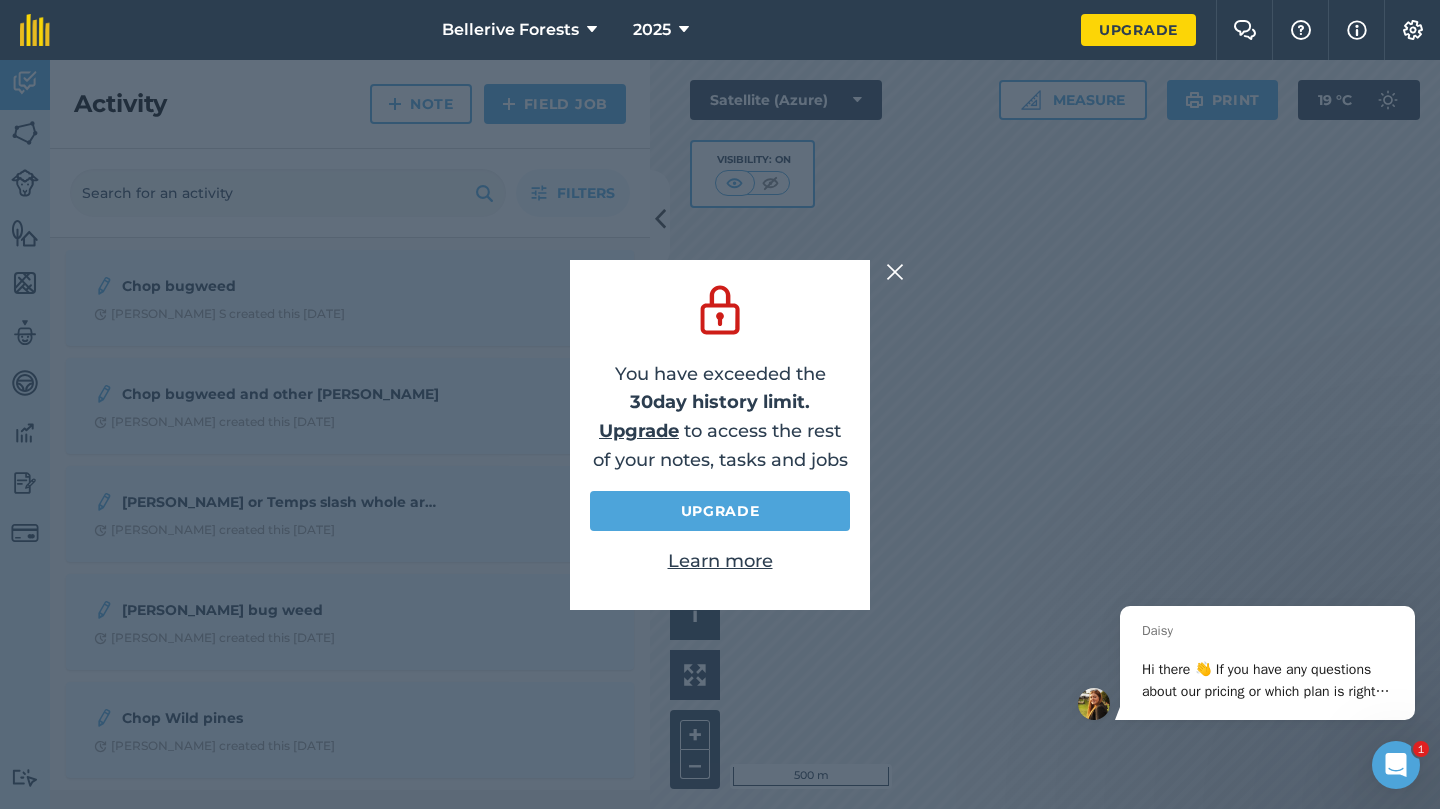 click at bounding box center [895, 272] 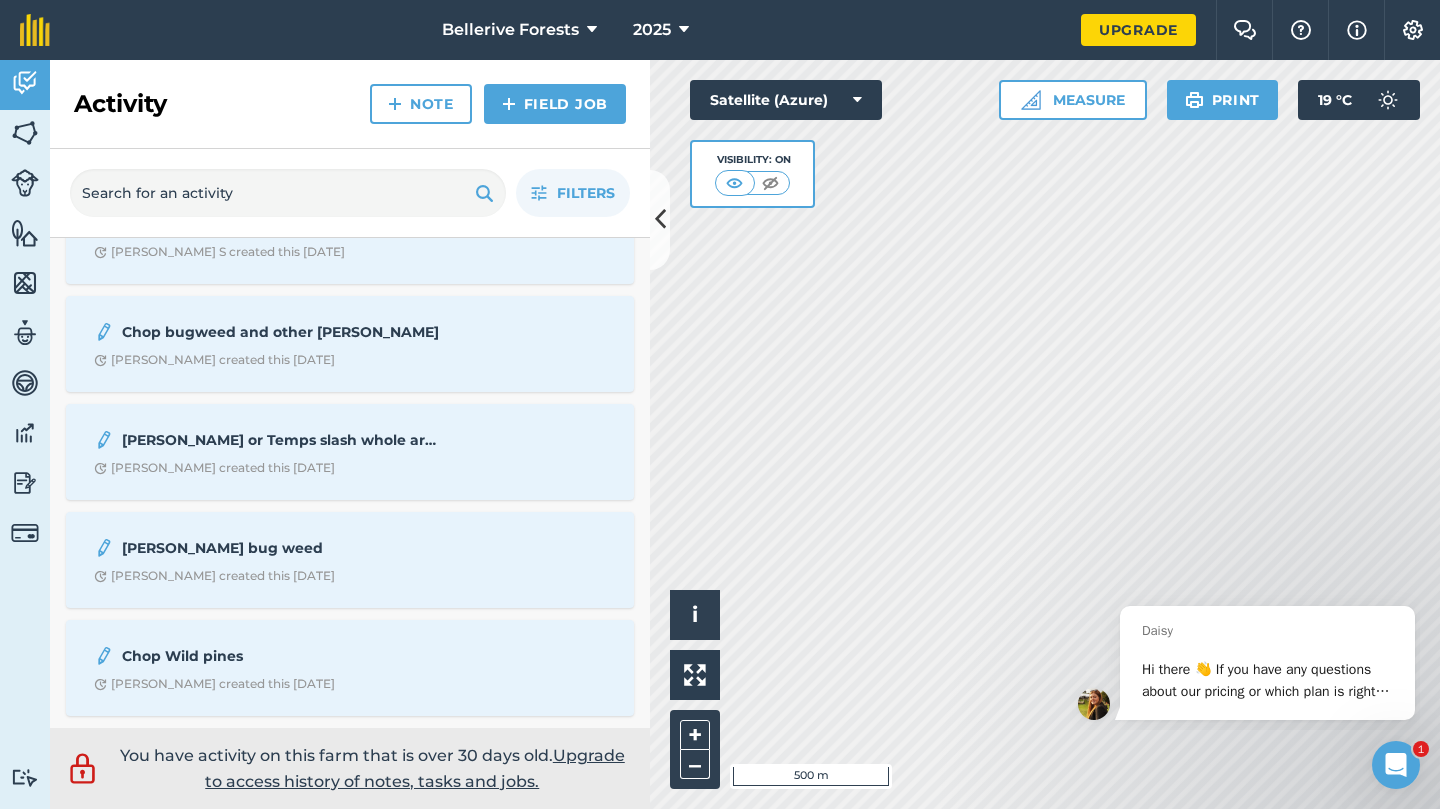 scroll, scrollTop: 61, scrollLeft: 0, axis: vertical 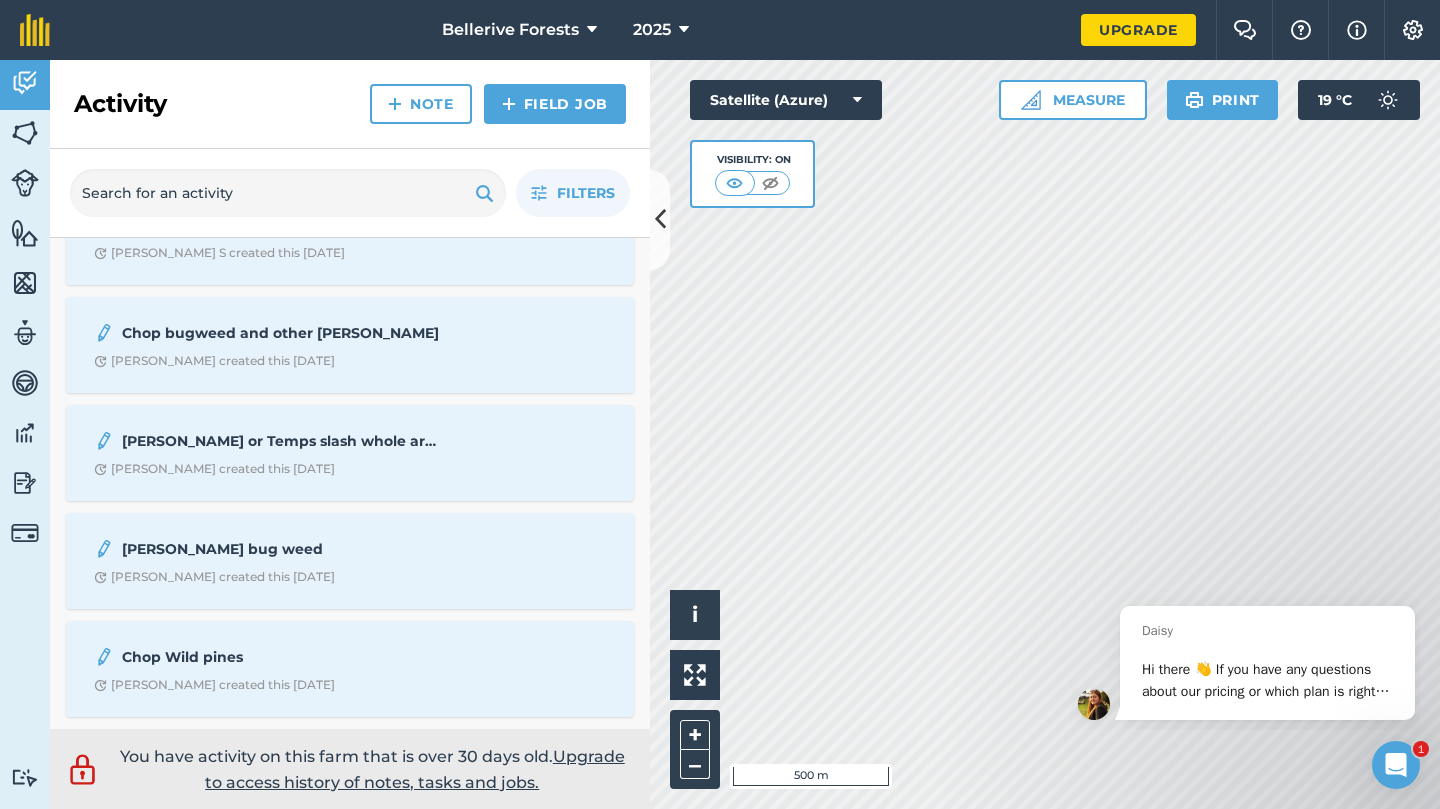 click on "Upgrade to access history of notes, tasks and jobs." at bounding box center [415, 769] 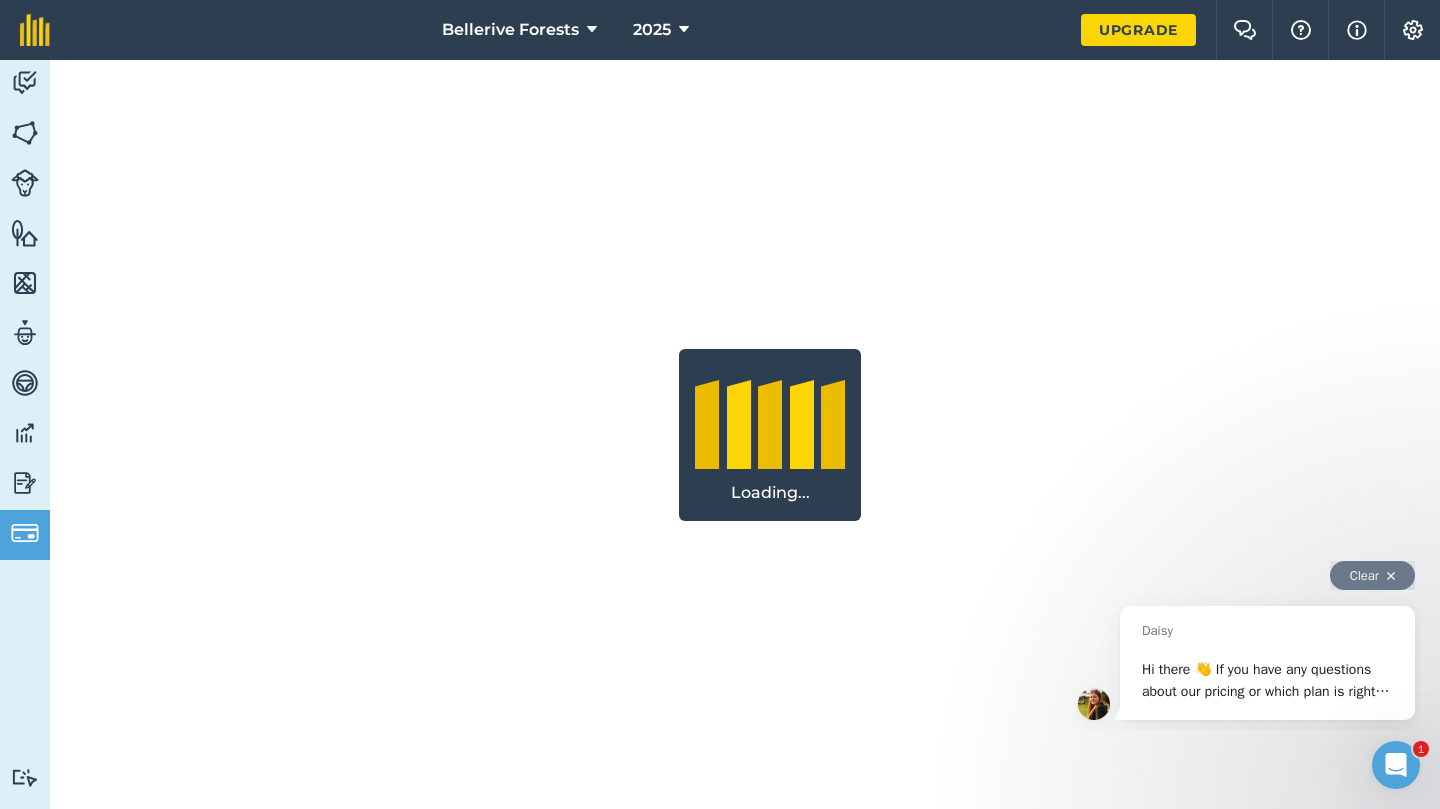 click at bounding box center [1391, 576] 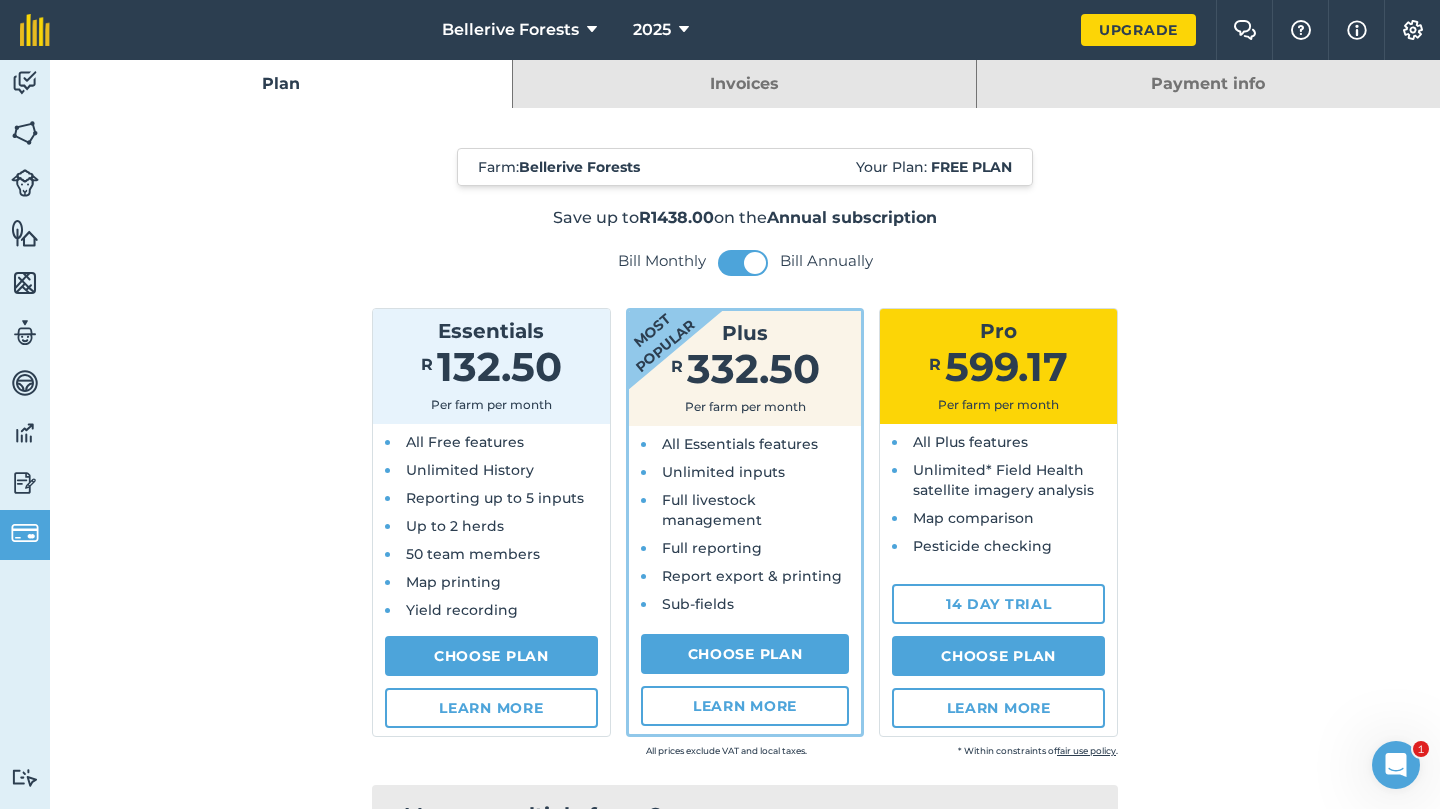 click on "All Free features Unlimited History Reporting up to 5 inputs Up to 2 herds 50 team members Map printing Yield recording" at bounding box center (491, 526) 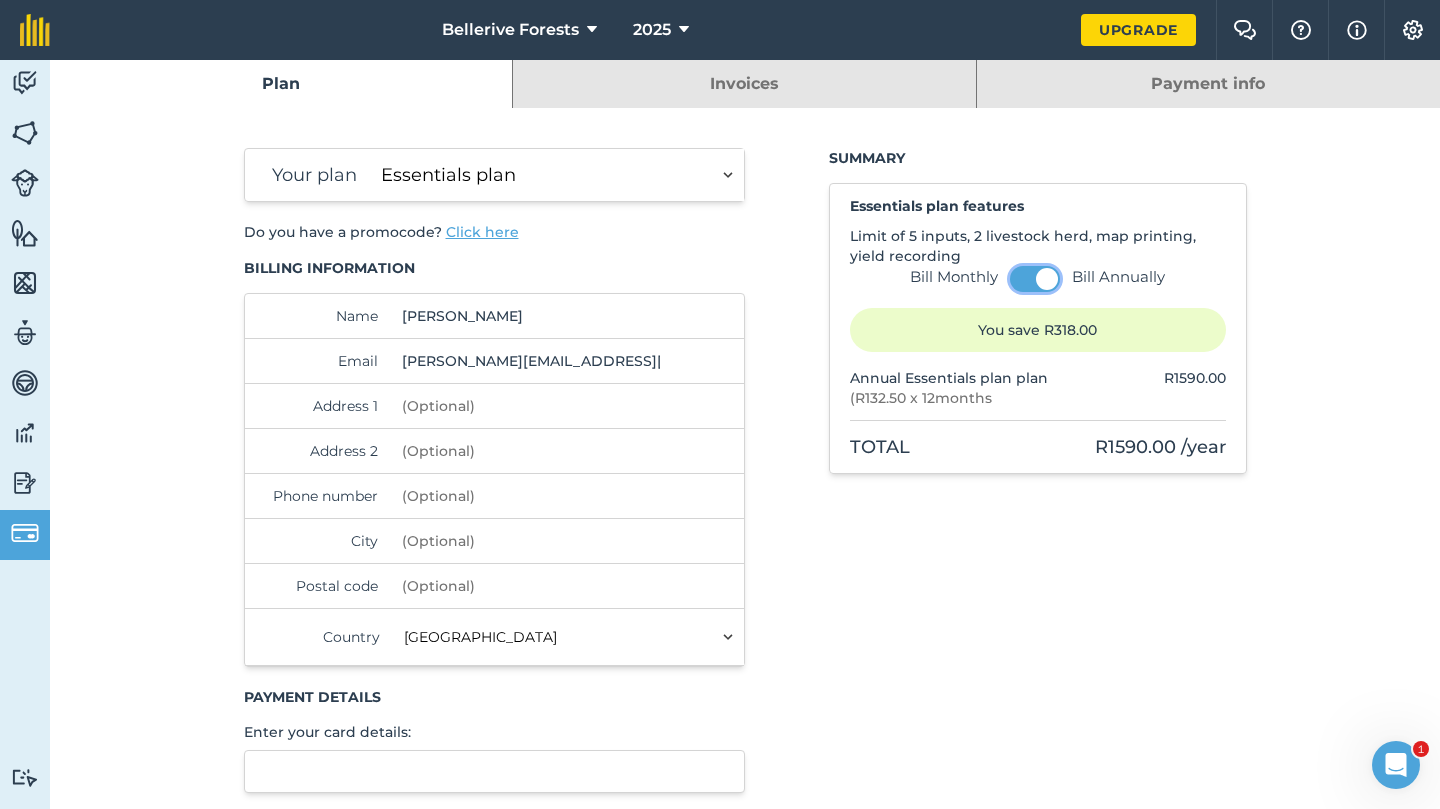 click at bounding box center (1035, 279) 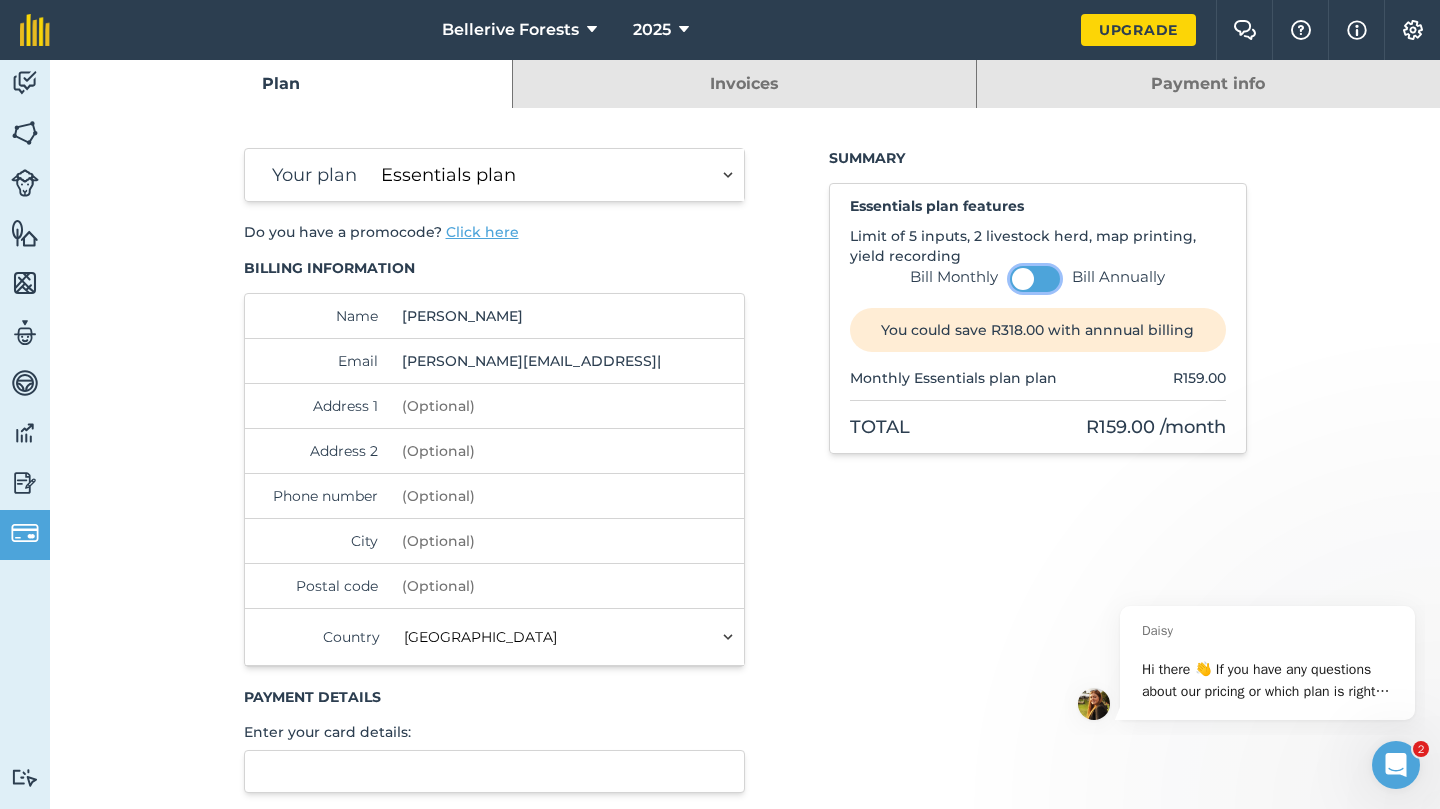 scroll, scrollTop: 0, scrollLeft: 0, axis: both 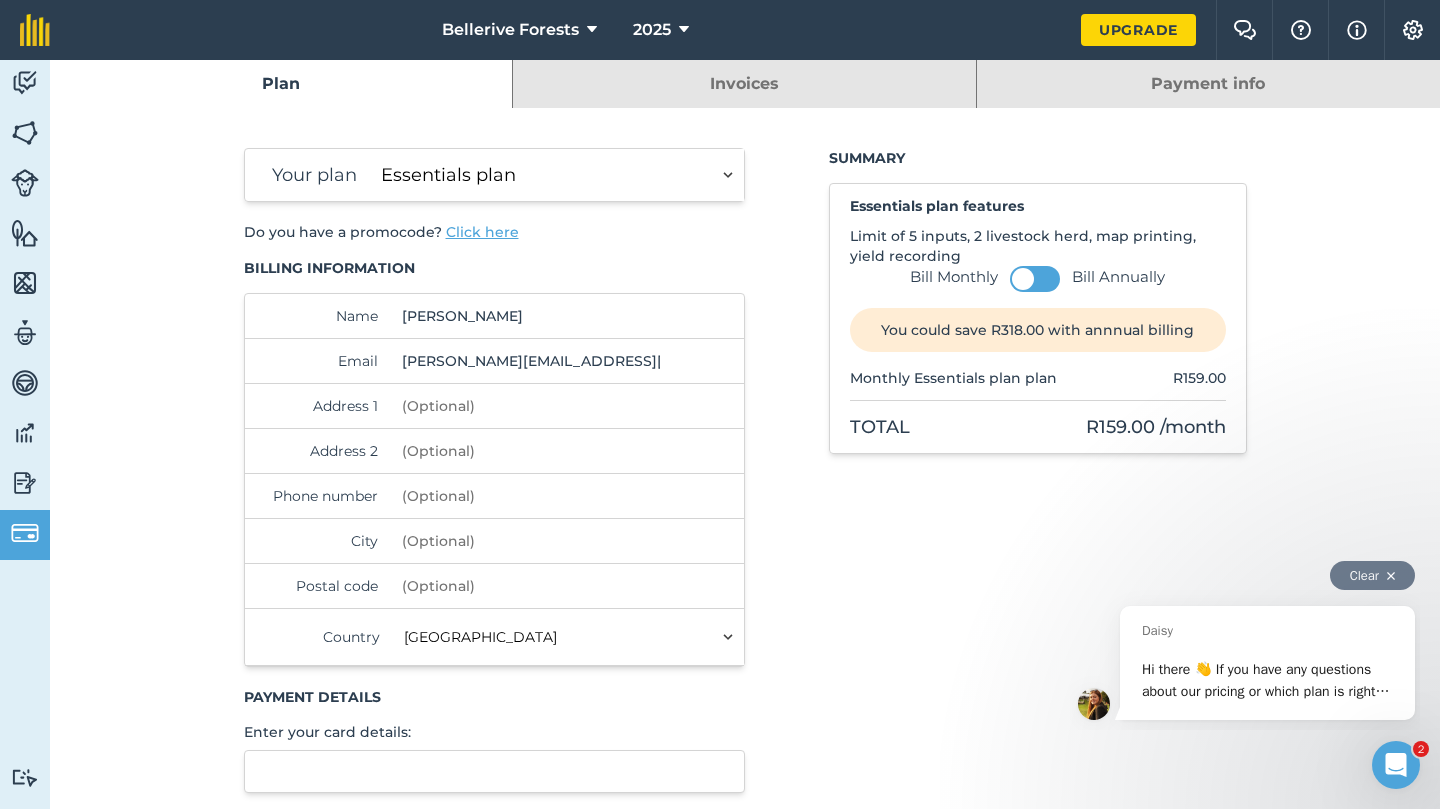 click at bounding box center [1391, 576] 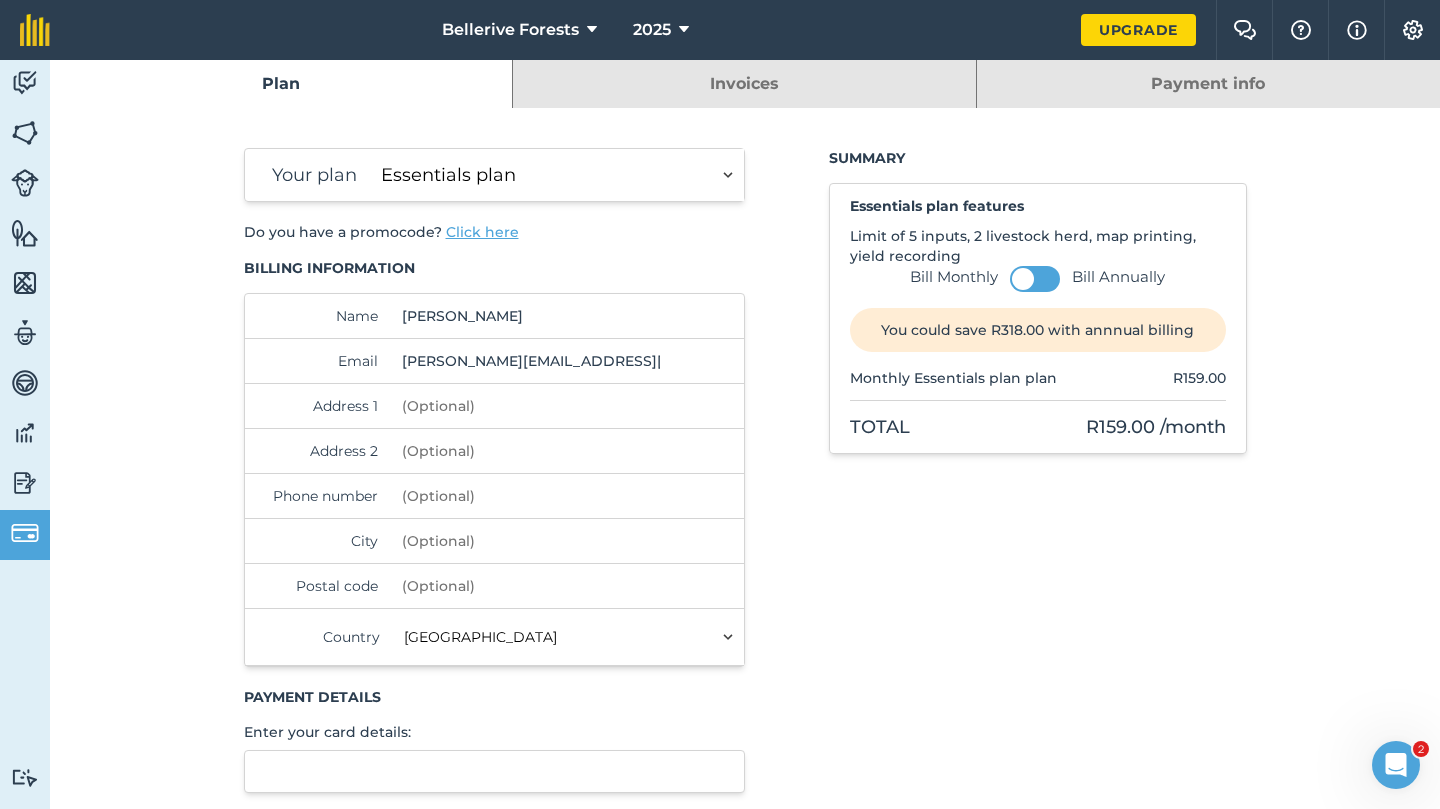 scroll, scrollTop: 0, scrollLeft: 0, axis: both 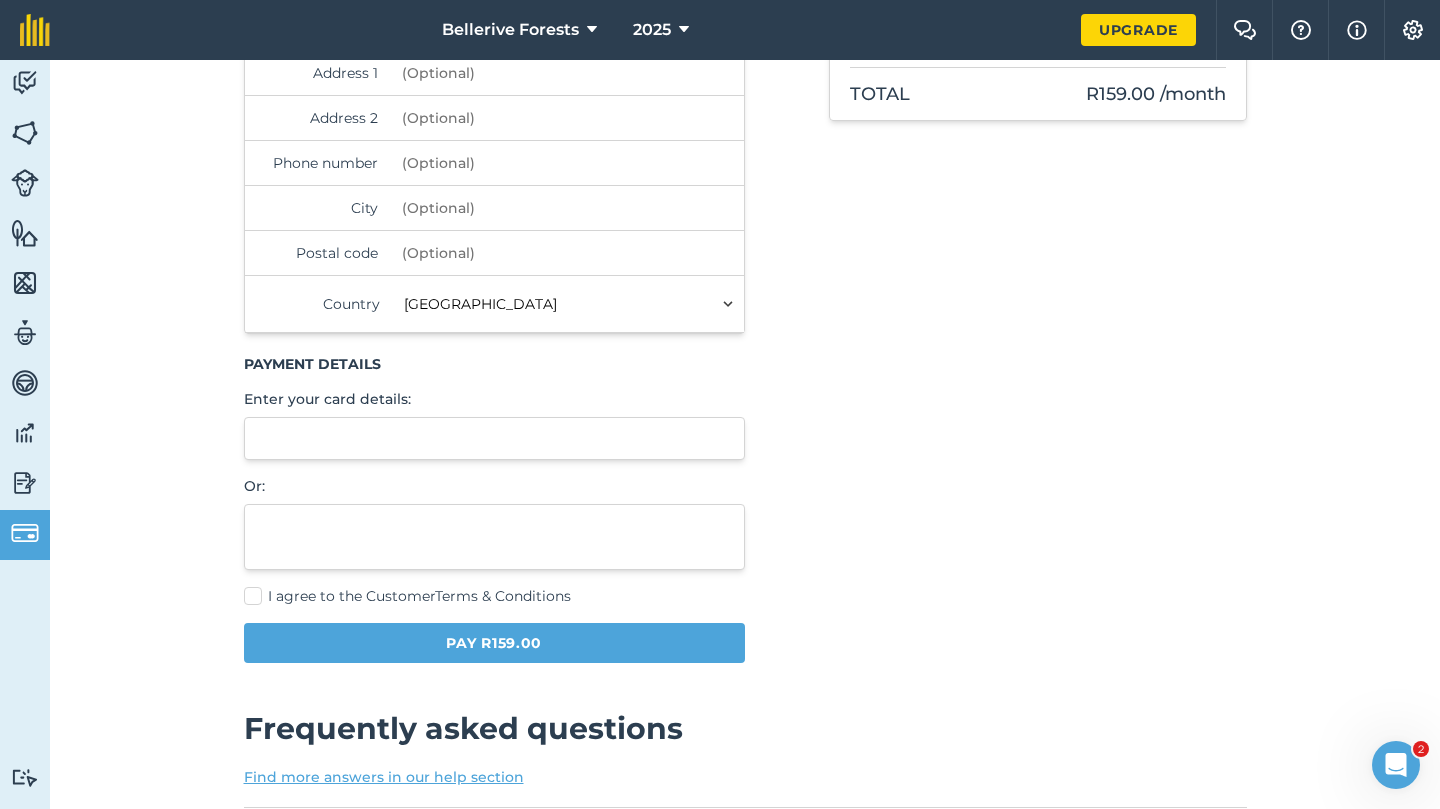 click at bounding box center (495, 438) 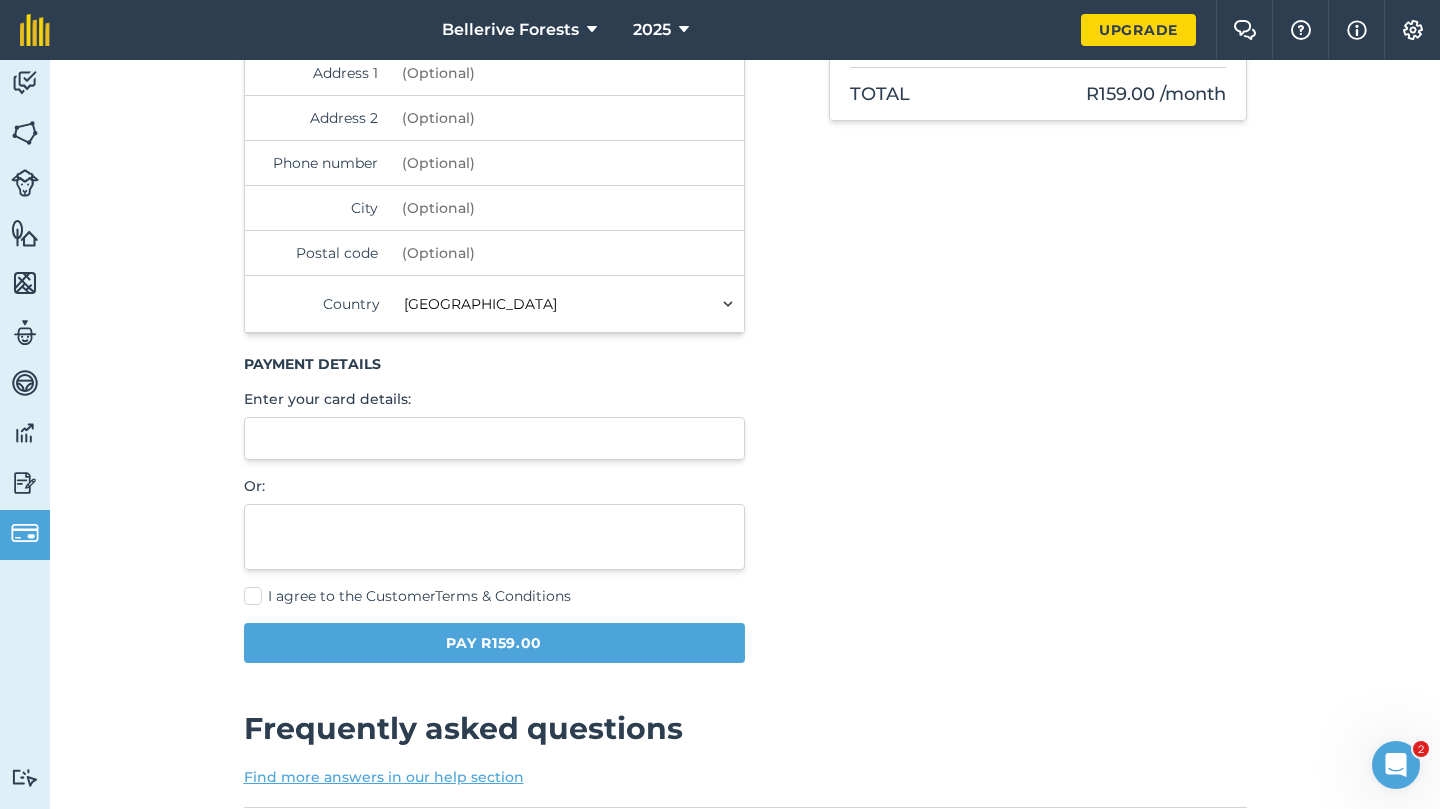 click on "I agree to the Customer  Terms & Conditions" at bounding box center [495, 596] 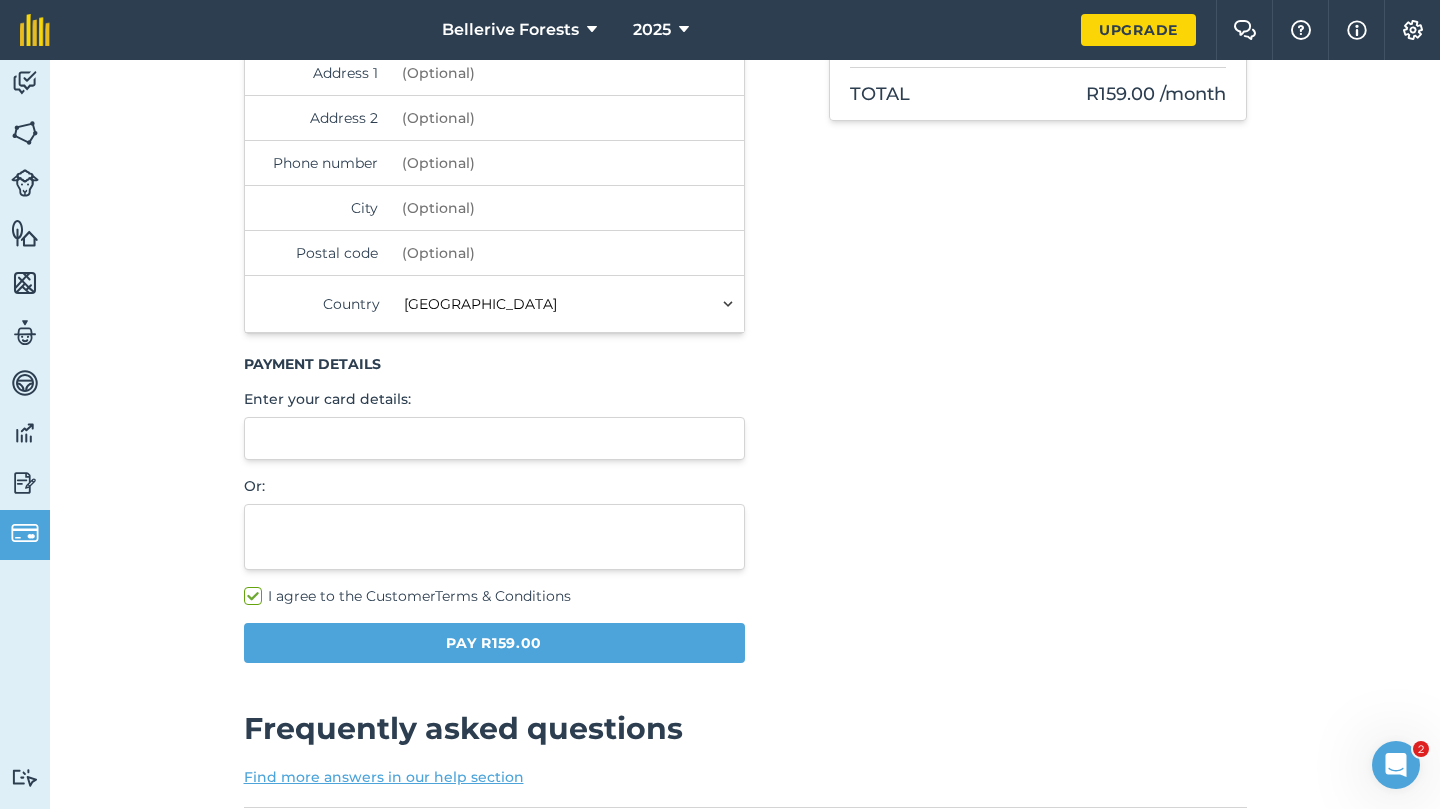 checkbox on "true" 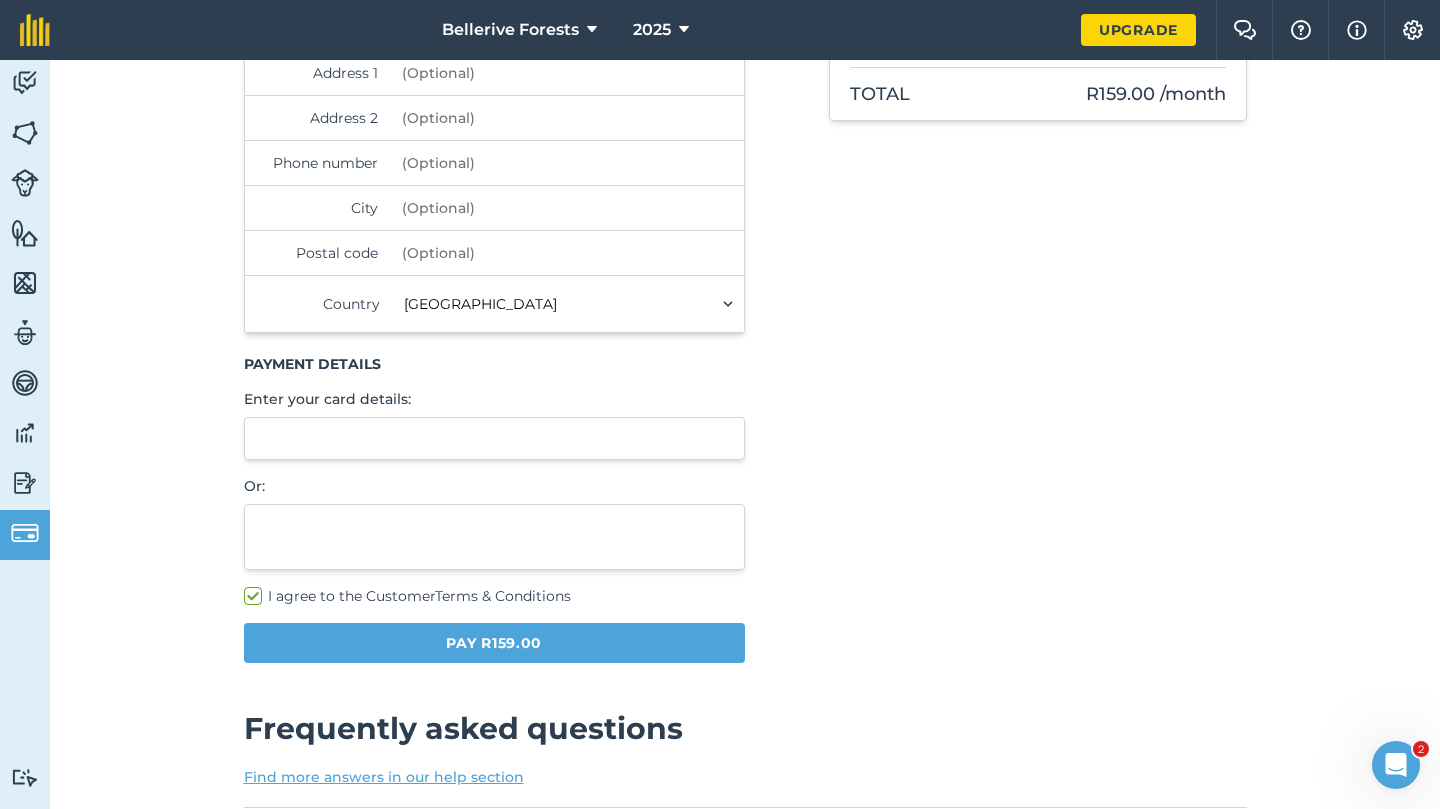 click on "Pay R159.00" at bounding box center (495, 643) 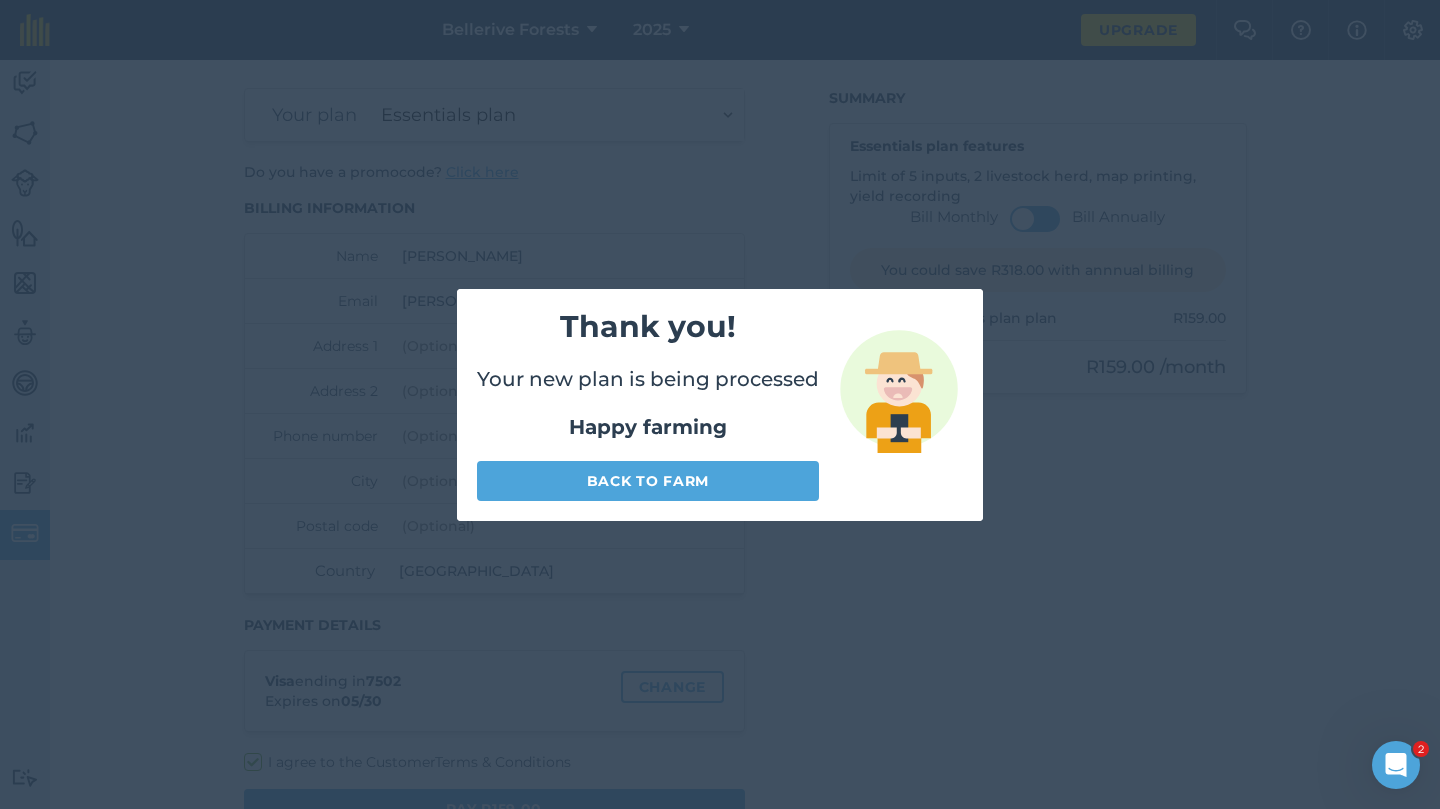 scroll, scrollTop: 60, scrollLeft: 0, axis: vertical 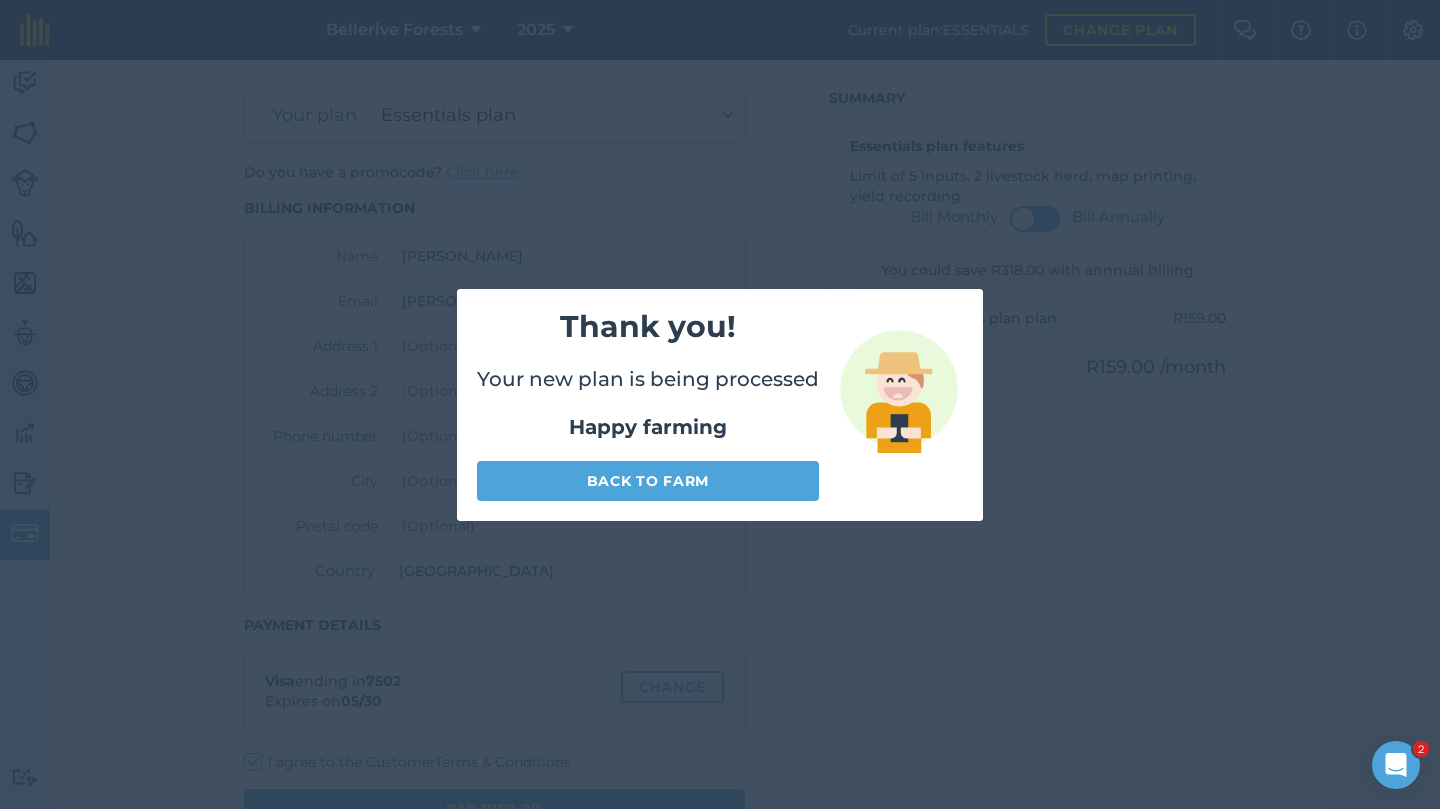 click on "Back to farm" at bounding box center (648, 481) 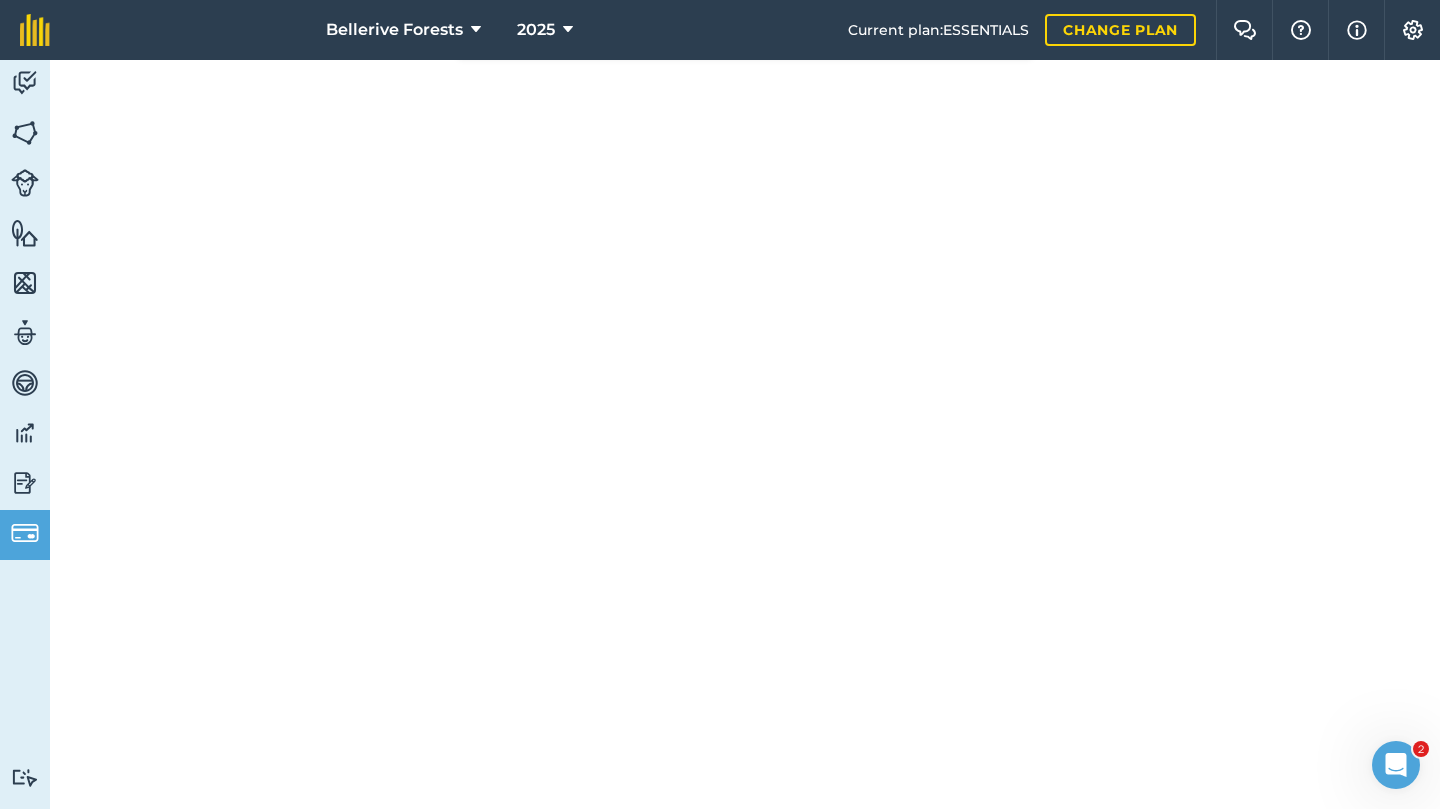 scroll, scrollTop: 305, scrollLeft: 0, axis: vertical 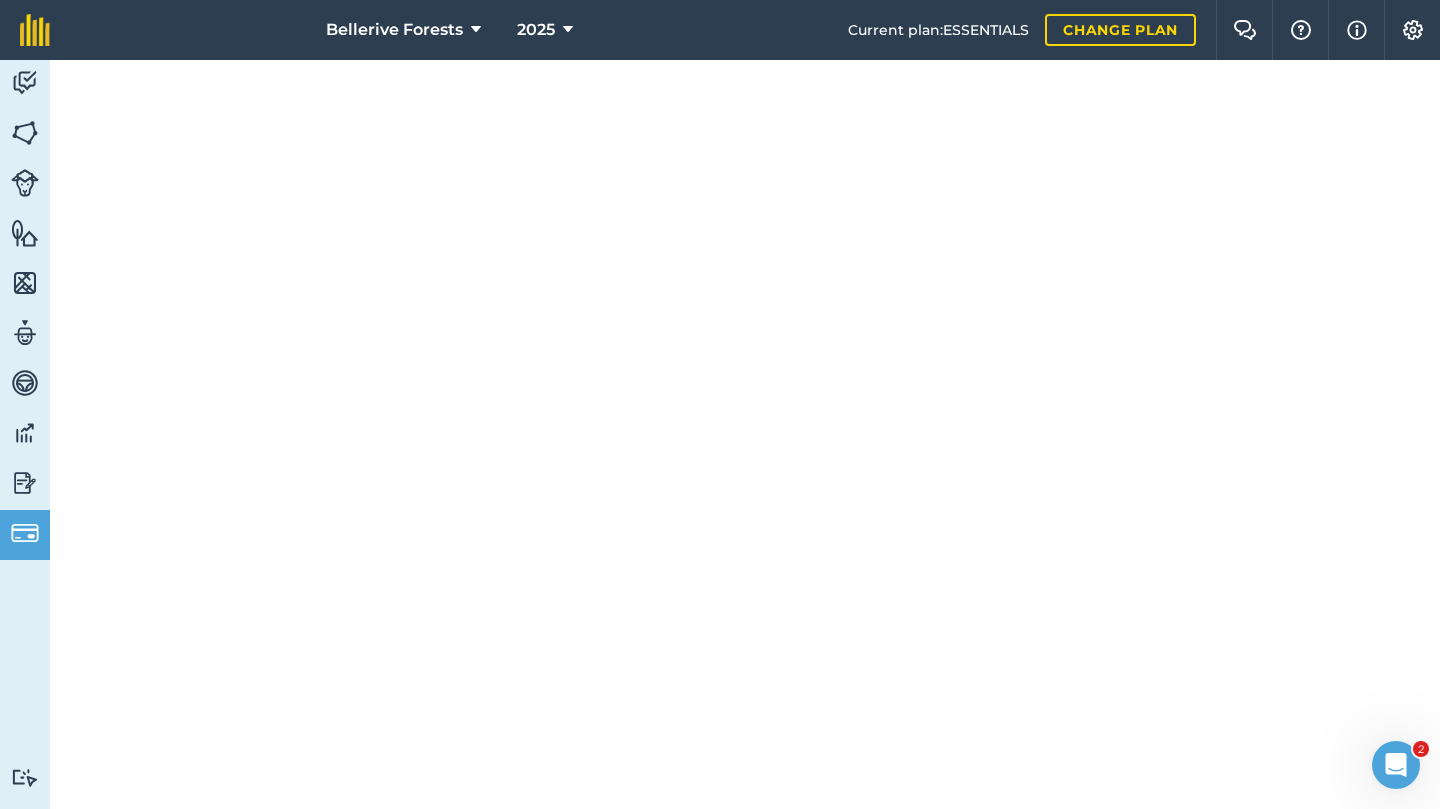 click at bounding box center (25, 83) 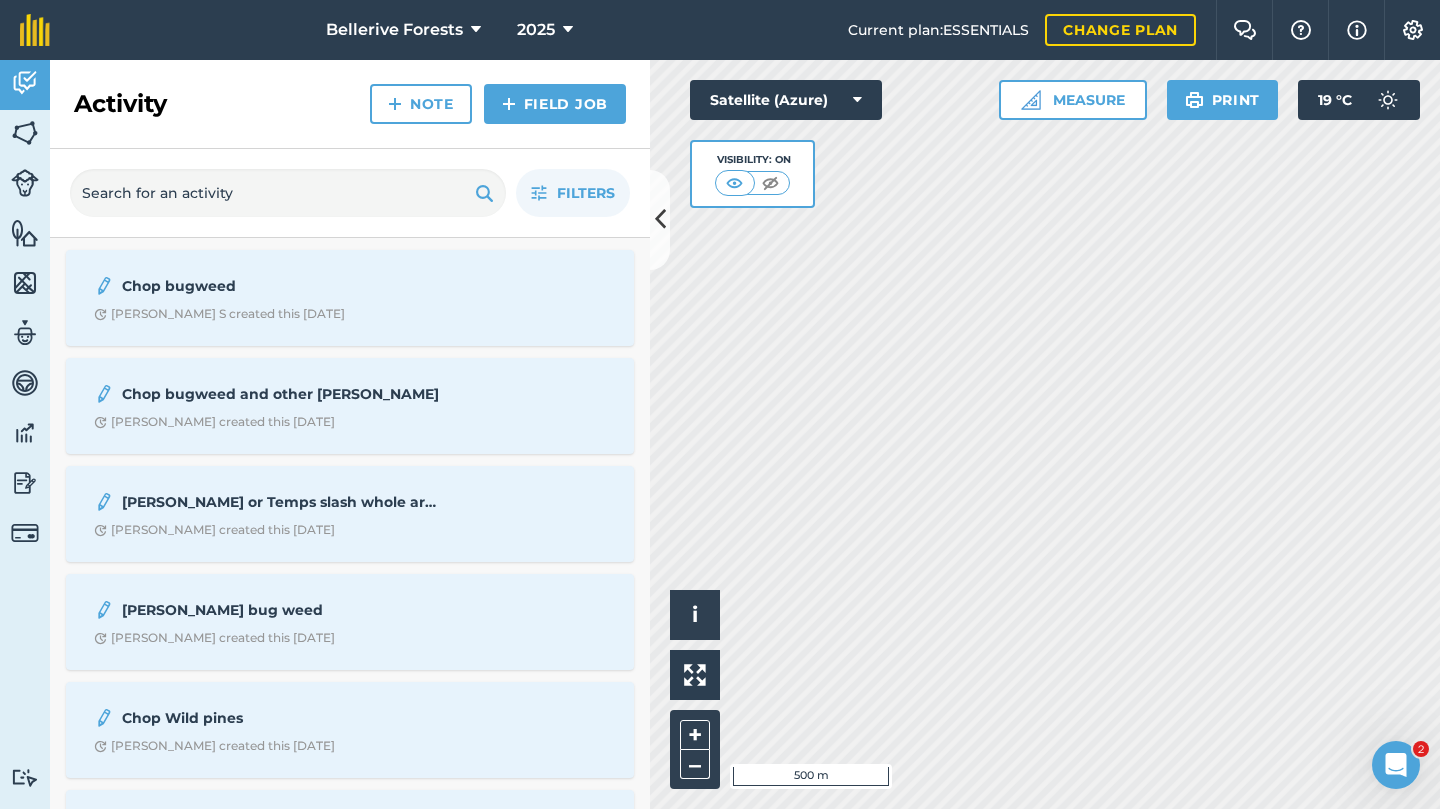 scroll, scrollTop: 0, scrollLeft: 0, axis: both 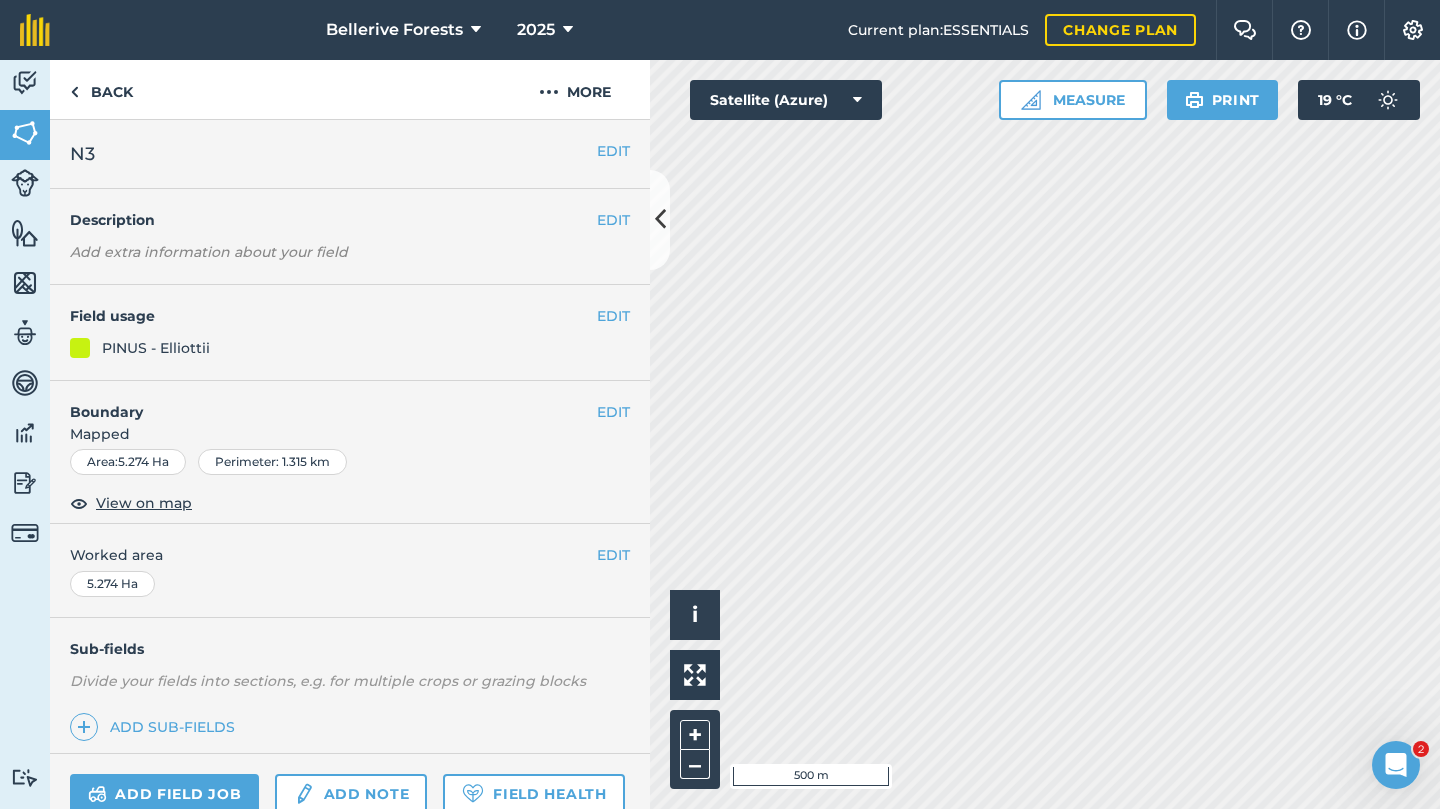 click on "Add field job Add note   Field Health" at bounding box center (350, 794) 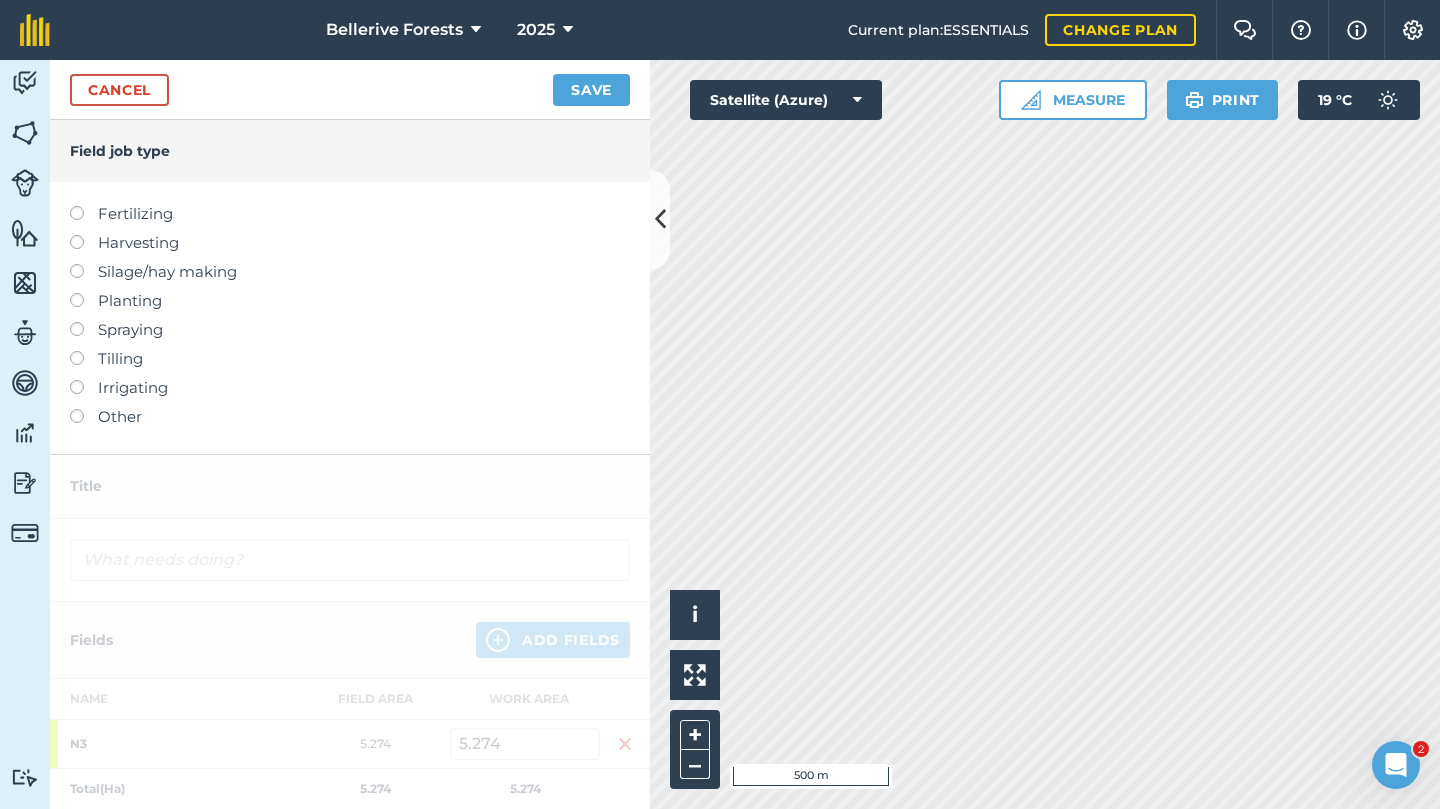 click on "Cancel" at bounding box center (119, 90) 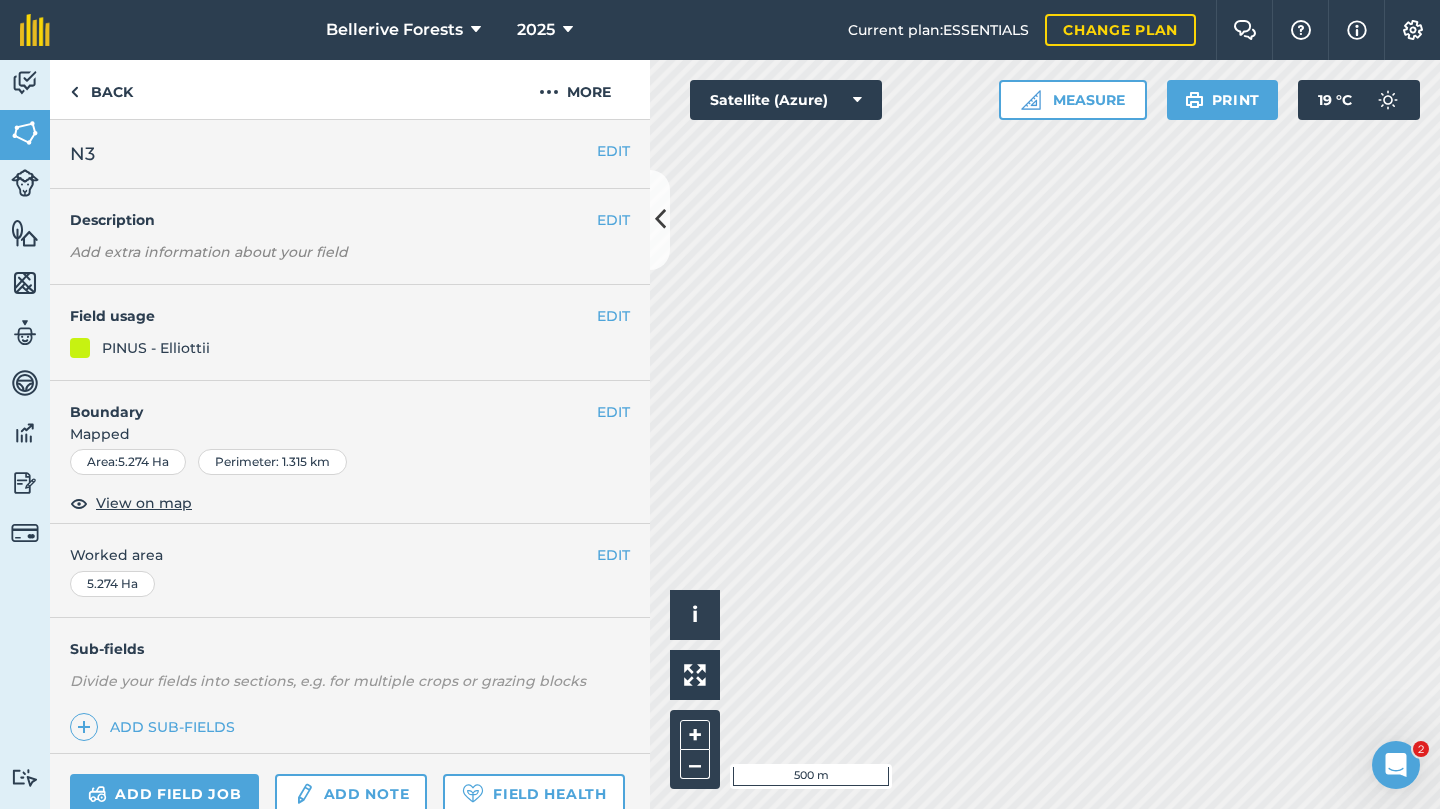 click on "Add note" at bounding box center (351, 794) 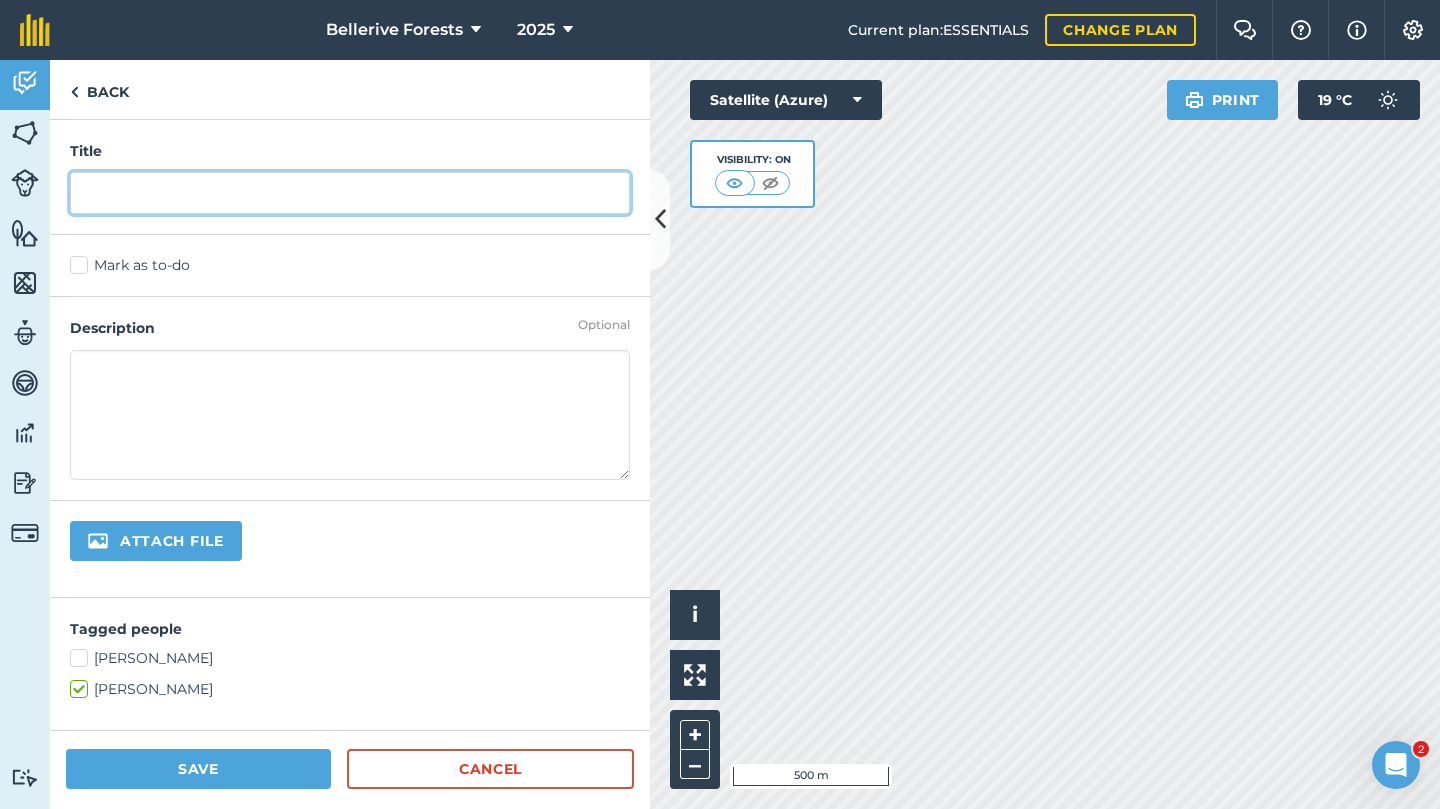 click at bounding box center [350, 193] 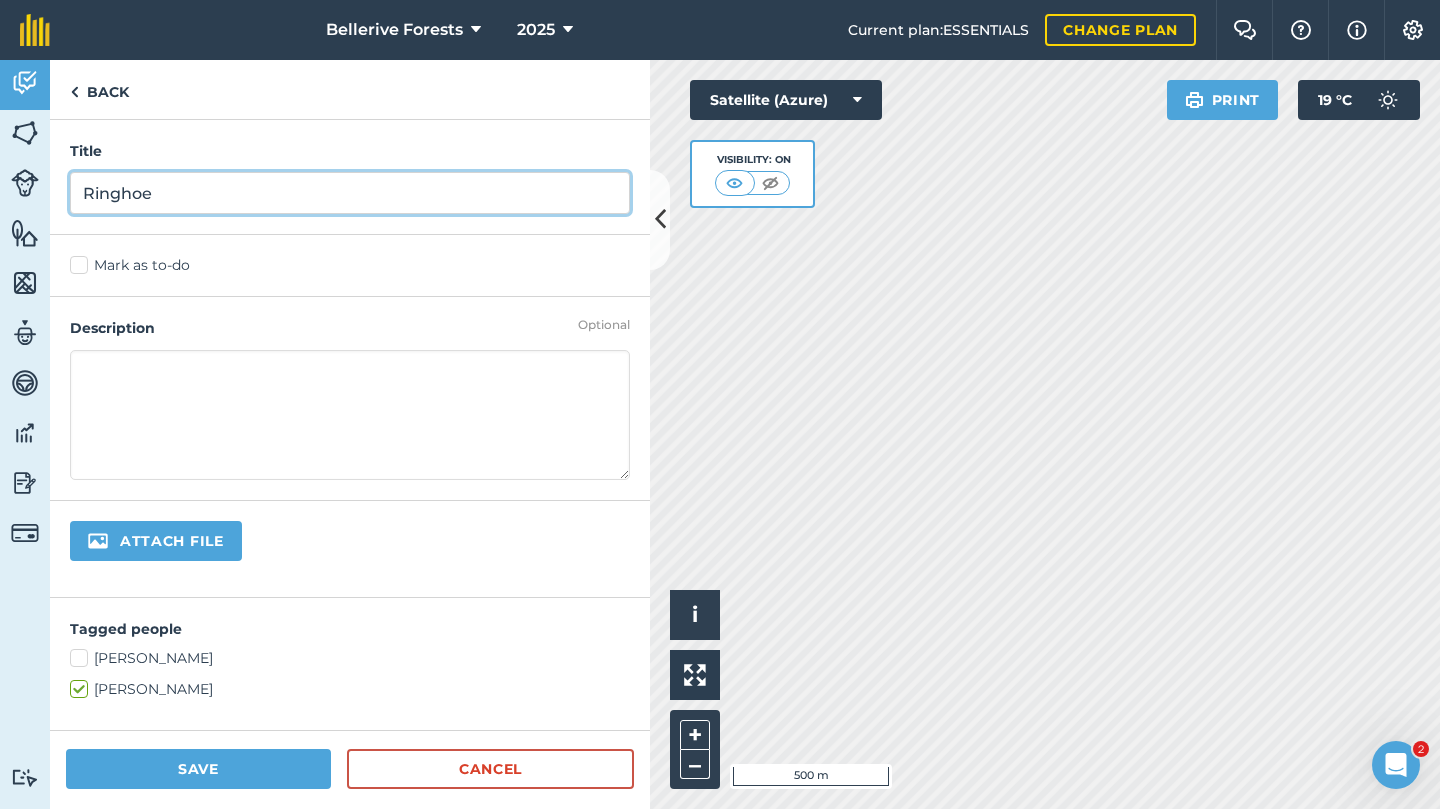type on "Ringhoe" 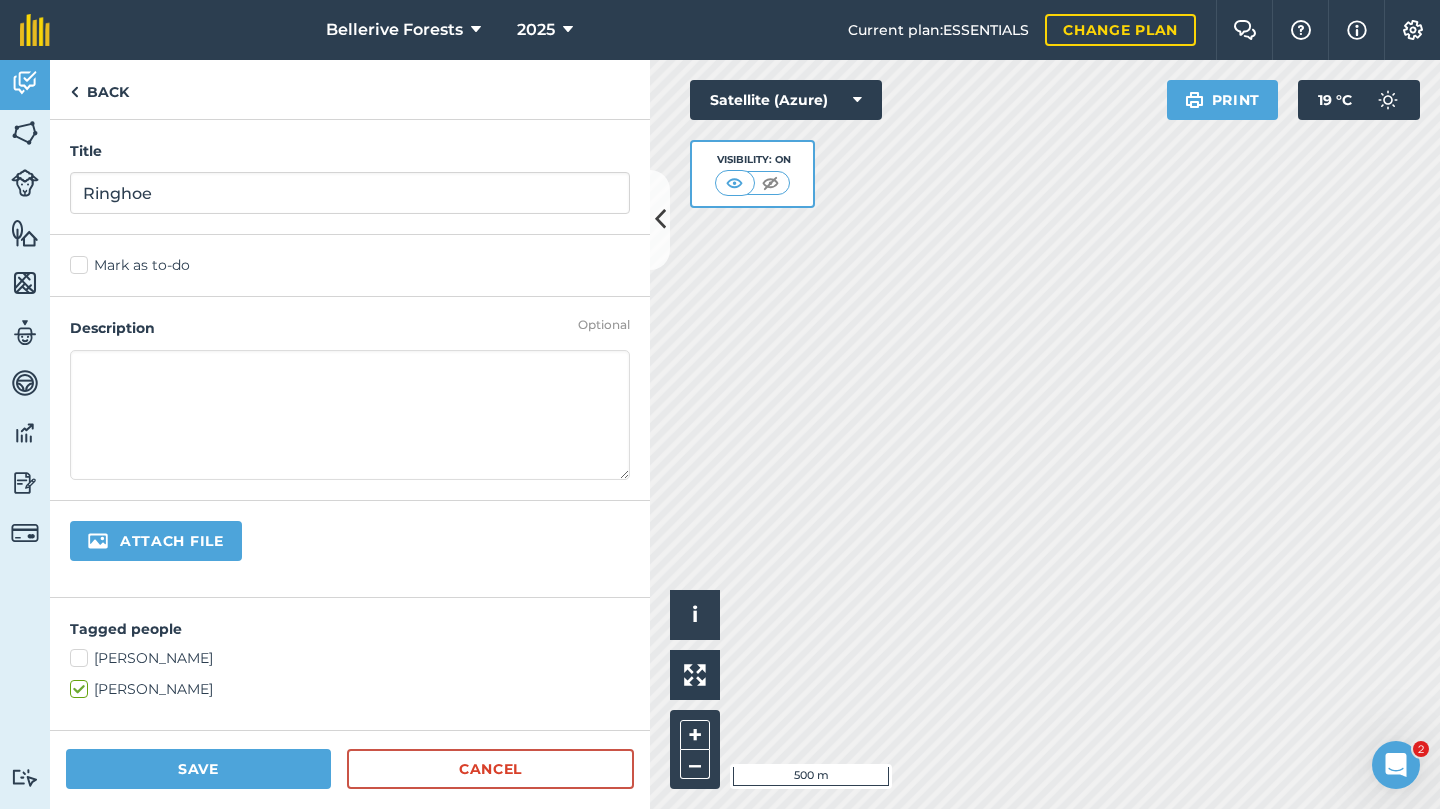 click at bounding box center (350, 415) 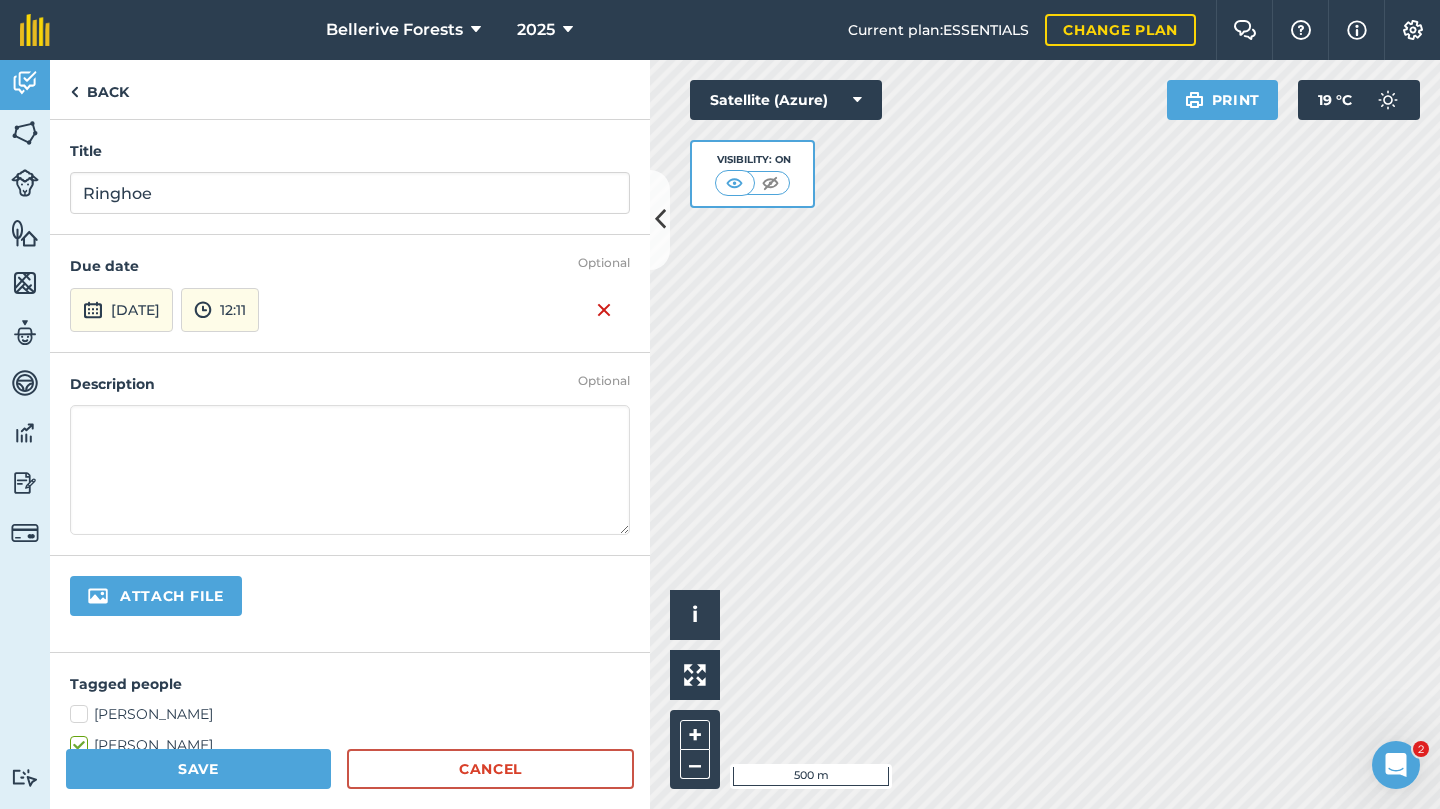 click on "[DATE]" at bounding box center [121, 310] 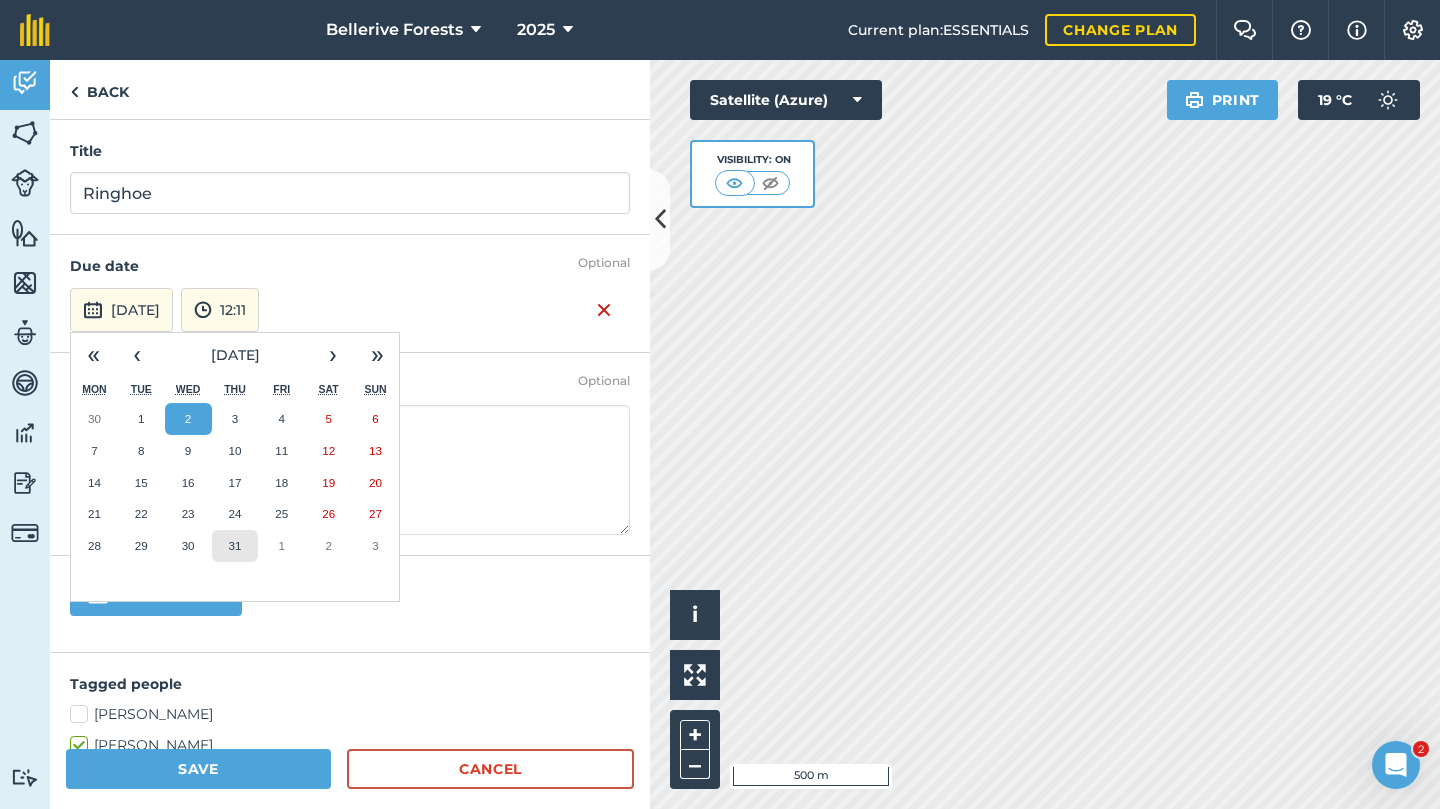 click on "31" at bounding box center [234, 545] 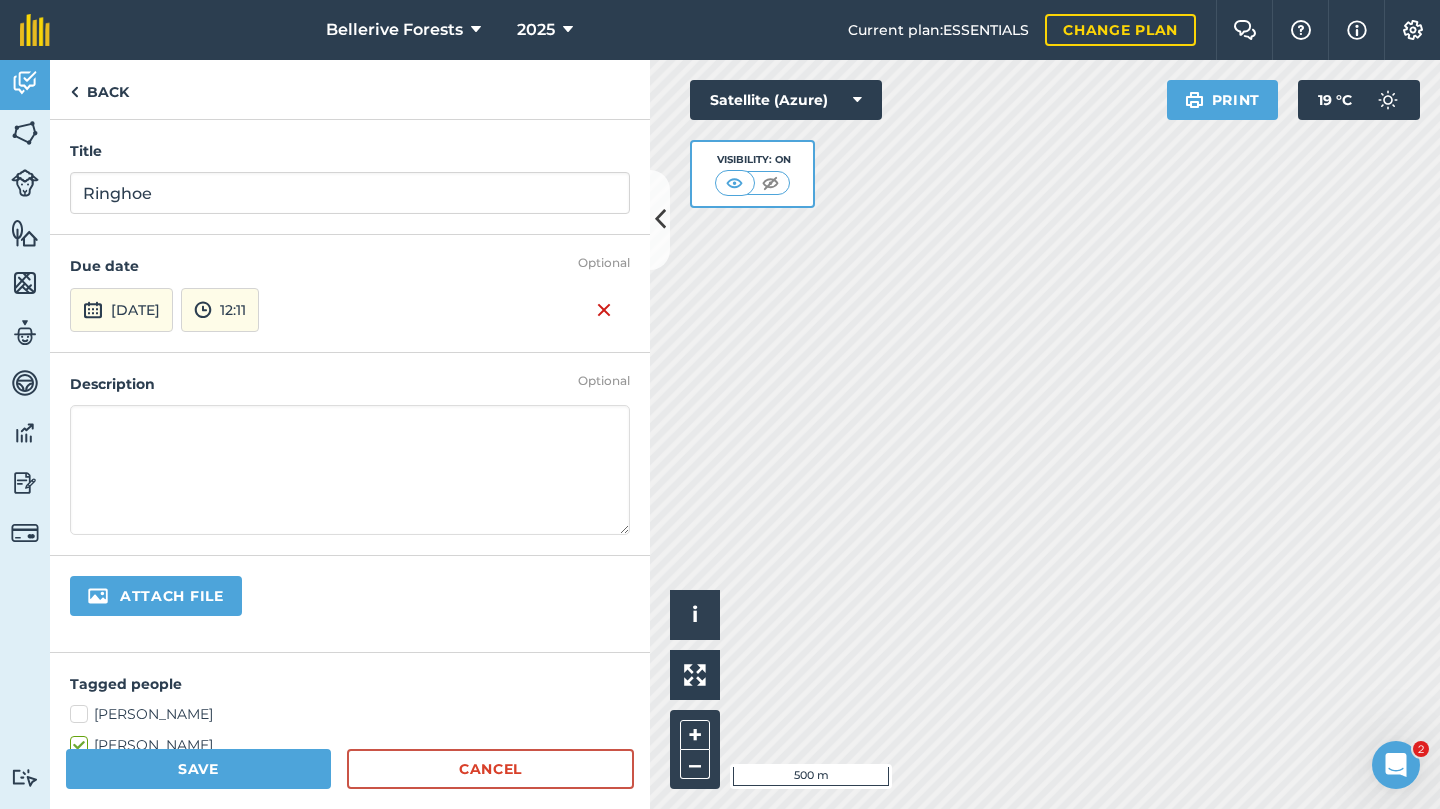 click on "[DATE]" at bounding box center (121, 310) 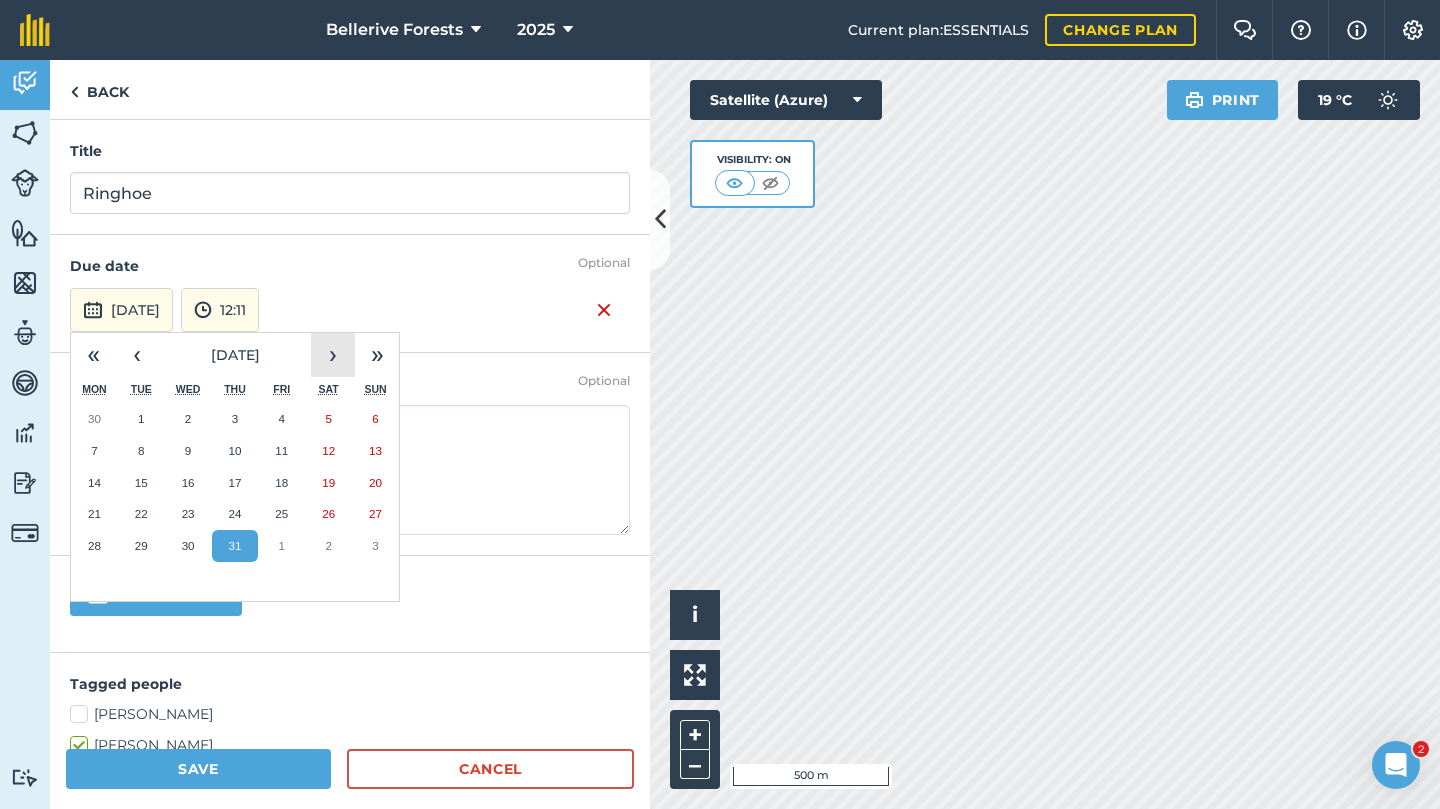 click on "›" at bounding box center [333, 355] 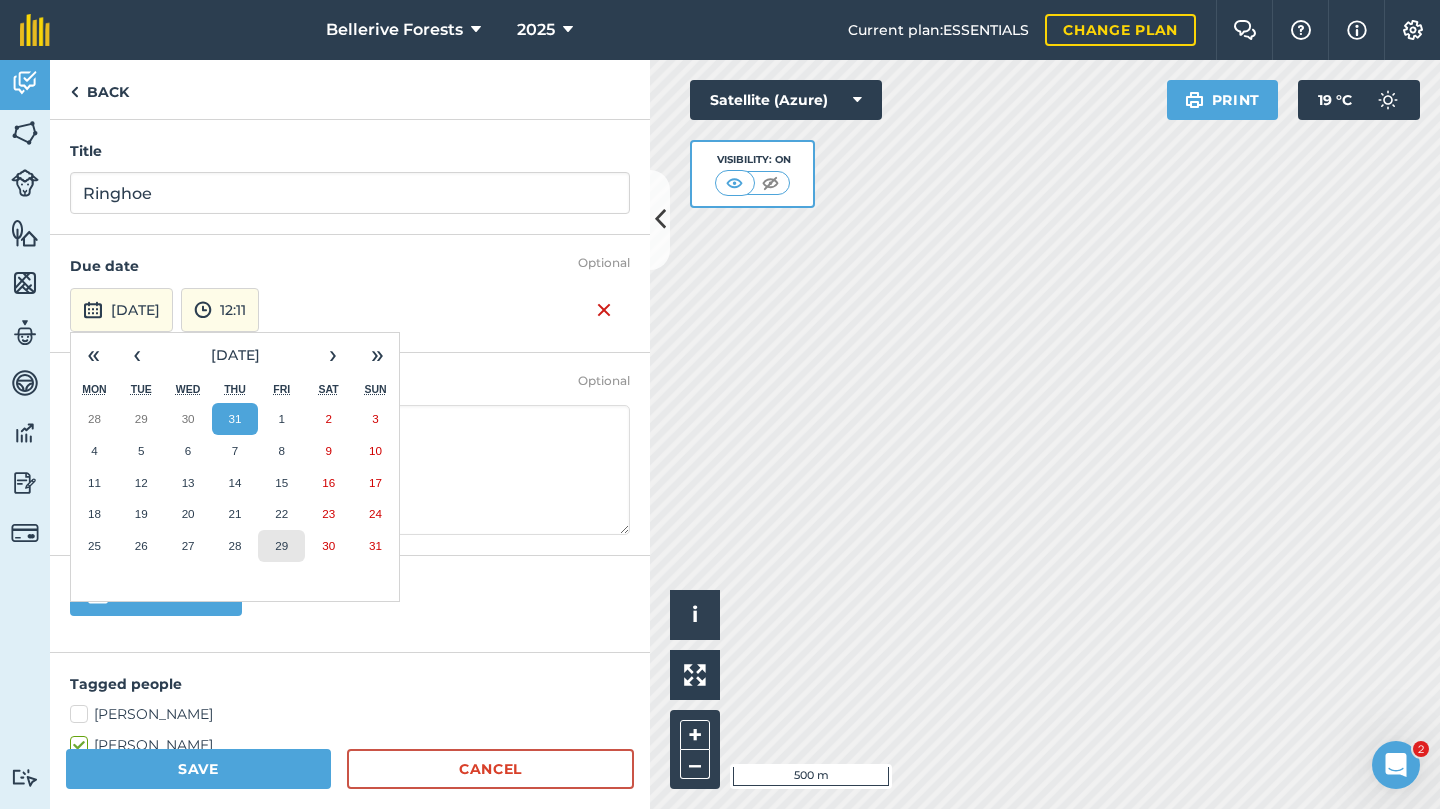 click on "29" at bounding box center [281, 545] 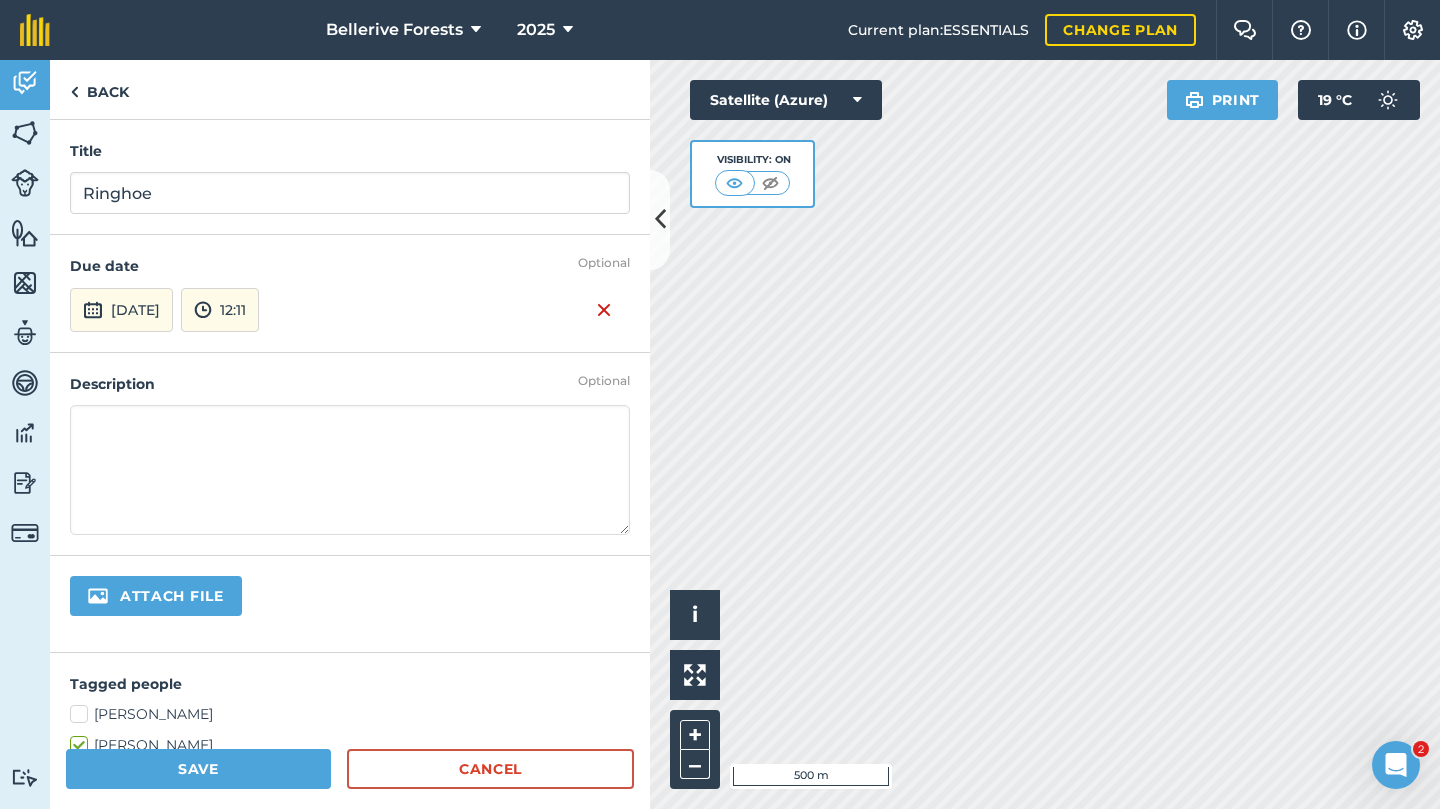 click on "12:11" at bounding box center (220, 310) 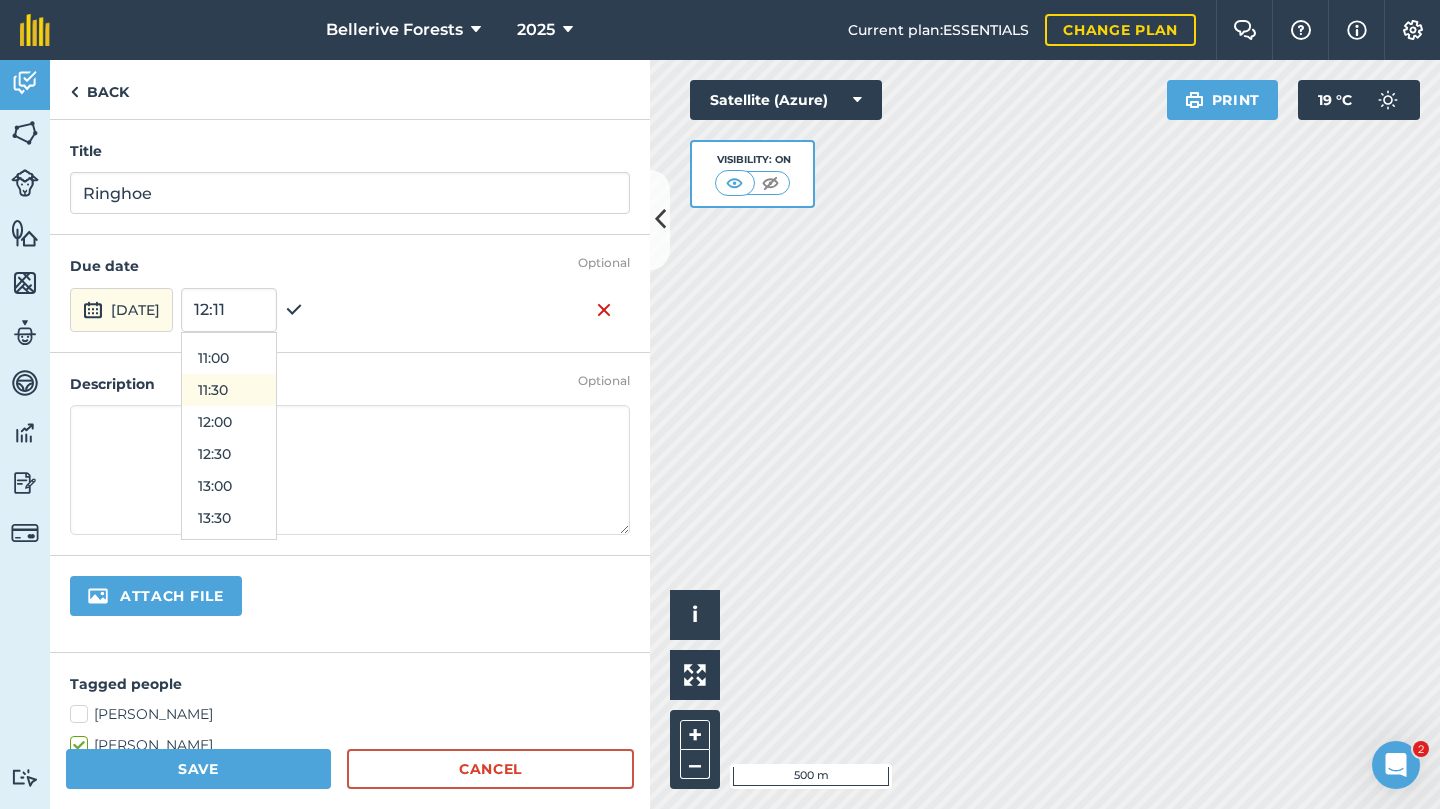 scroll, scrollTop: 697, scrollLeft: 0, axis: vertical 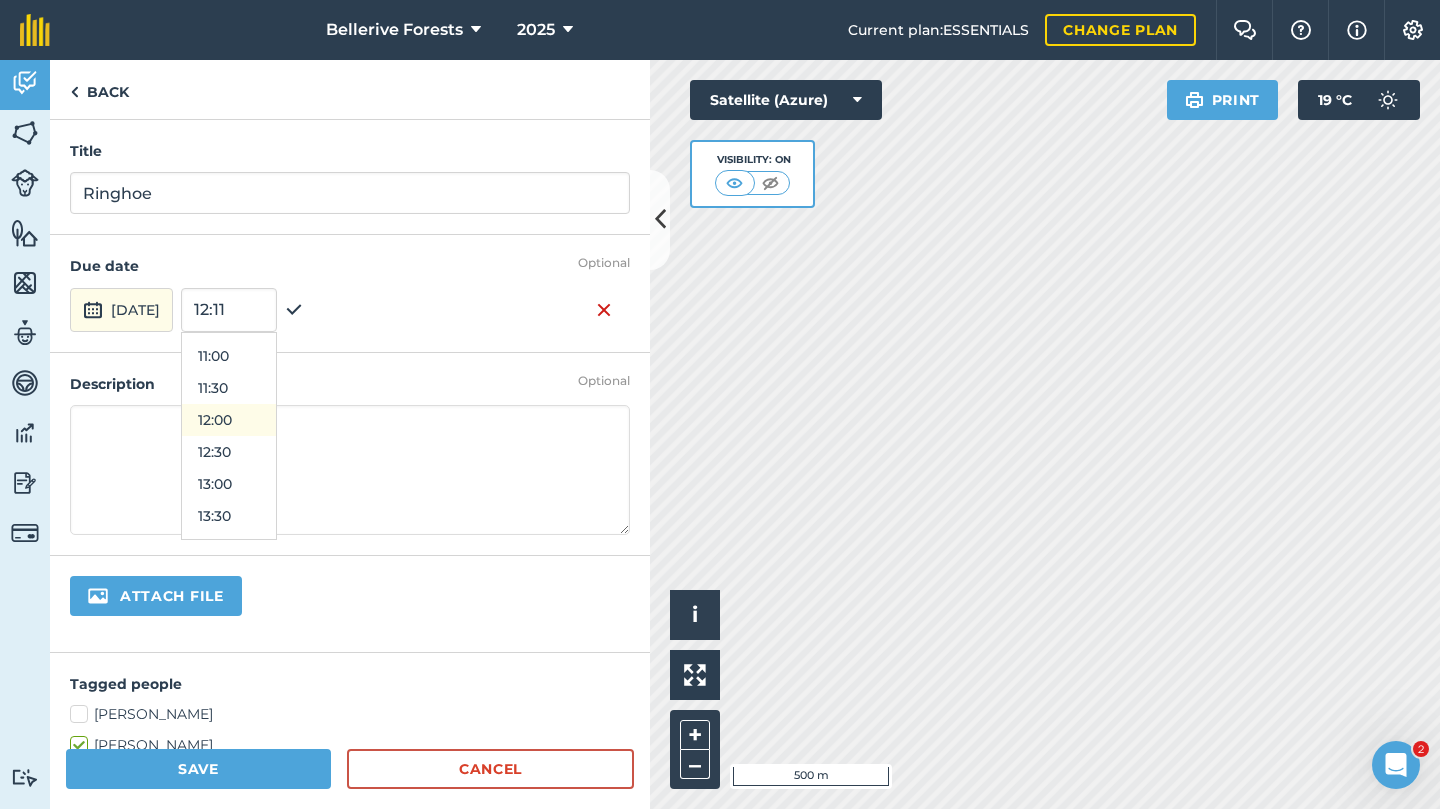 click on "12:00" at bounding box center [229, 420] 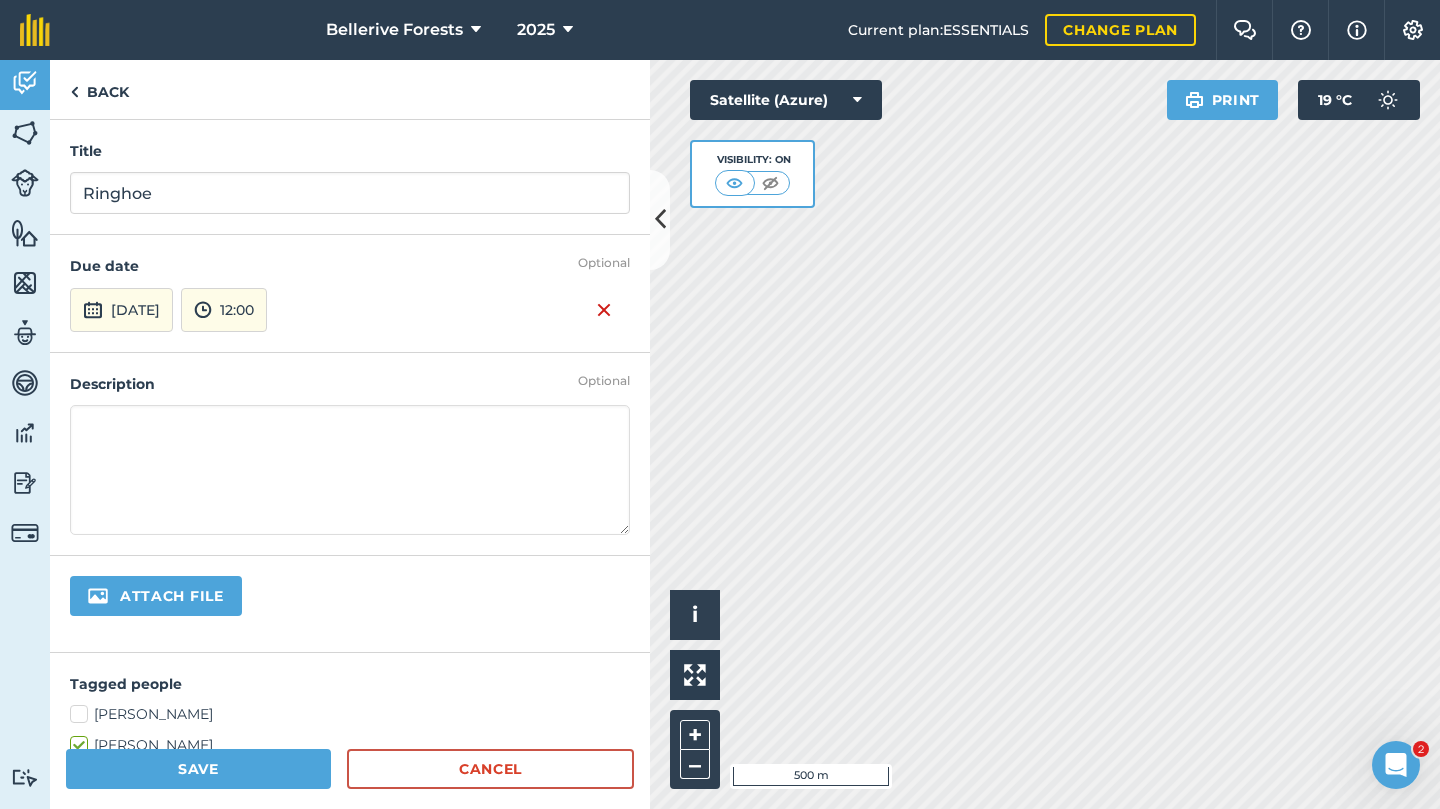scroll, scrollTop: 27, scrollLeft: 0, axis: vertical 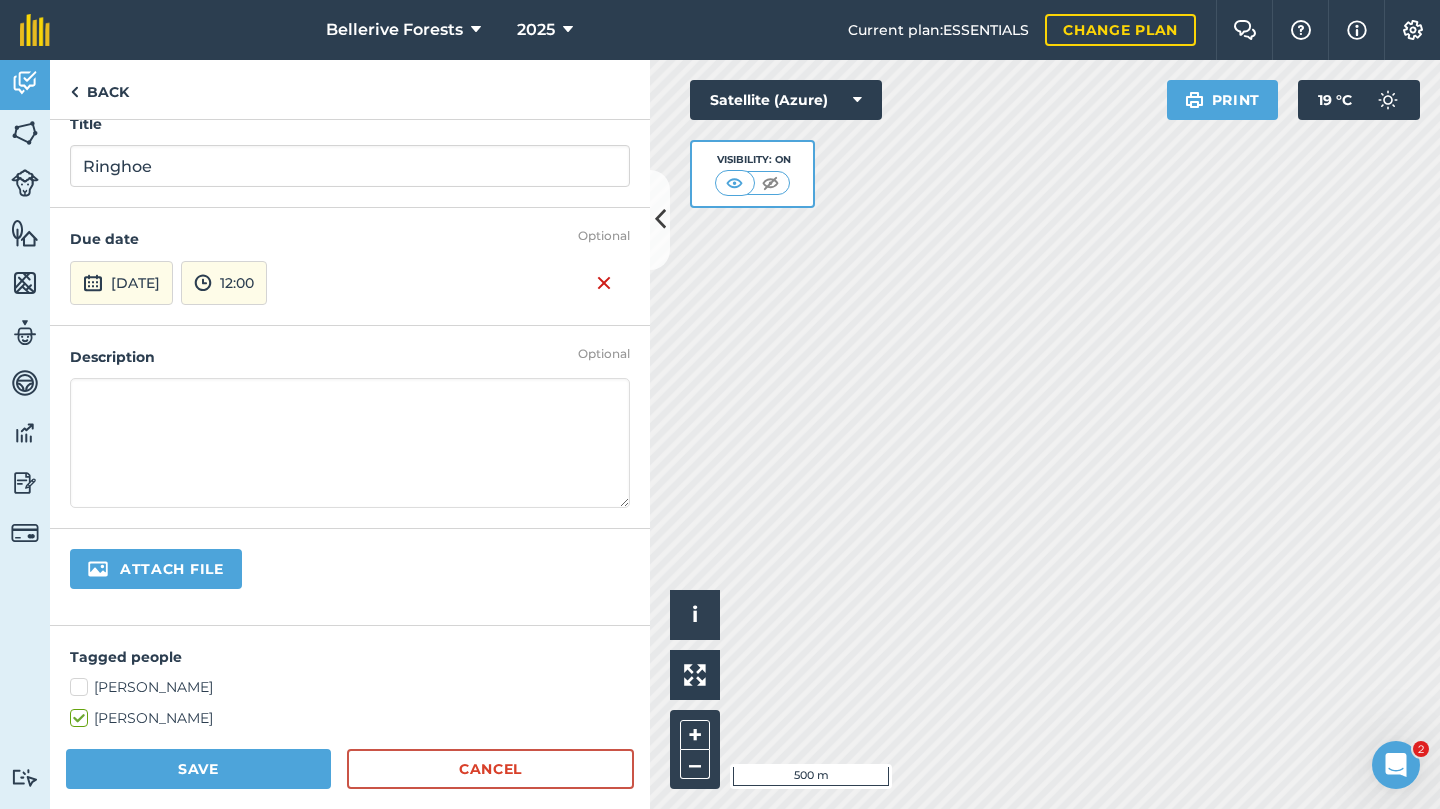 click at bounding box center (350, 443) 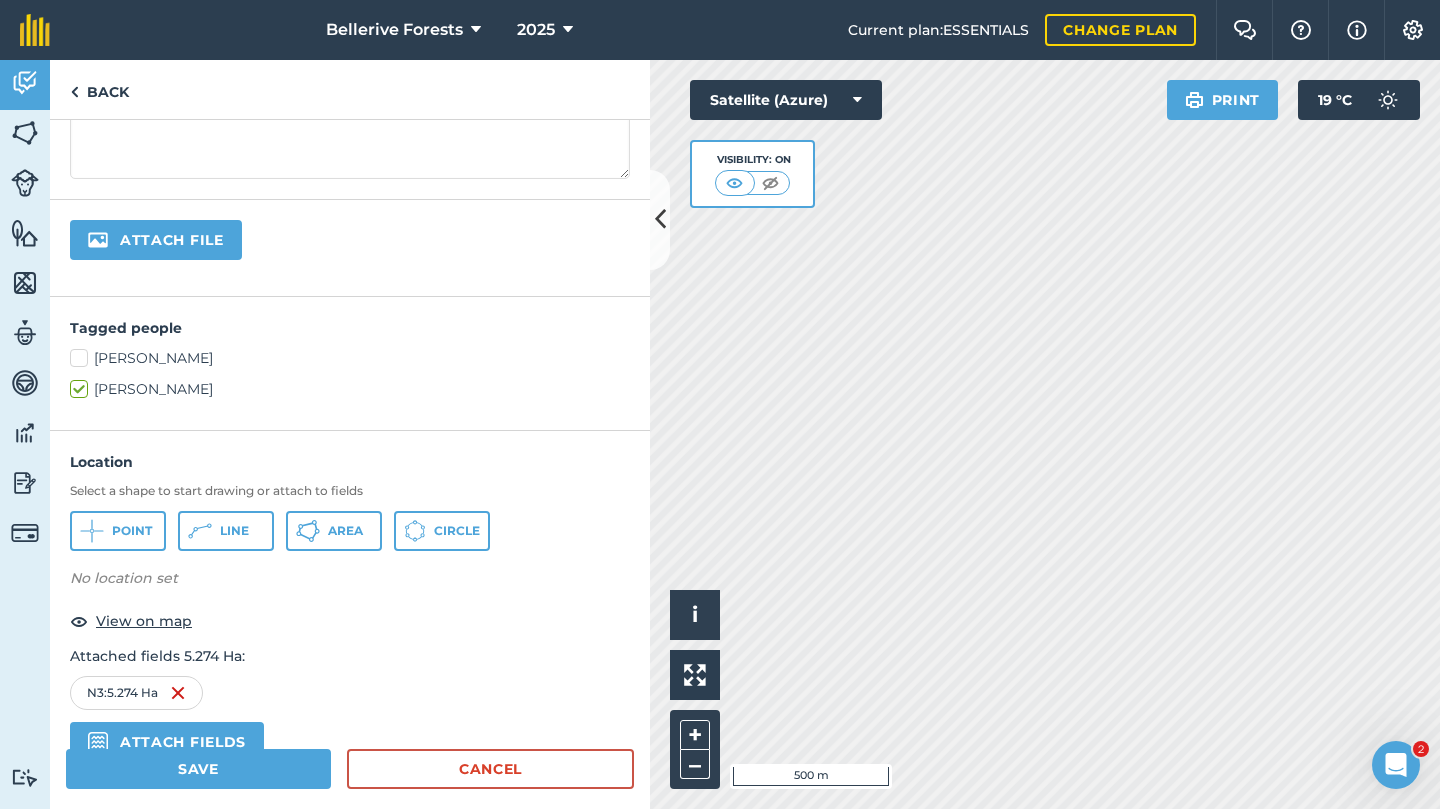 scroll, scrollTop: 358, scrollLeft: 0, axis: vertical 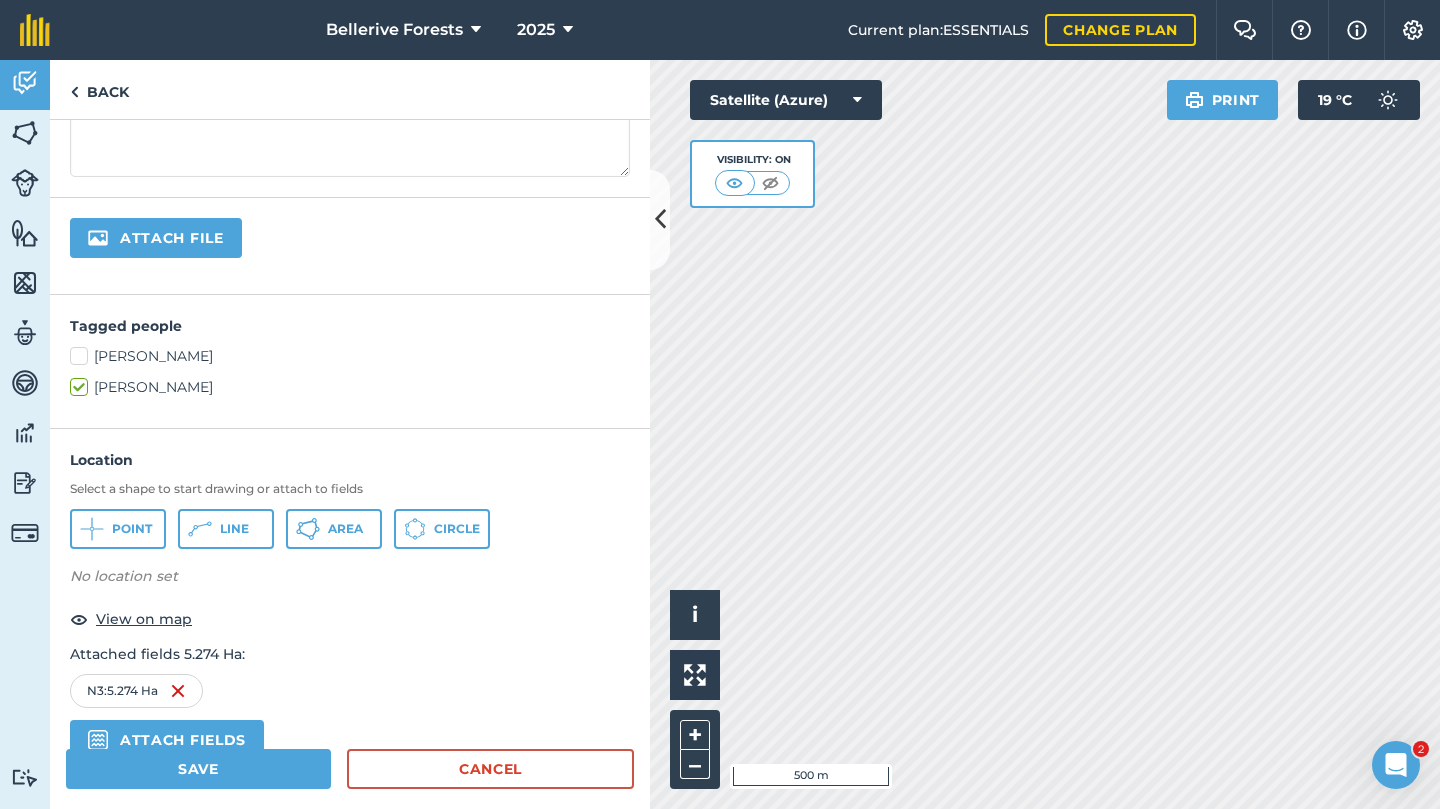type on "Ringhoe baby trees" 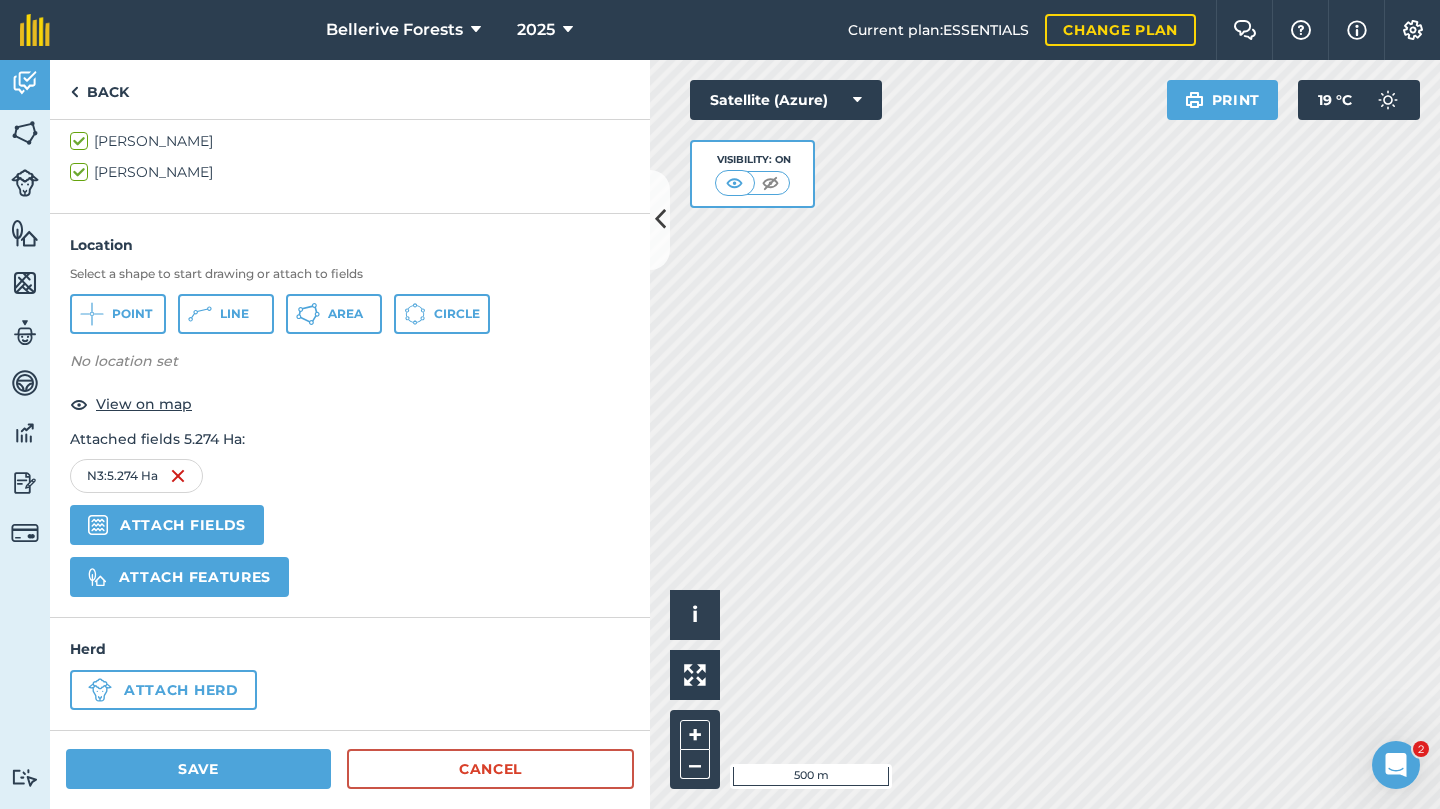 scroll, scrollTop: 572, scrollLeft: 0, axis: vertical 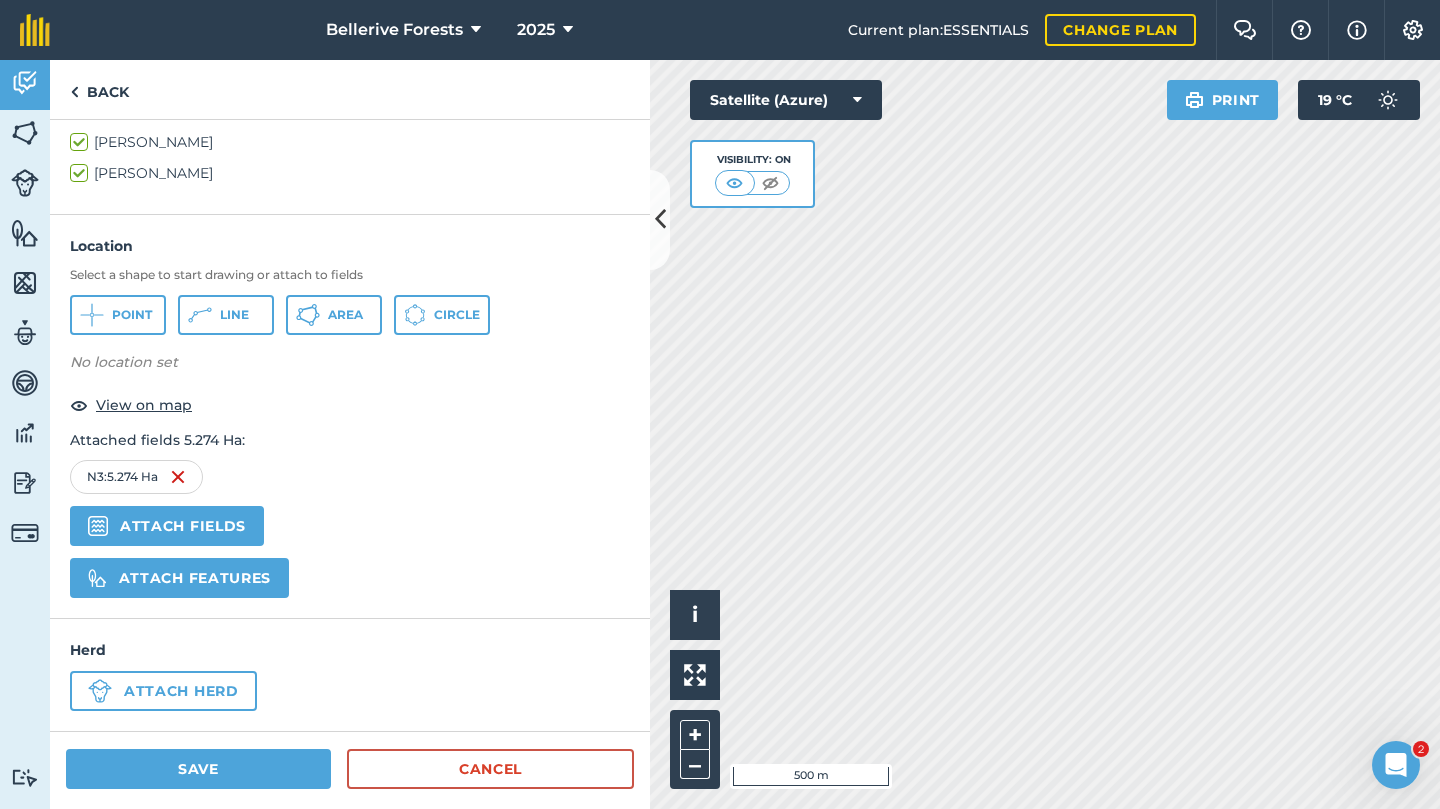 click on "Save" at bounding box center [198, 769] 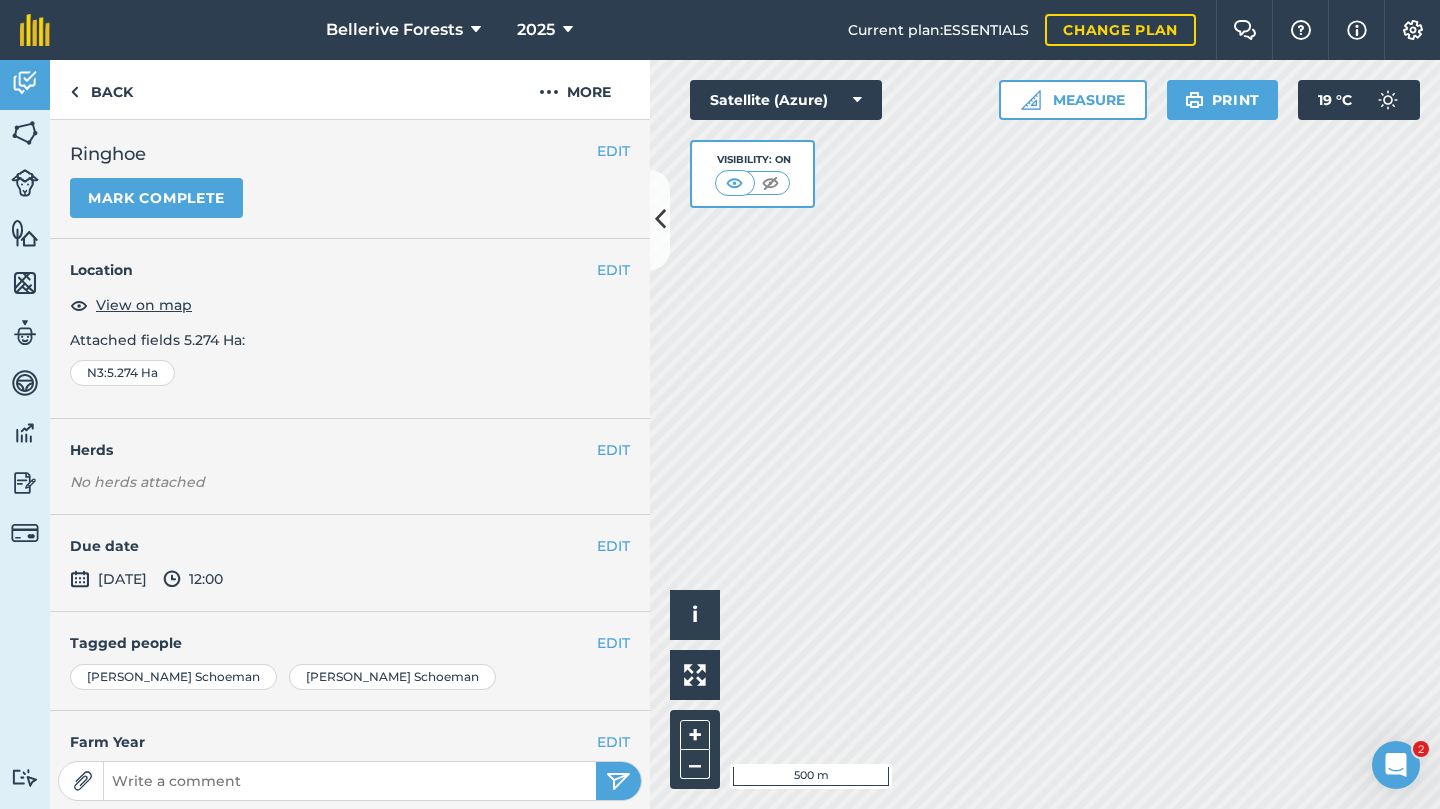 scroll, scrollTop: 0, scrollLeft: 0, axis: both 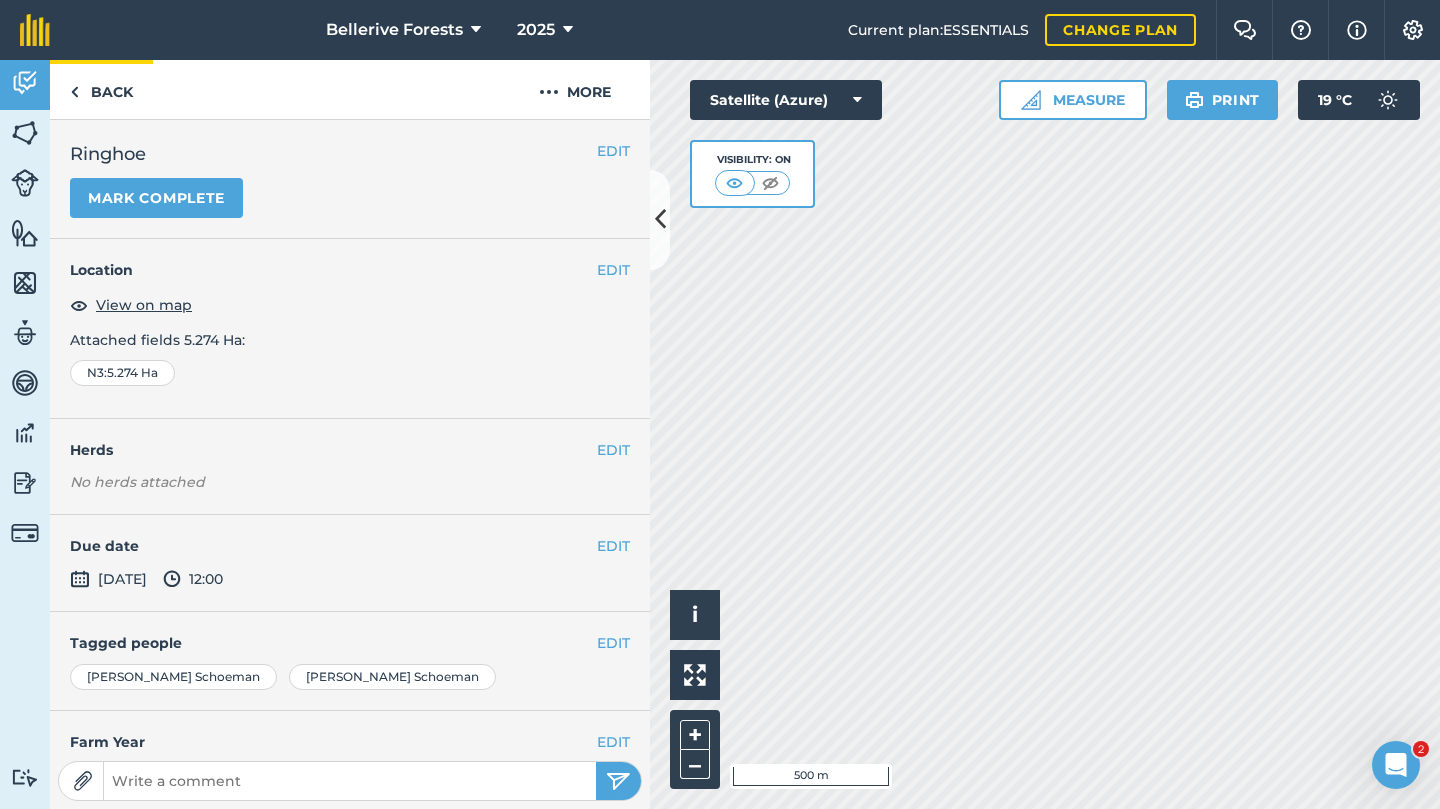 click on "Back" at bounding box center [101, 89] 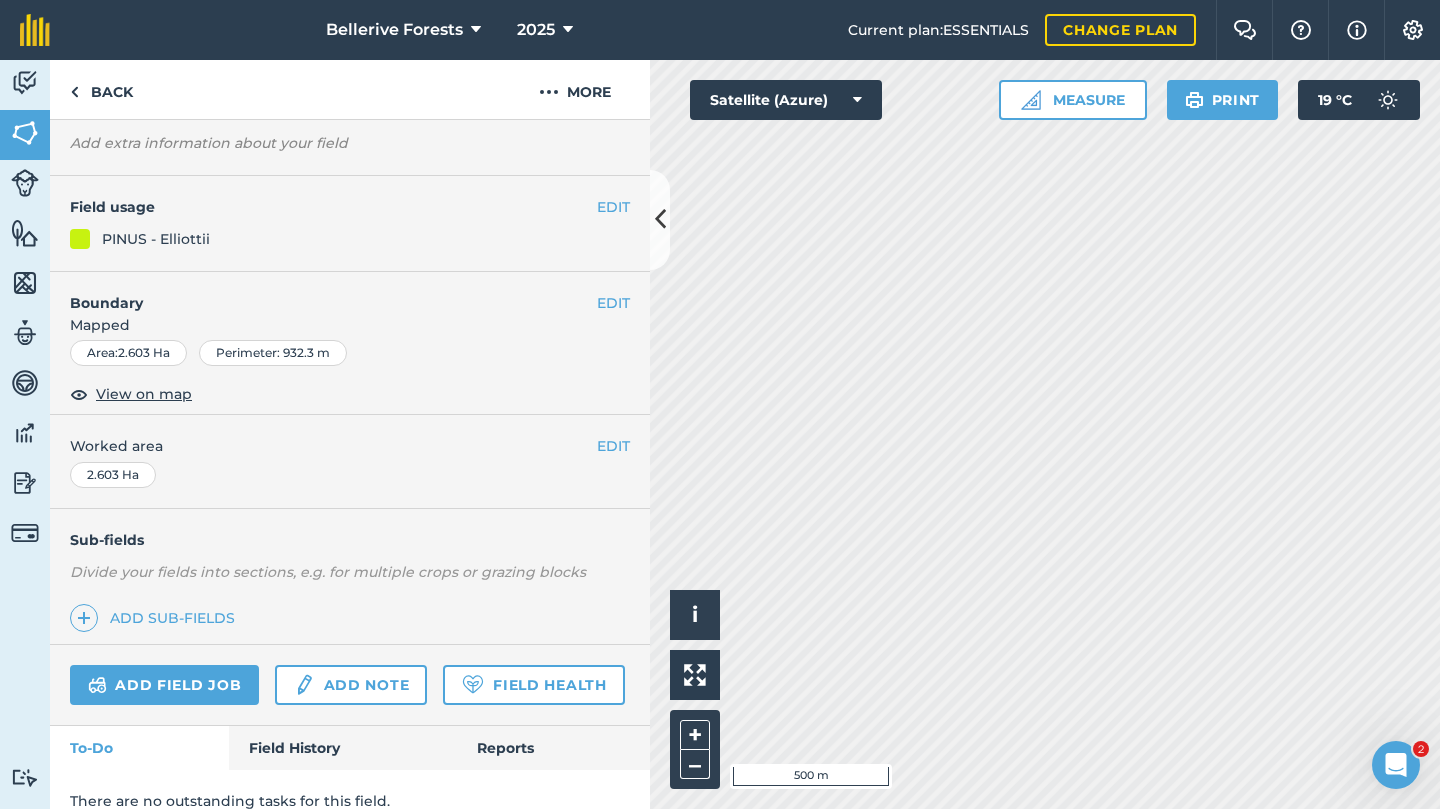 scroll, scrollTop: 111, scrollLeft: 0, axis: vertical 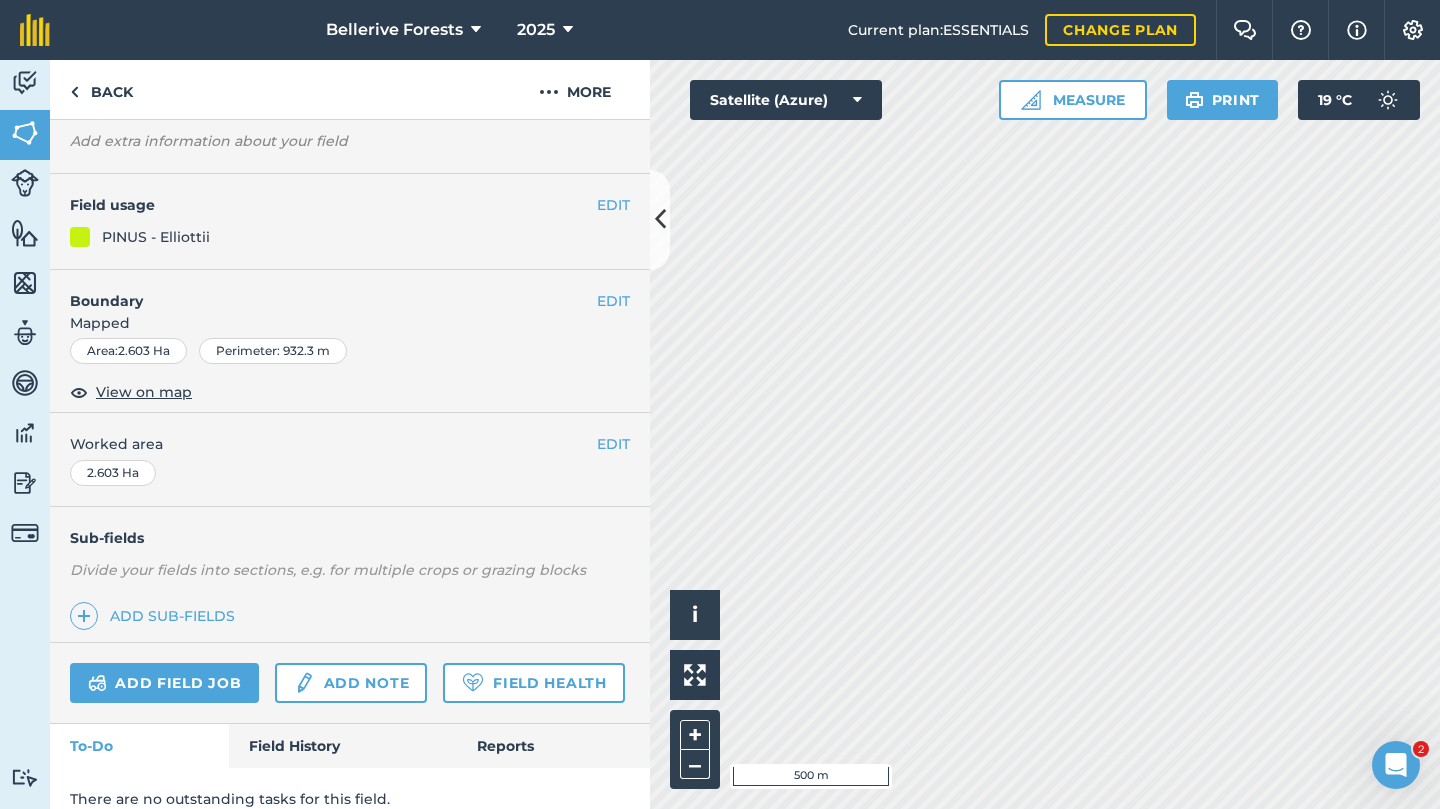 click on "Add note" at bounding box center [351, 683] 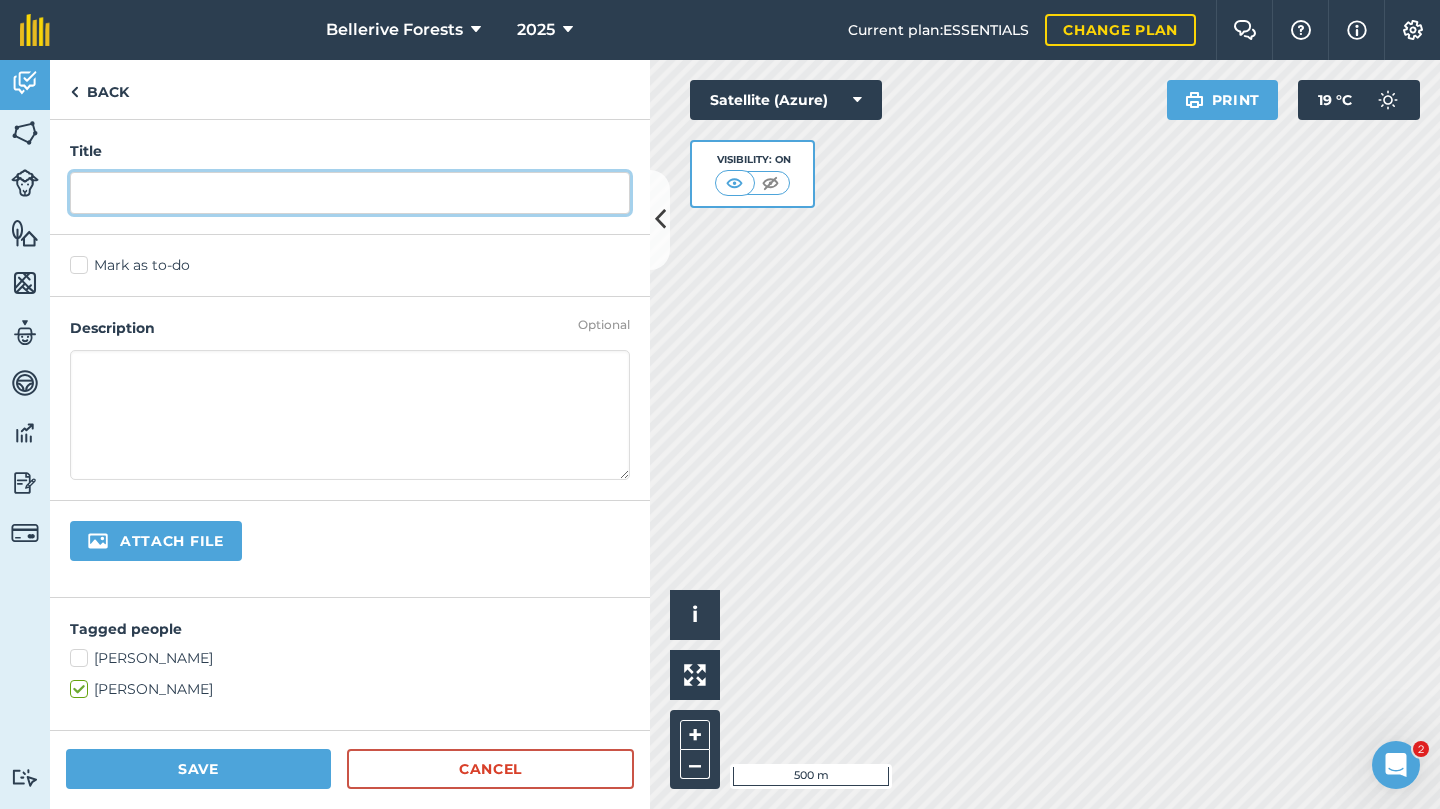 click at bounding box center [350, 193] 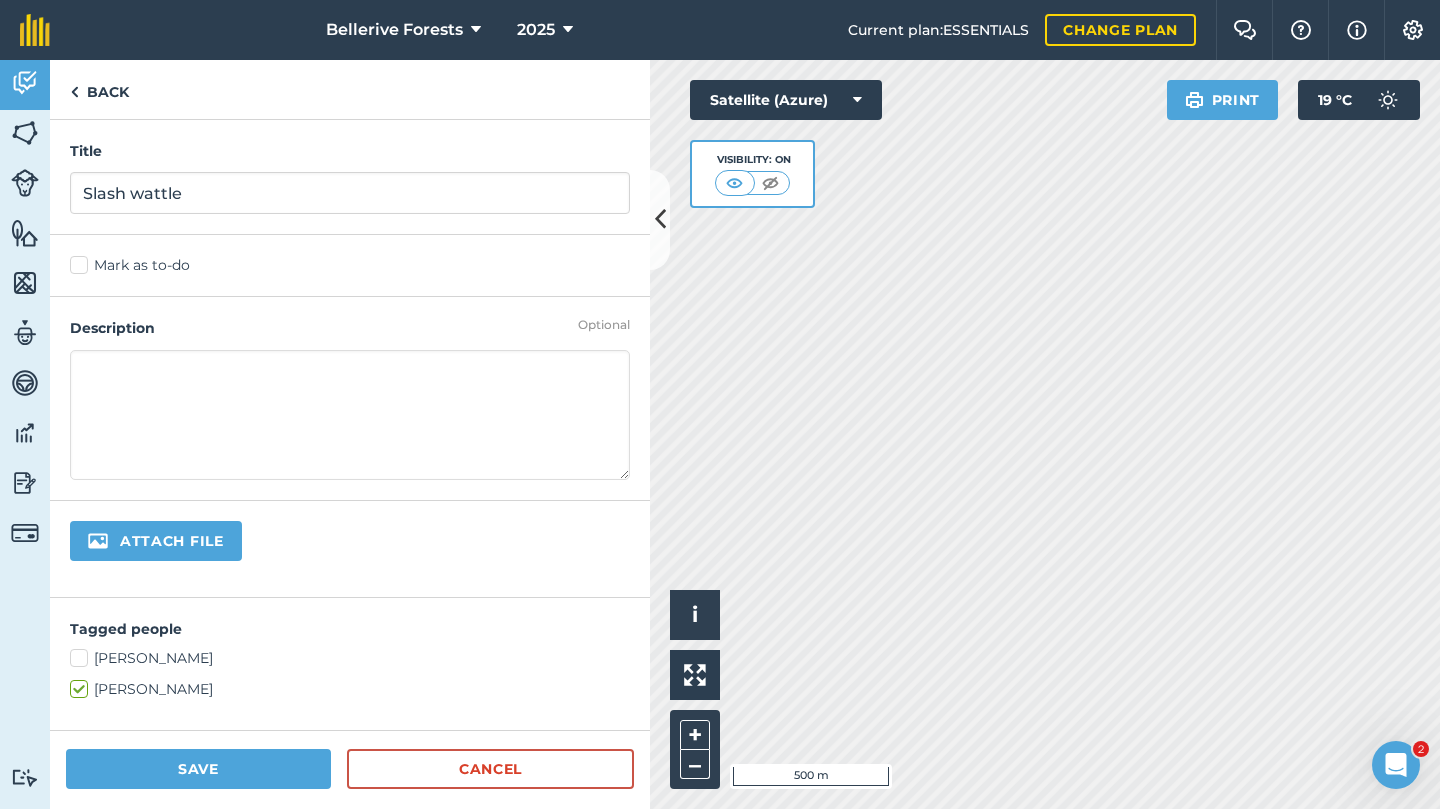 click on "Mark as to-do" at bounding box center [350, 265] 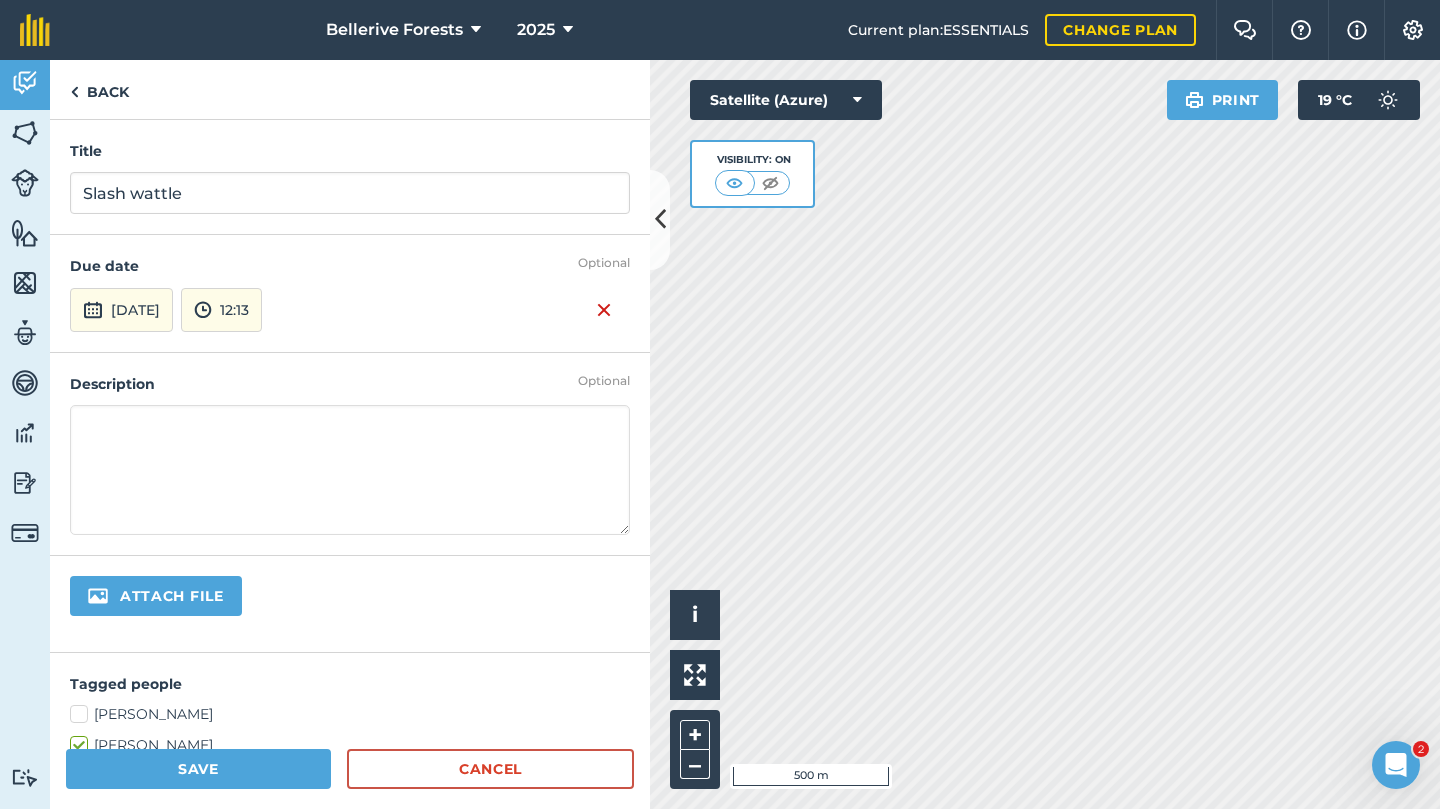 click on "[DATE]" at bounding box center (121, 310) 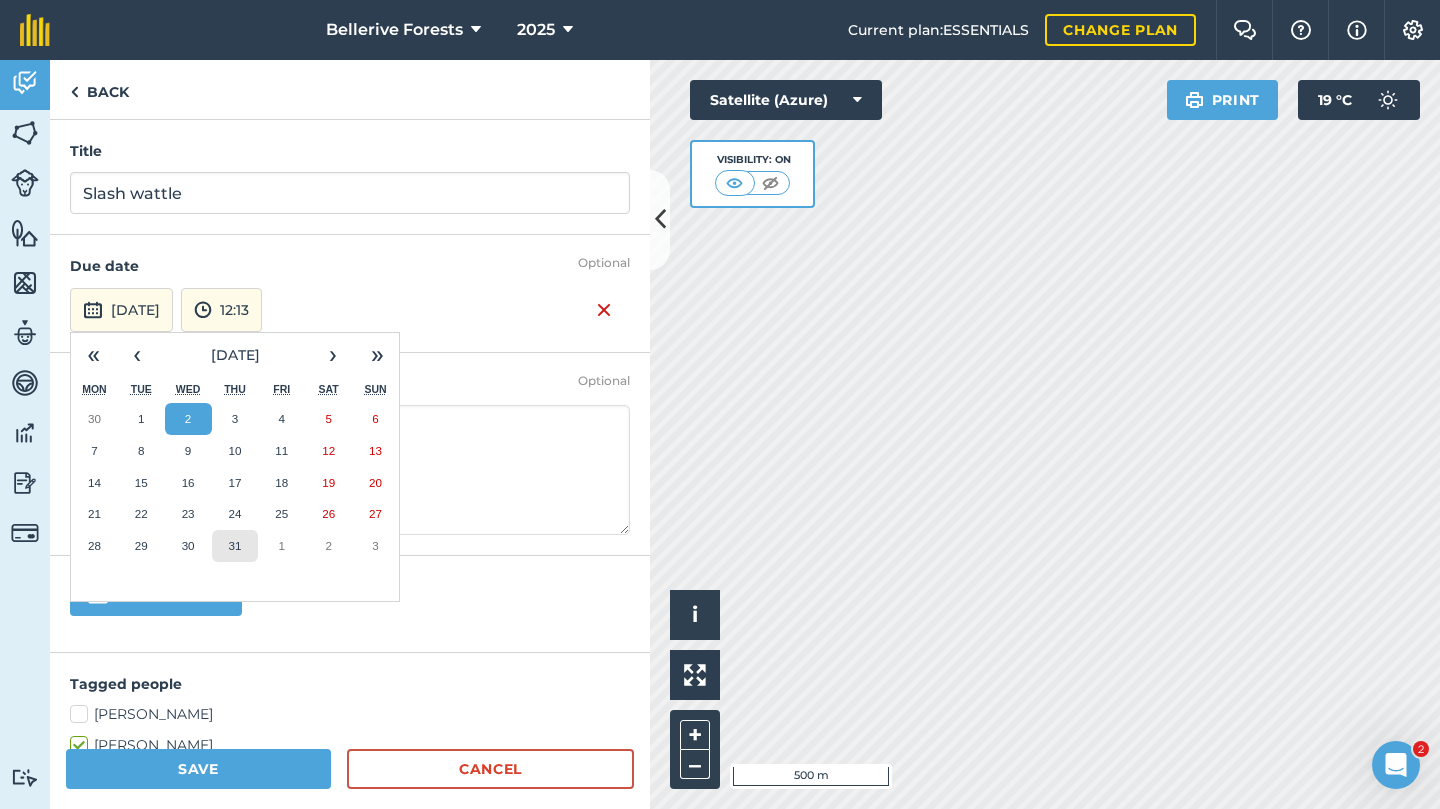 click on "31" at bounding box center (235, 546) 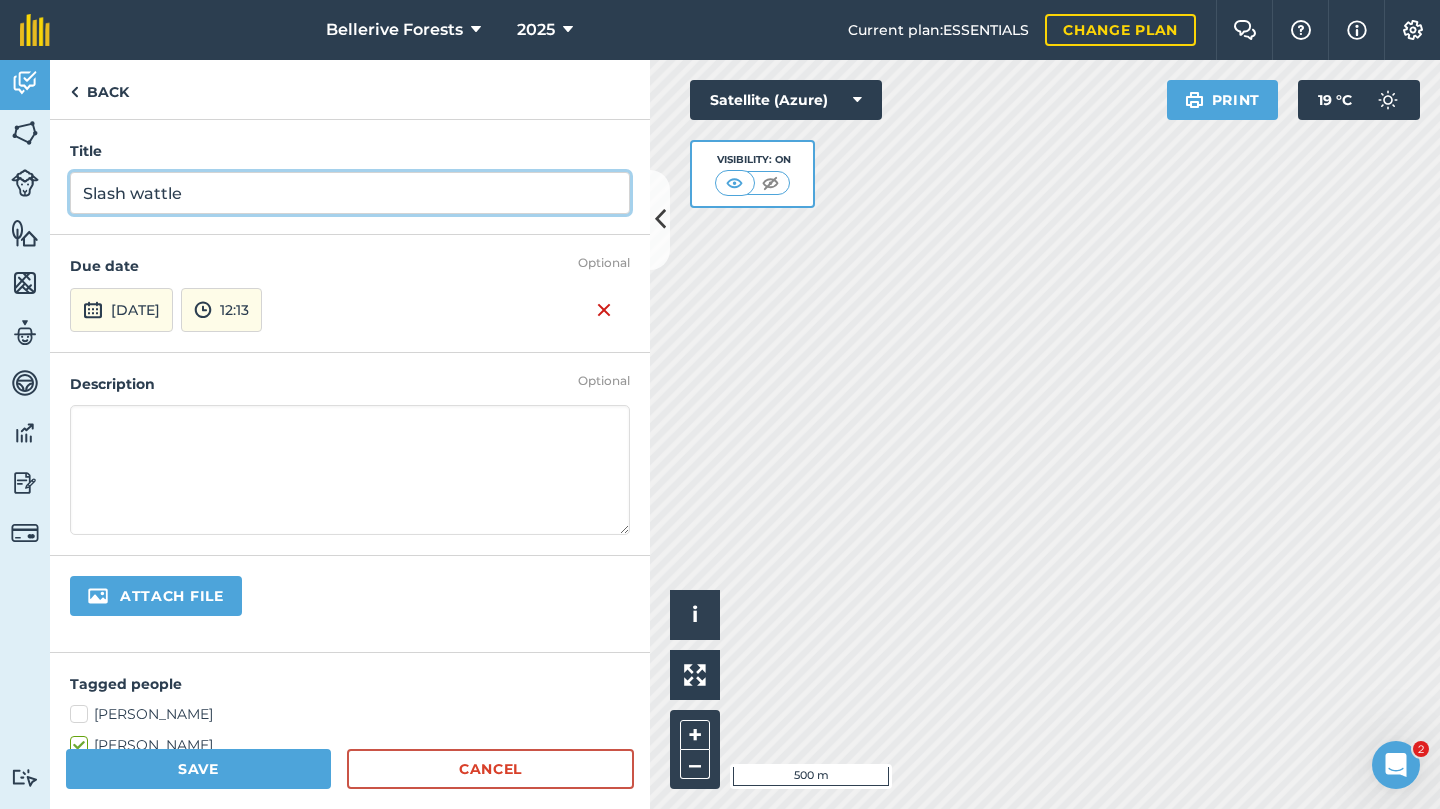 click on "Slash wattle" at bounding box center [350, 193] 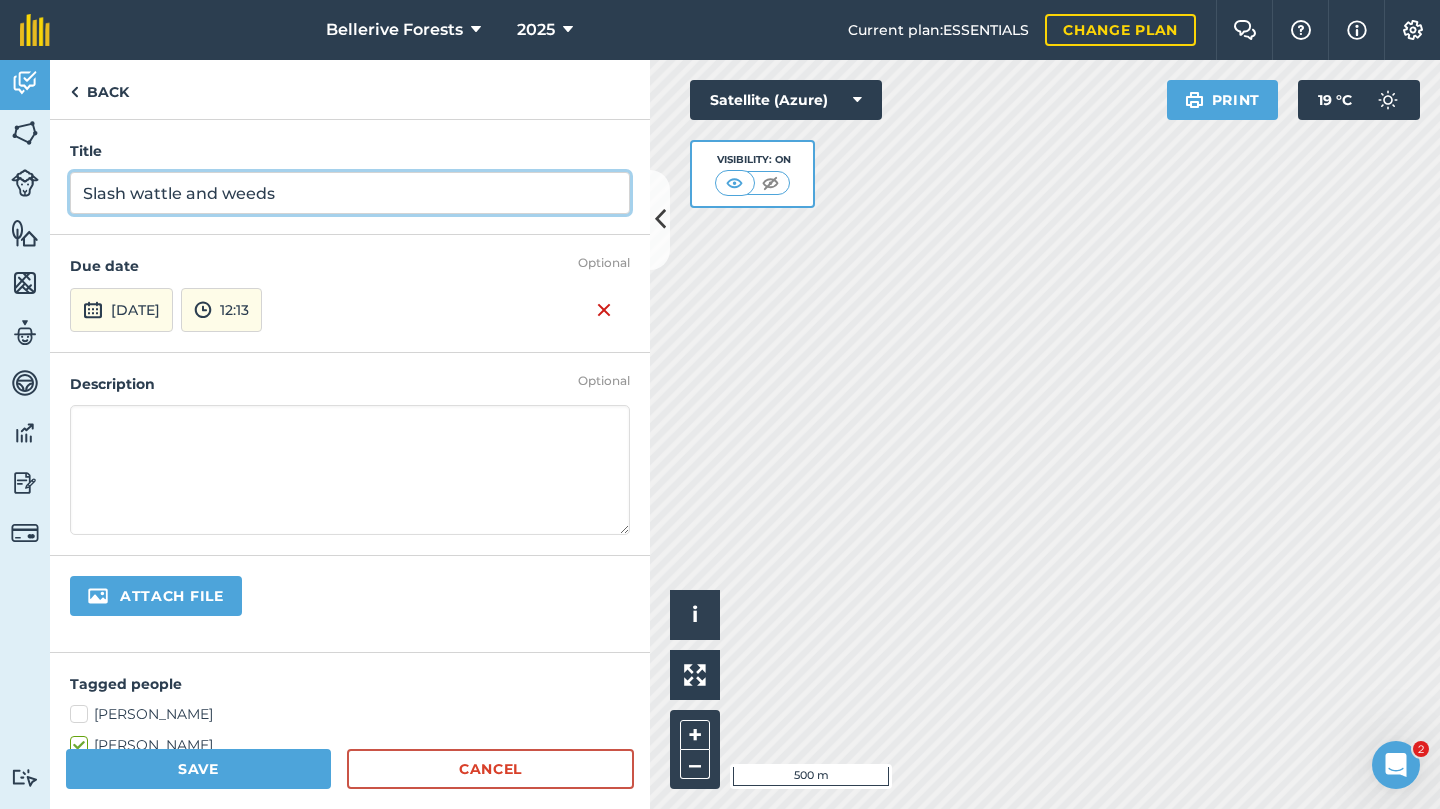 click on "Slash wattle and weeds" at bounding box center (350, 193) 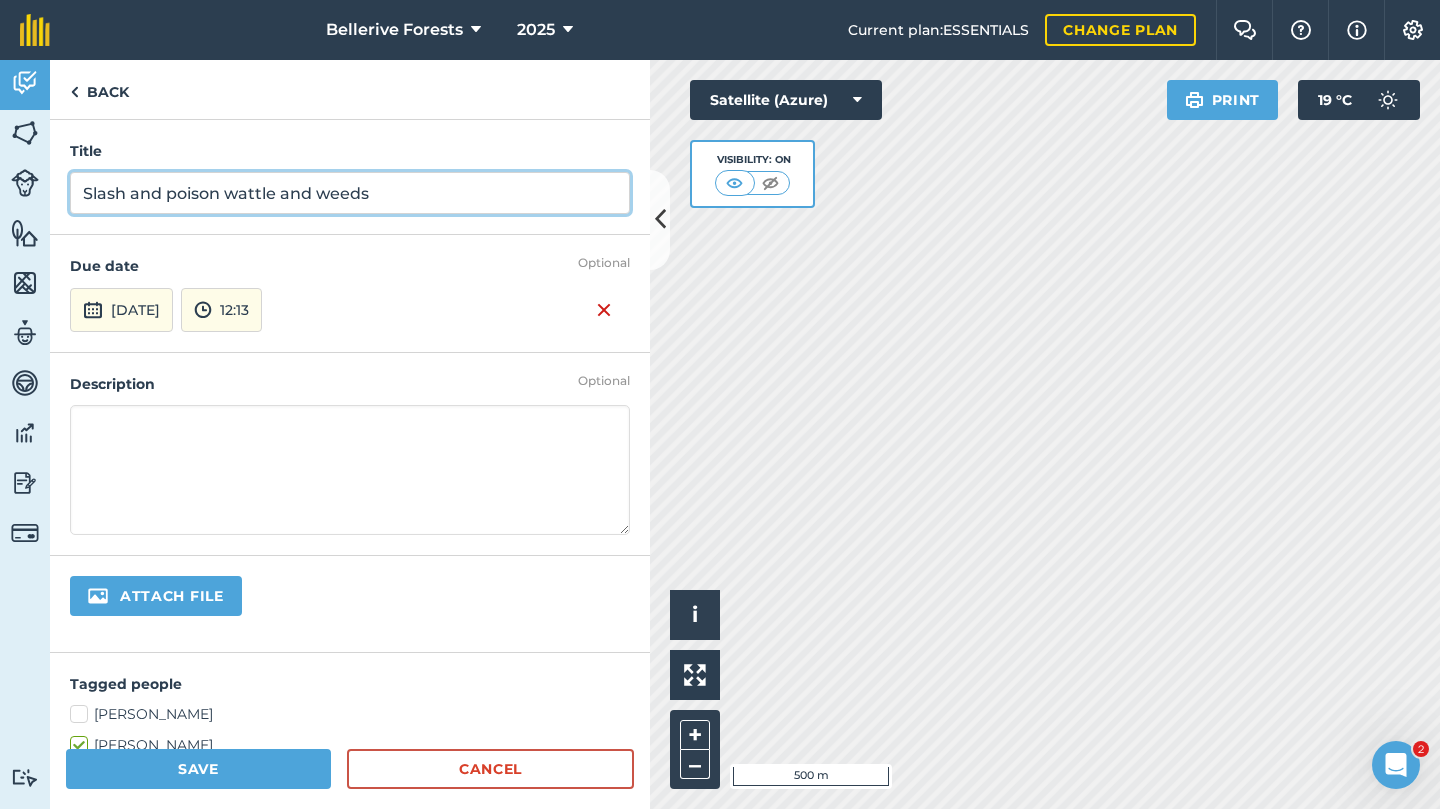 type on "Slash and poison wattle and weeds" 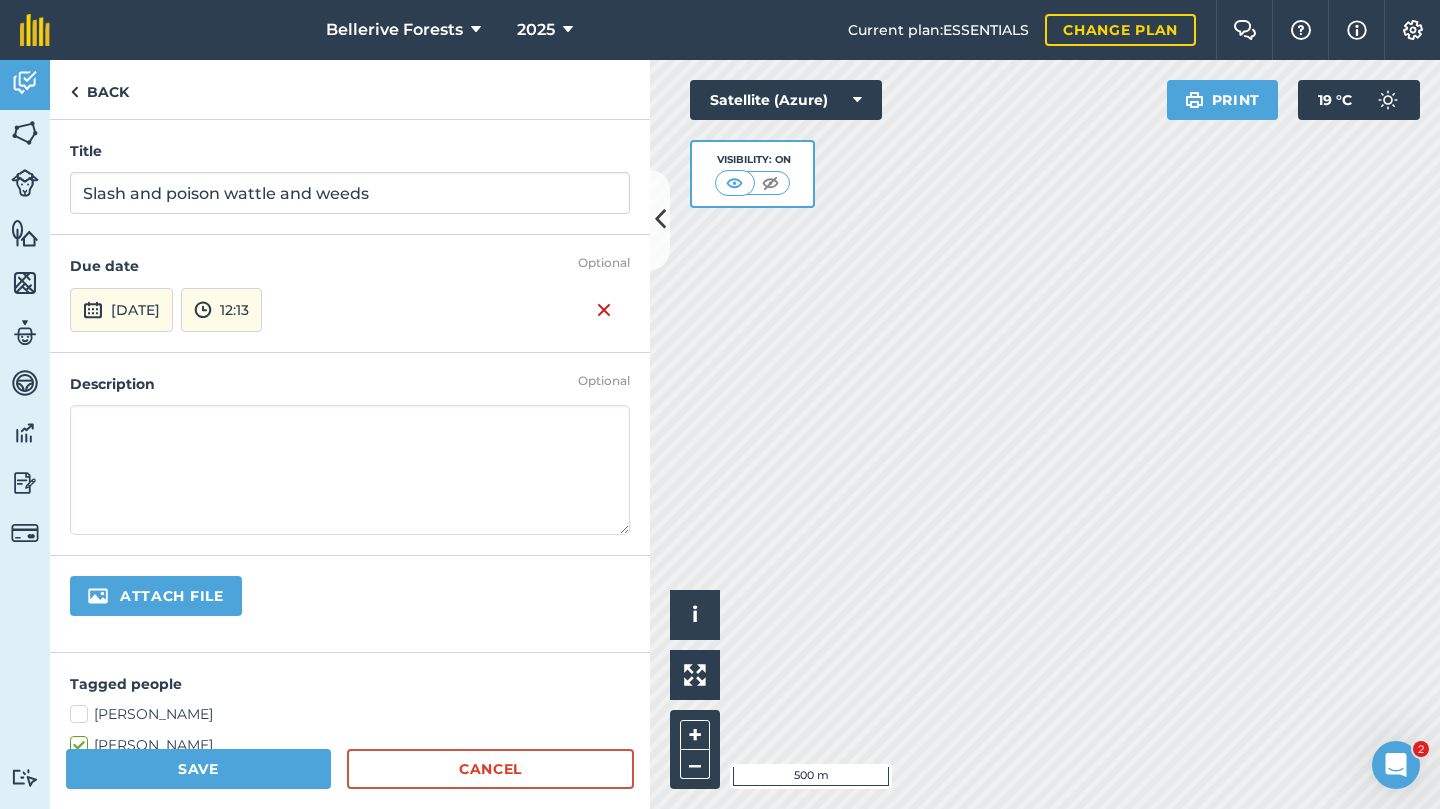 click on "Save" at bounding box center [198, 769] 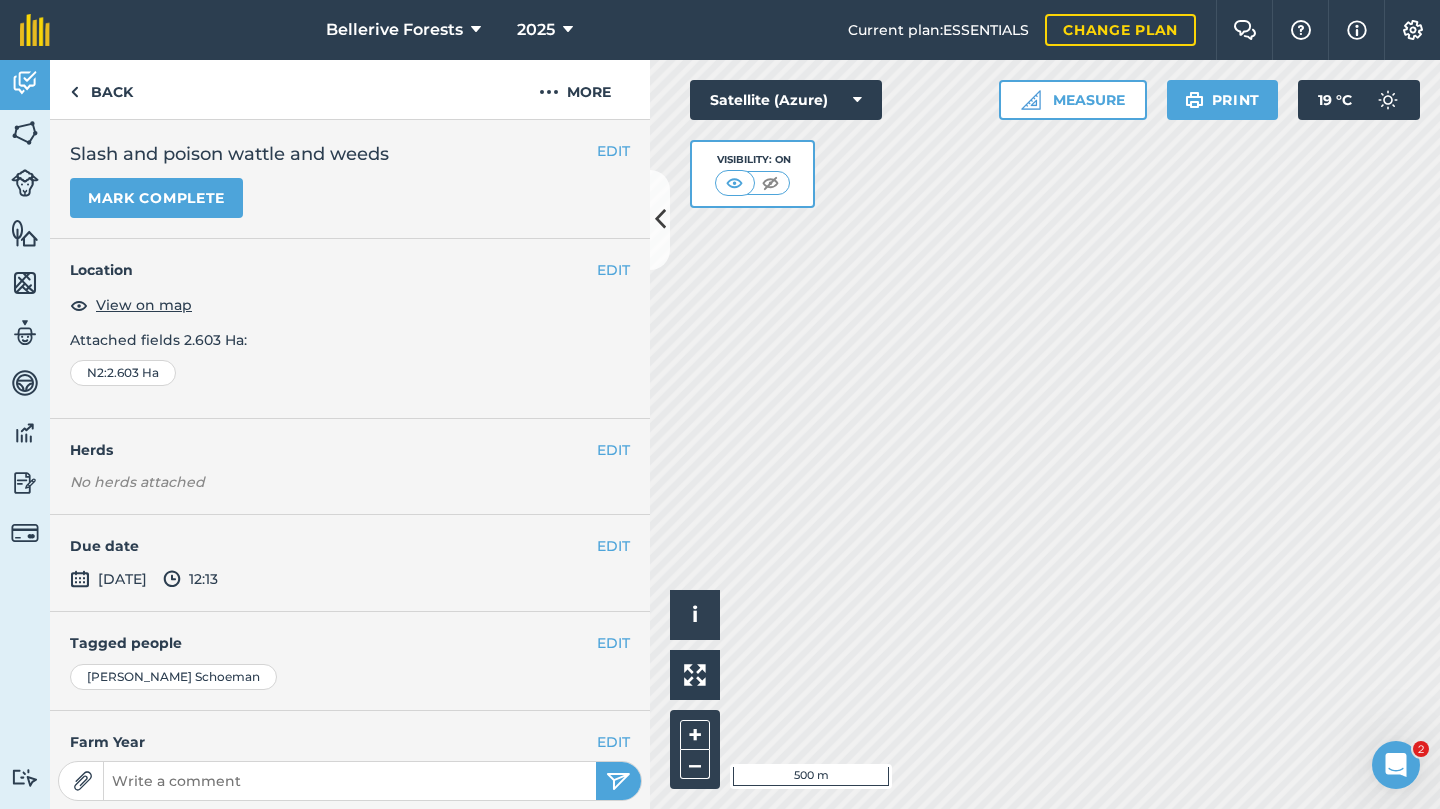 click on "EDIT" at bounding box center [613, 151] 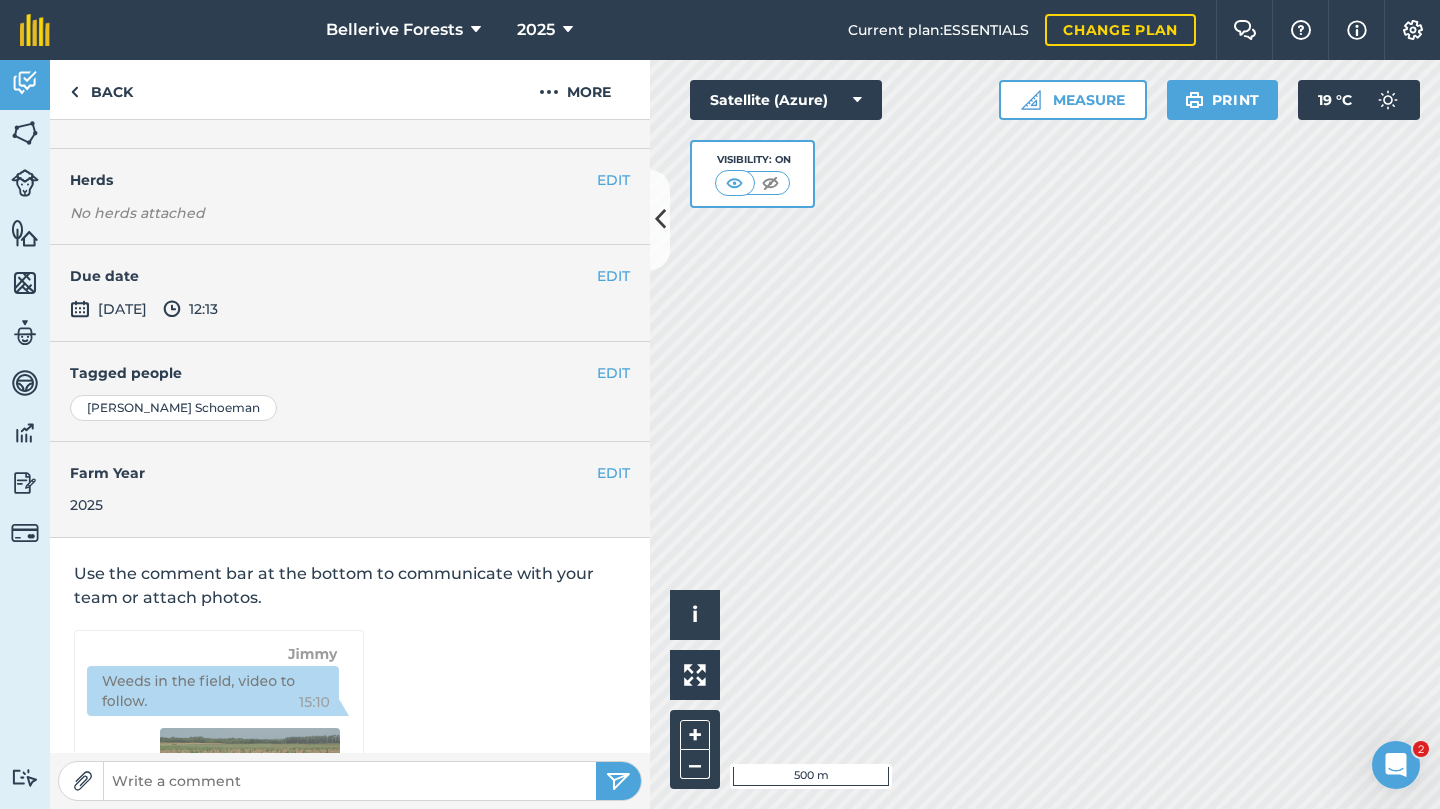 scroll, scrollTop: 326, scrollLeft: 0, axis: vertical 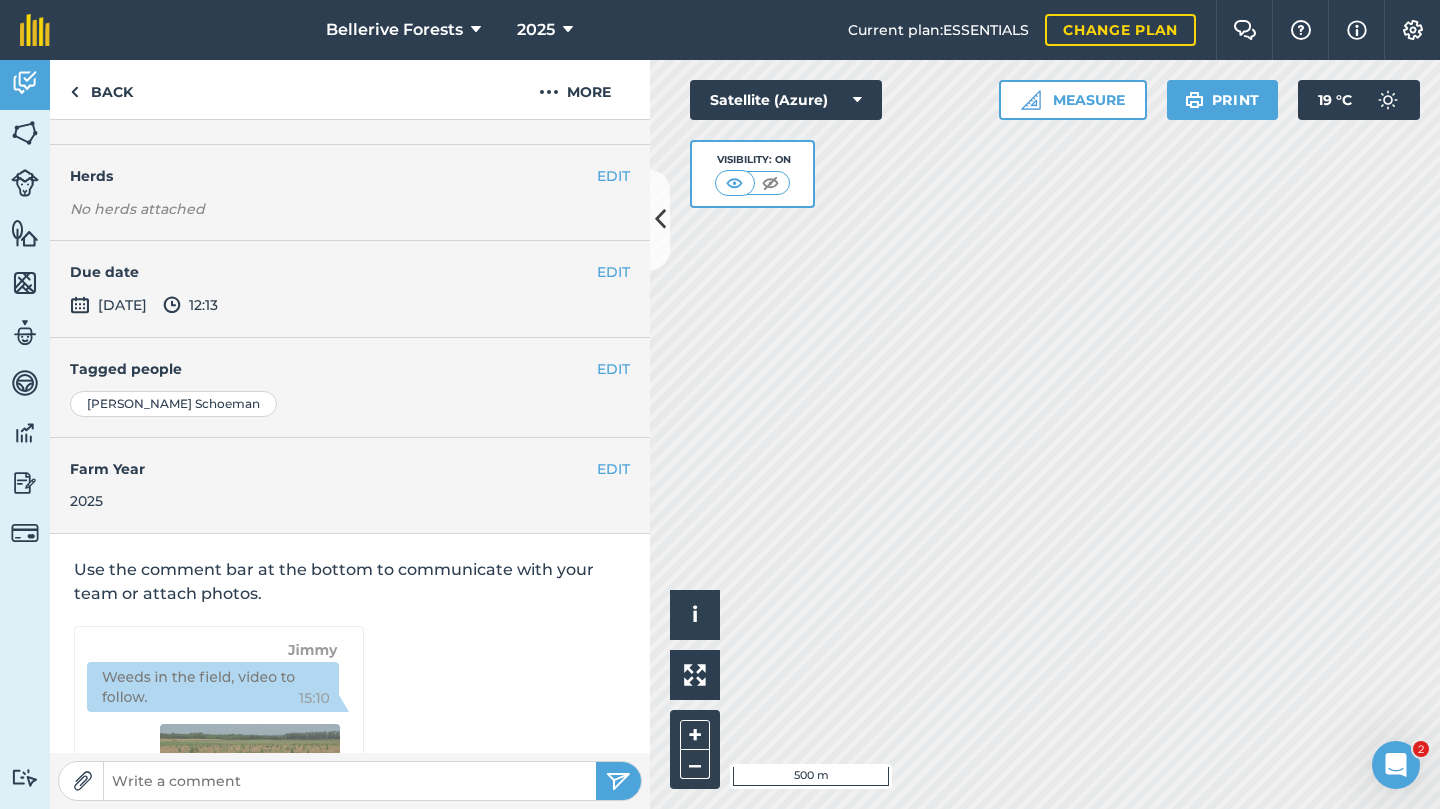 click on "EDIT" at bounding box center (613, 369) 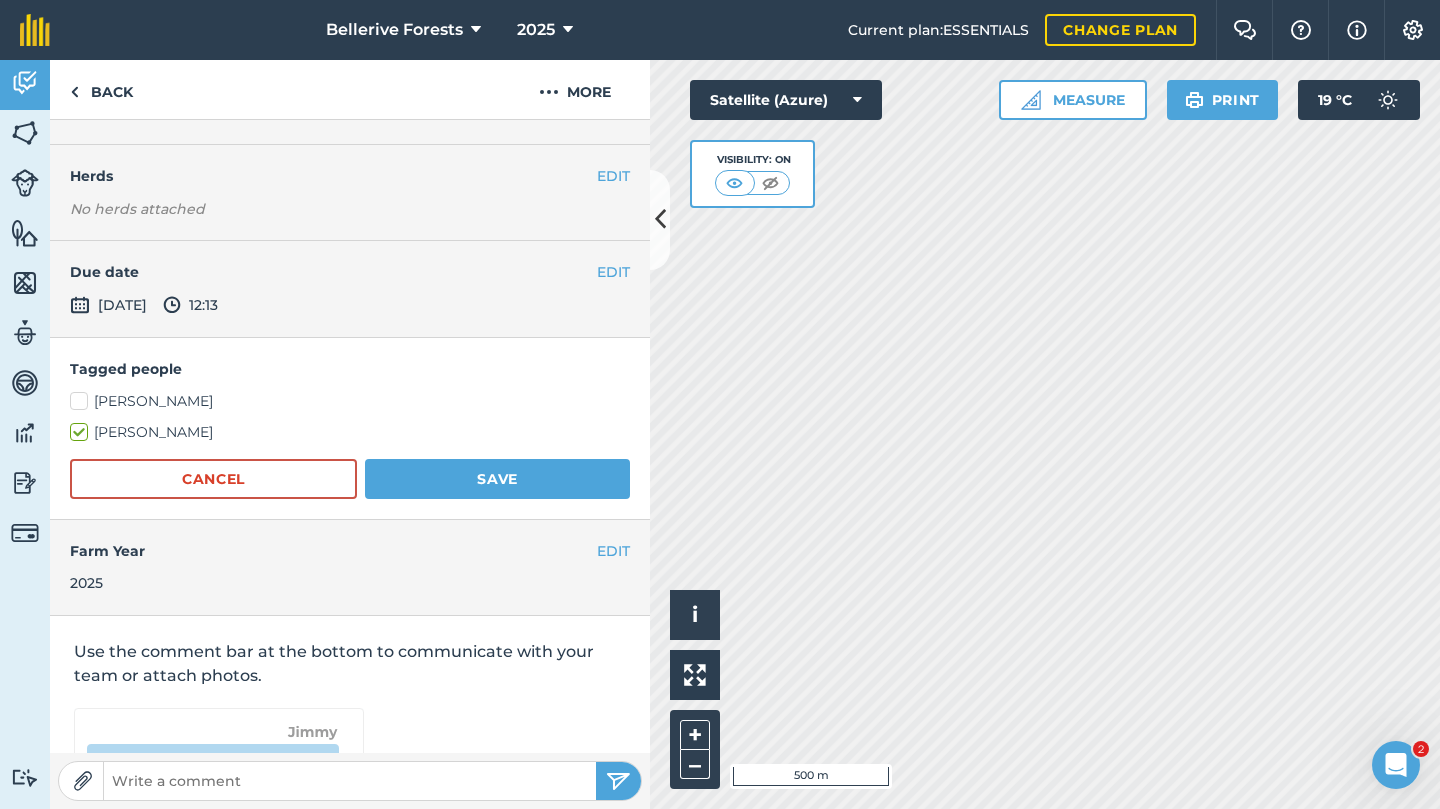click on "[PERSON_NAME]" at bounding box center [350, 401] 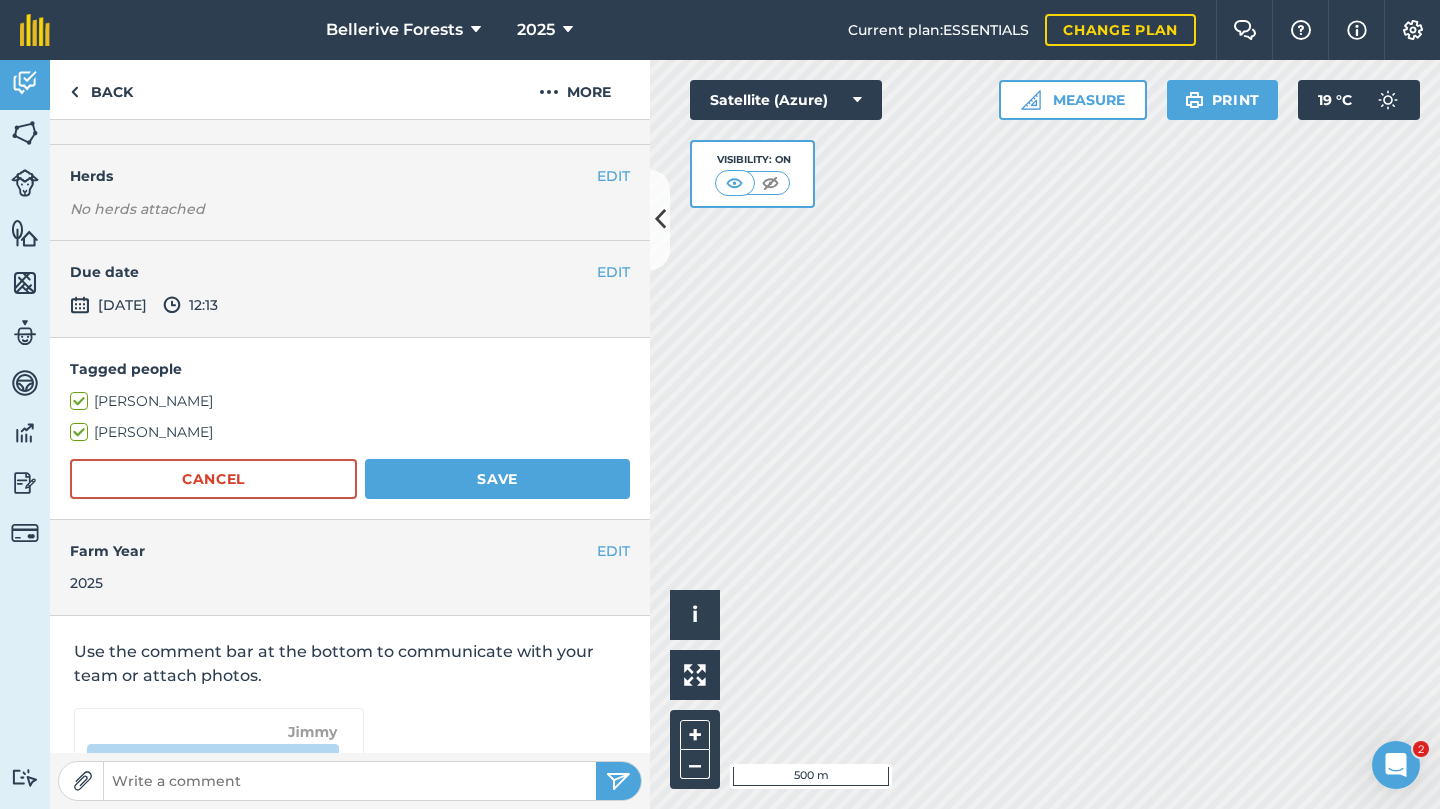 click on "Save" at bounding box center (497, 479) 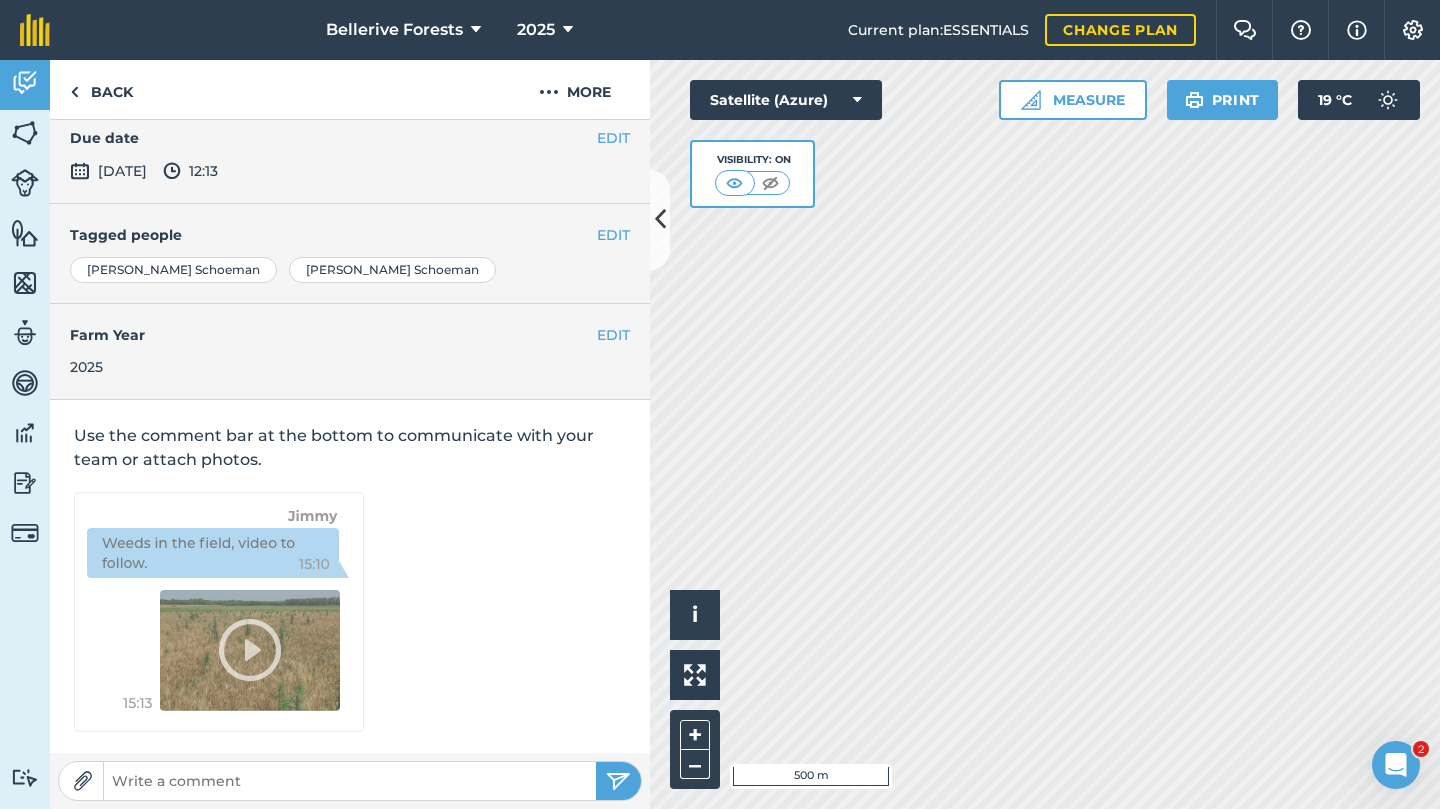 scroll, scrollTop: 459, scrollLeft: 0, axis: vertical 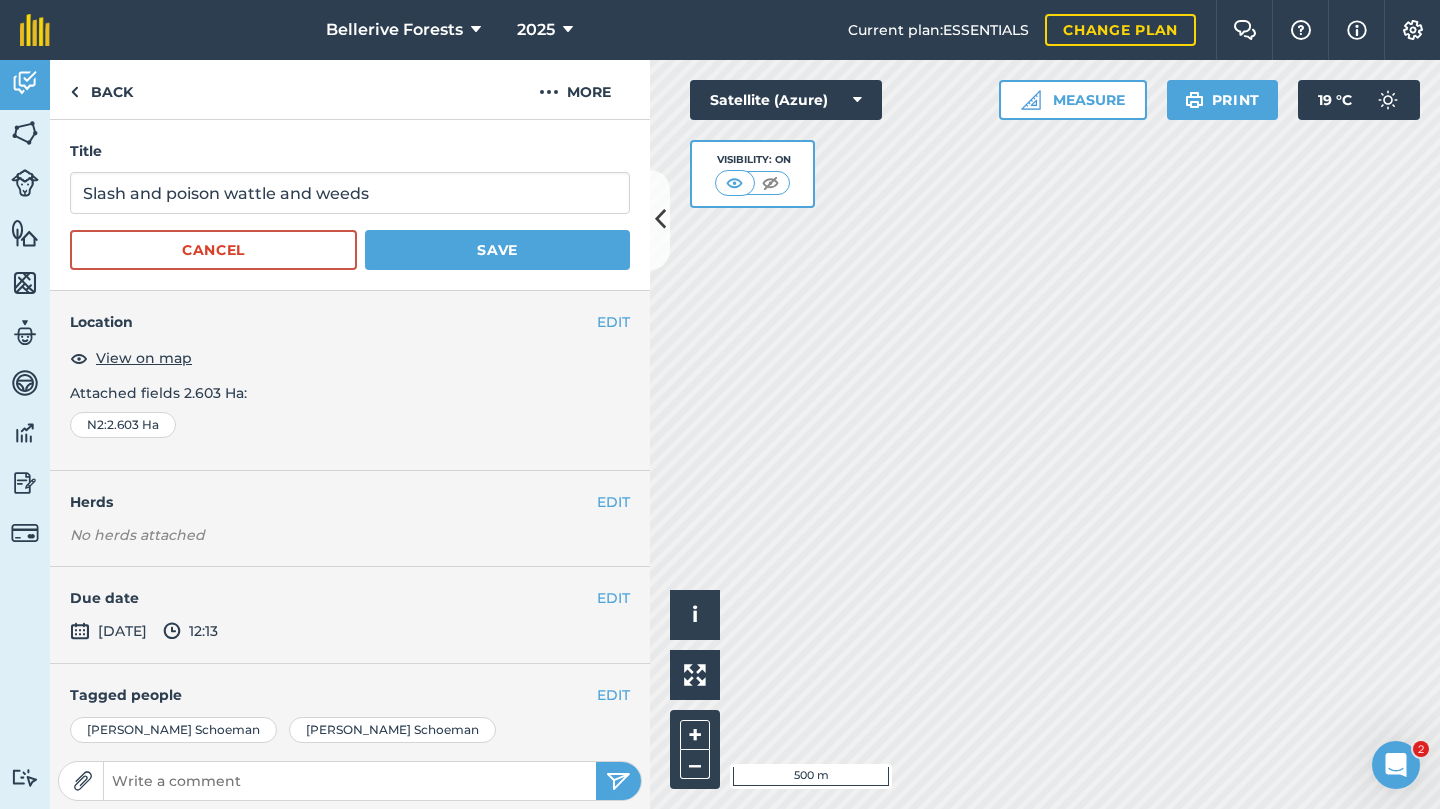 click on "Save" at bounding box center (497, 250) 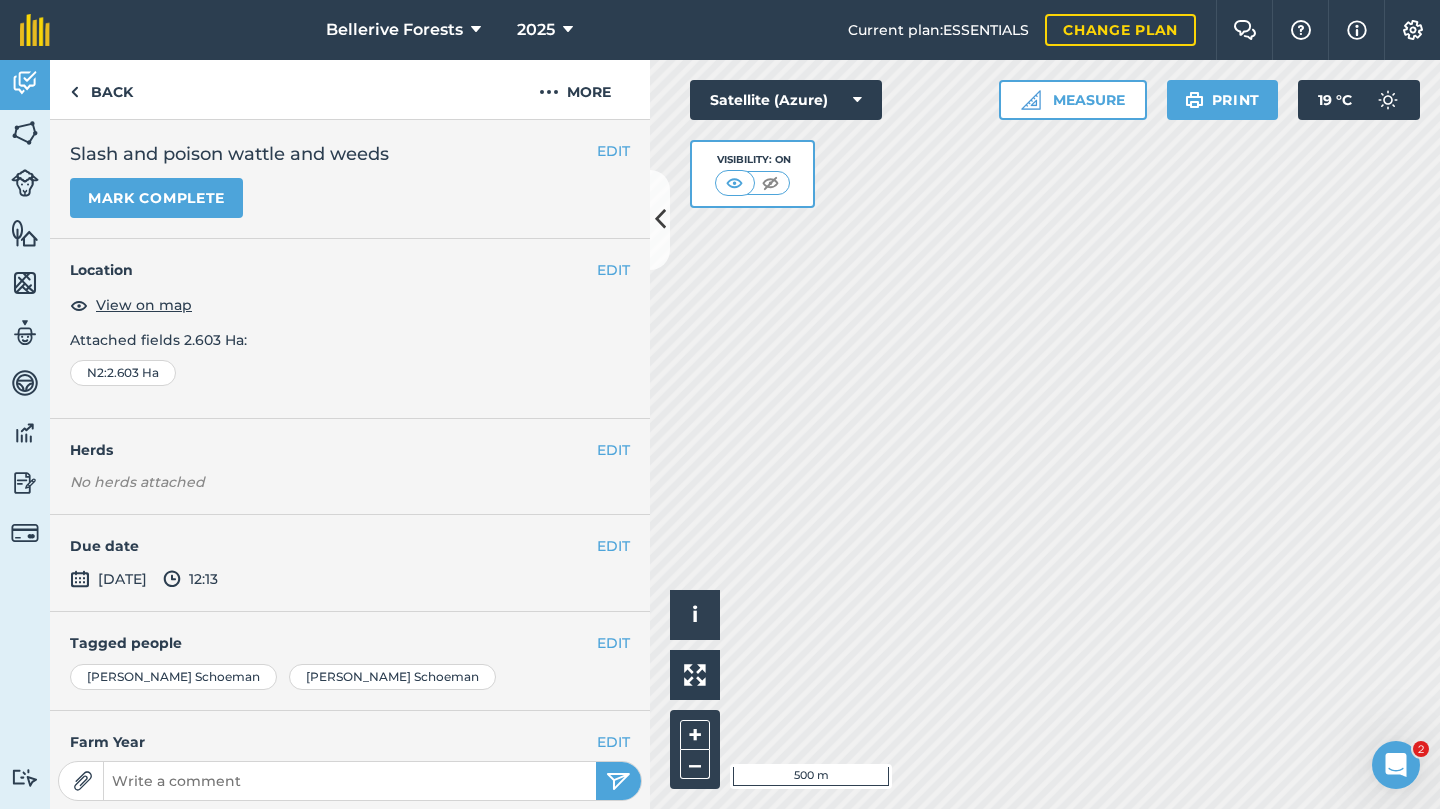 scroll, scrollTop: 0, scrollLeft: 0, axis: both 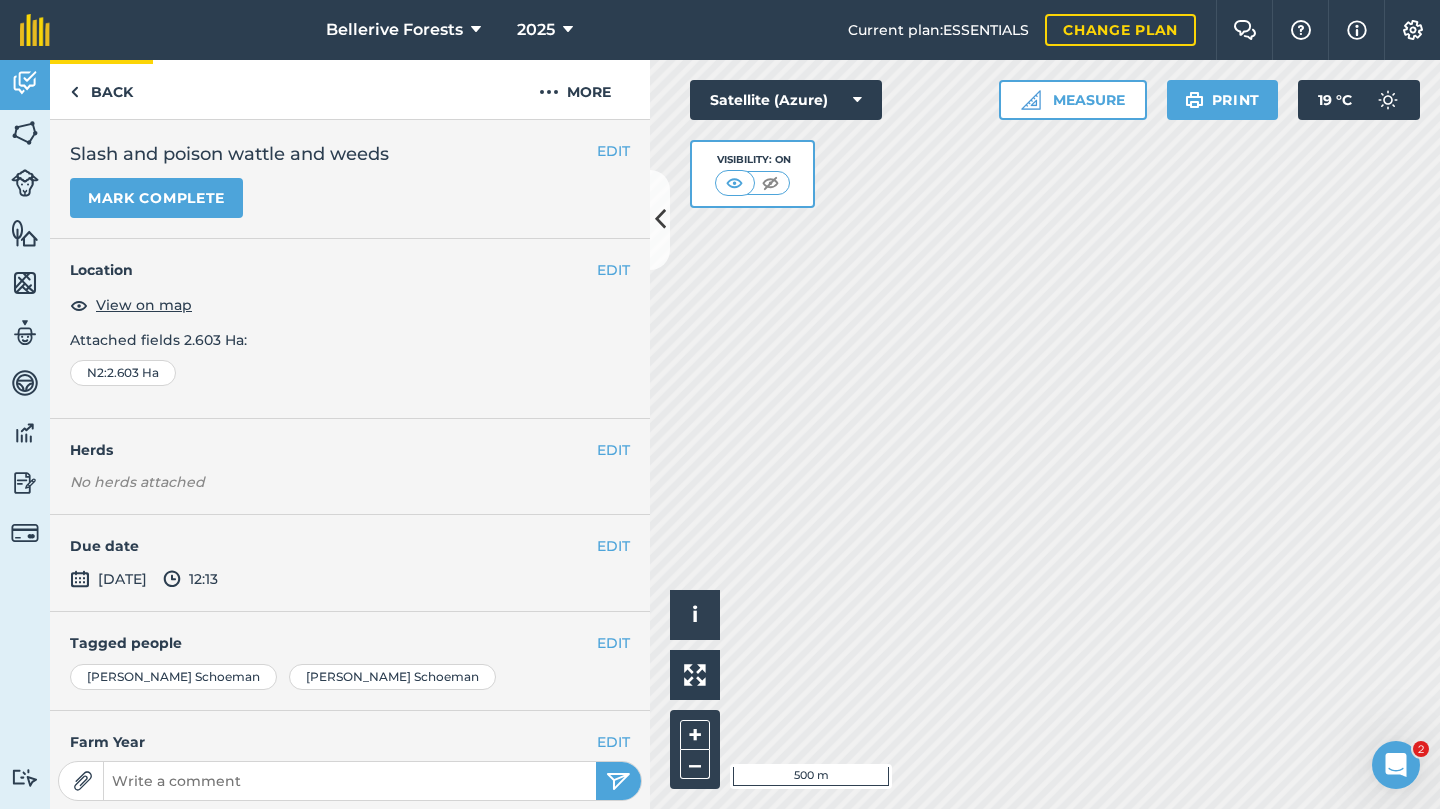 click on "Back" at bounding box center [101, 89] 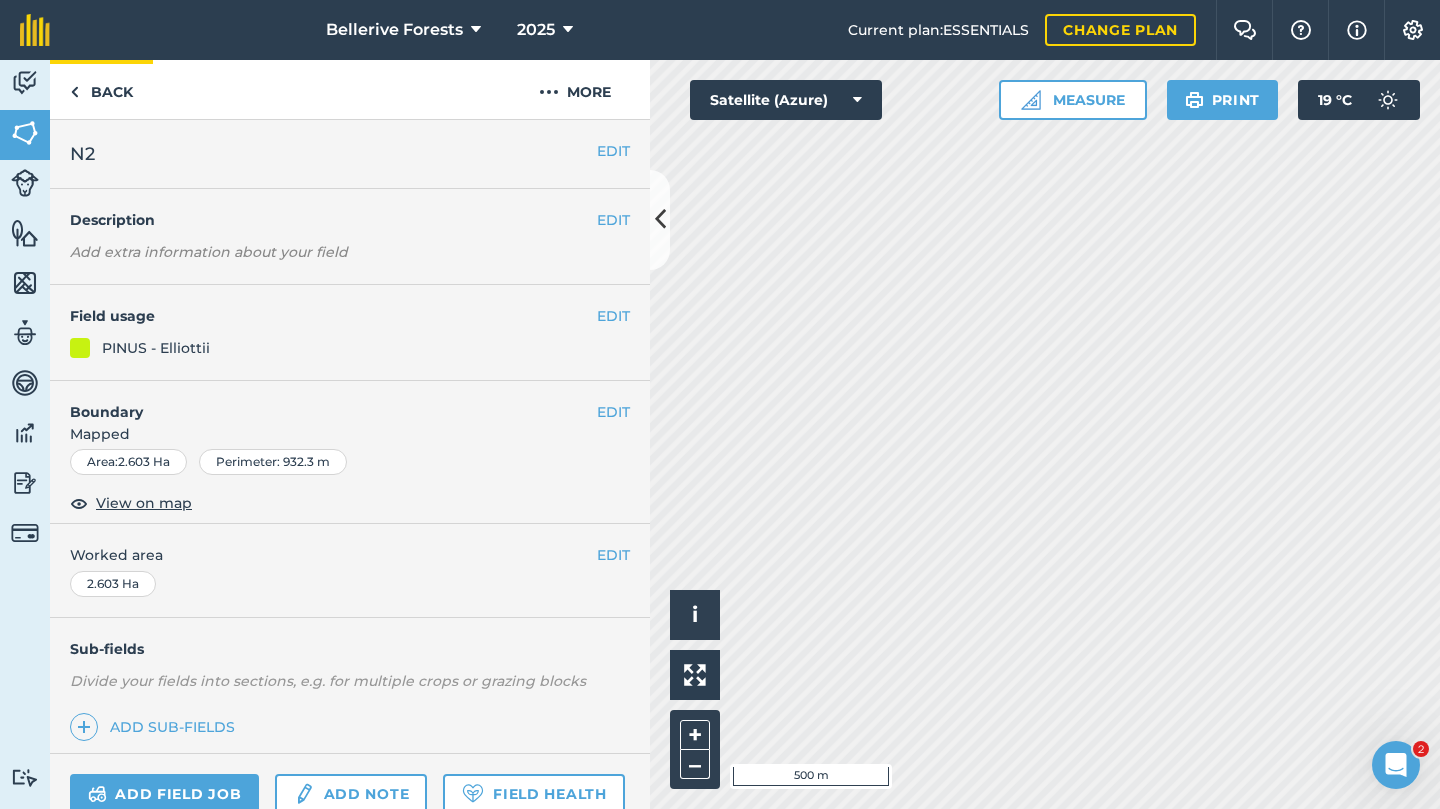 click on "Back" at bounding box center (101, 89) 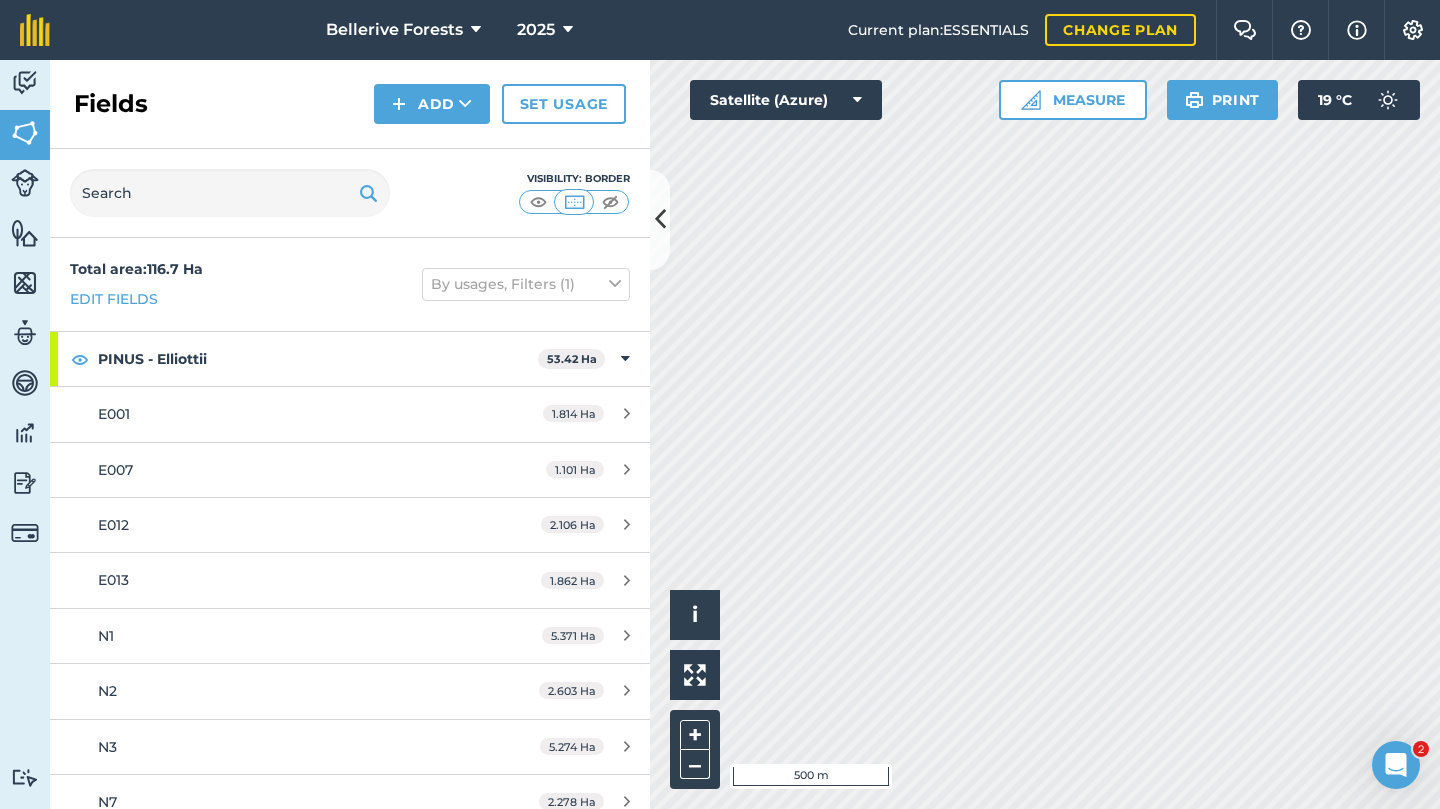 click on "Fields" at bounding box center [111, 104] 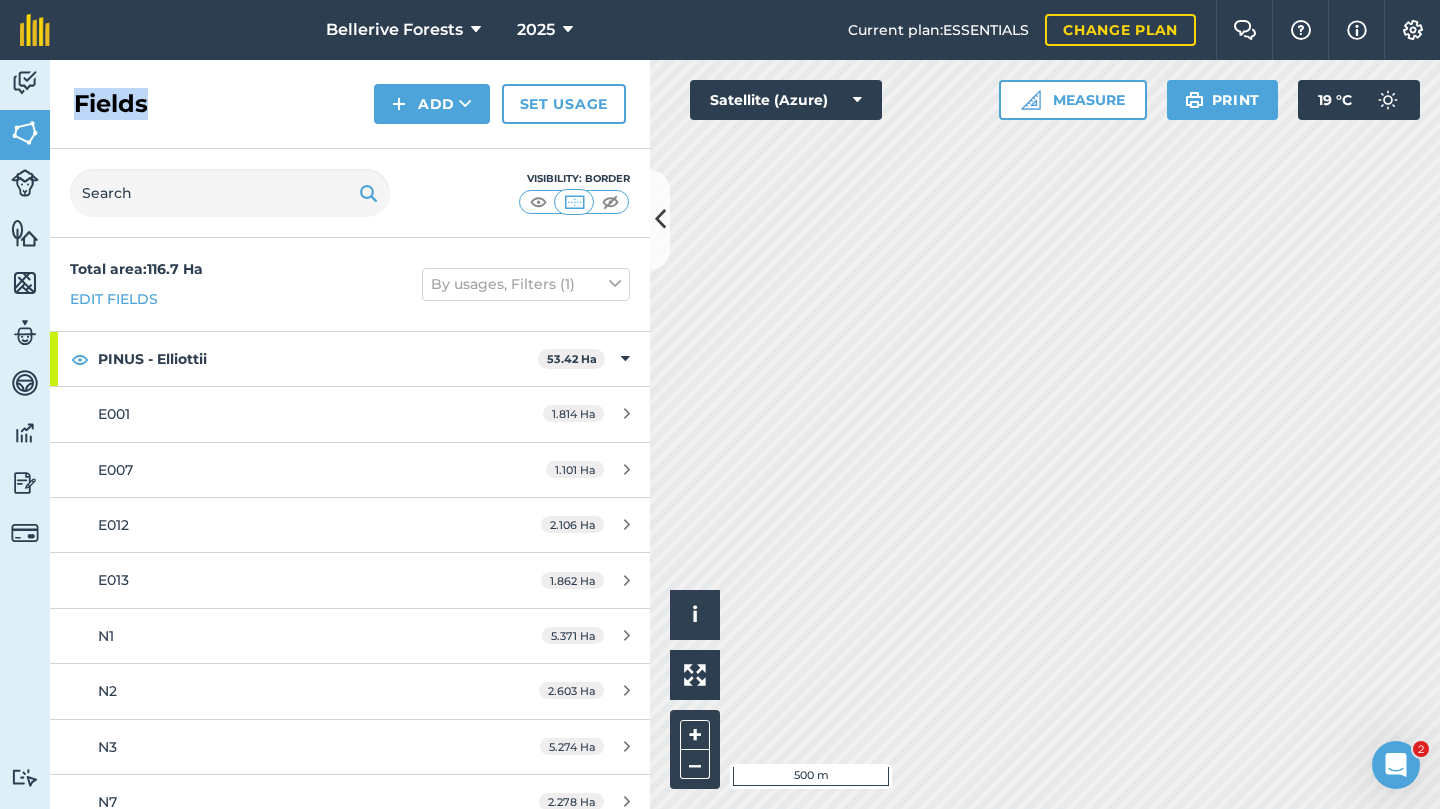 click at bounding box center [25, 83] 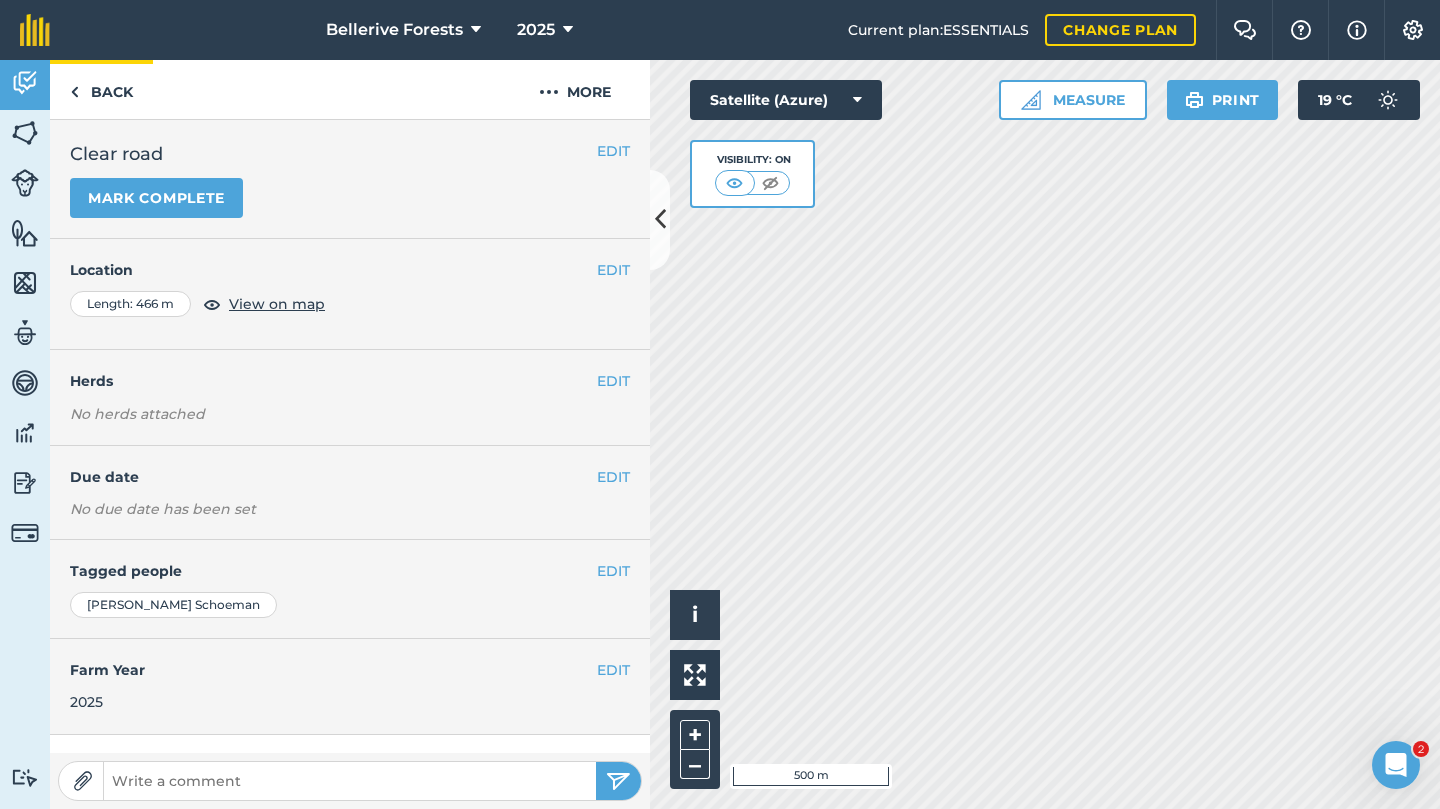 click on "Back" at bounding box center (101, 89) 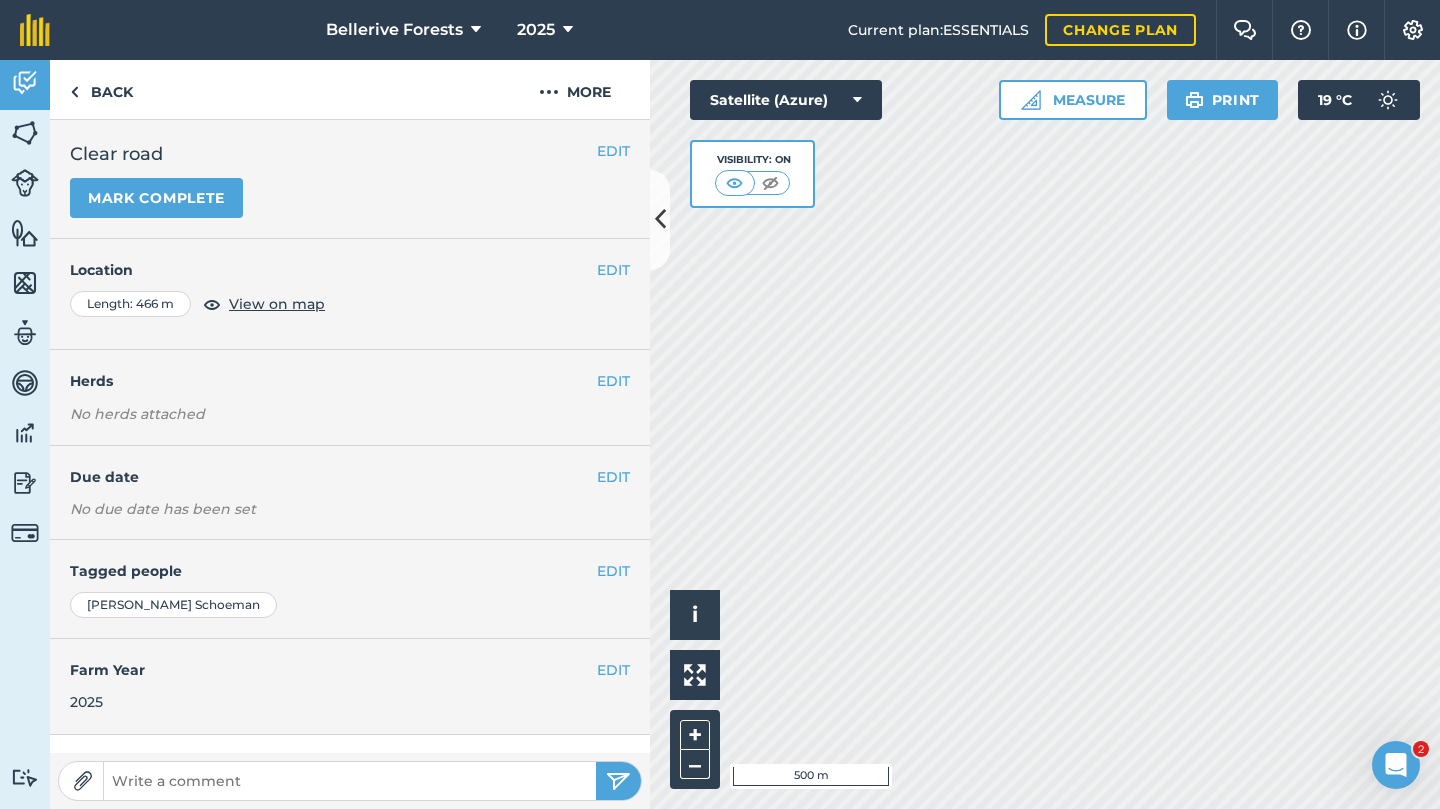 click on "EDIT" at bounding box center [613, 151] 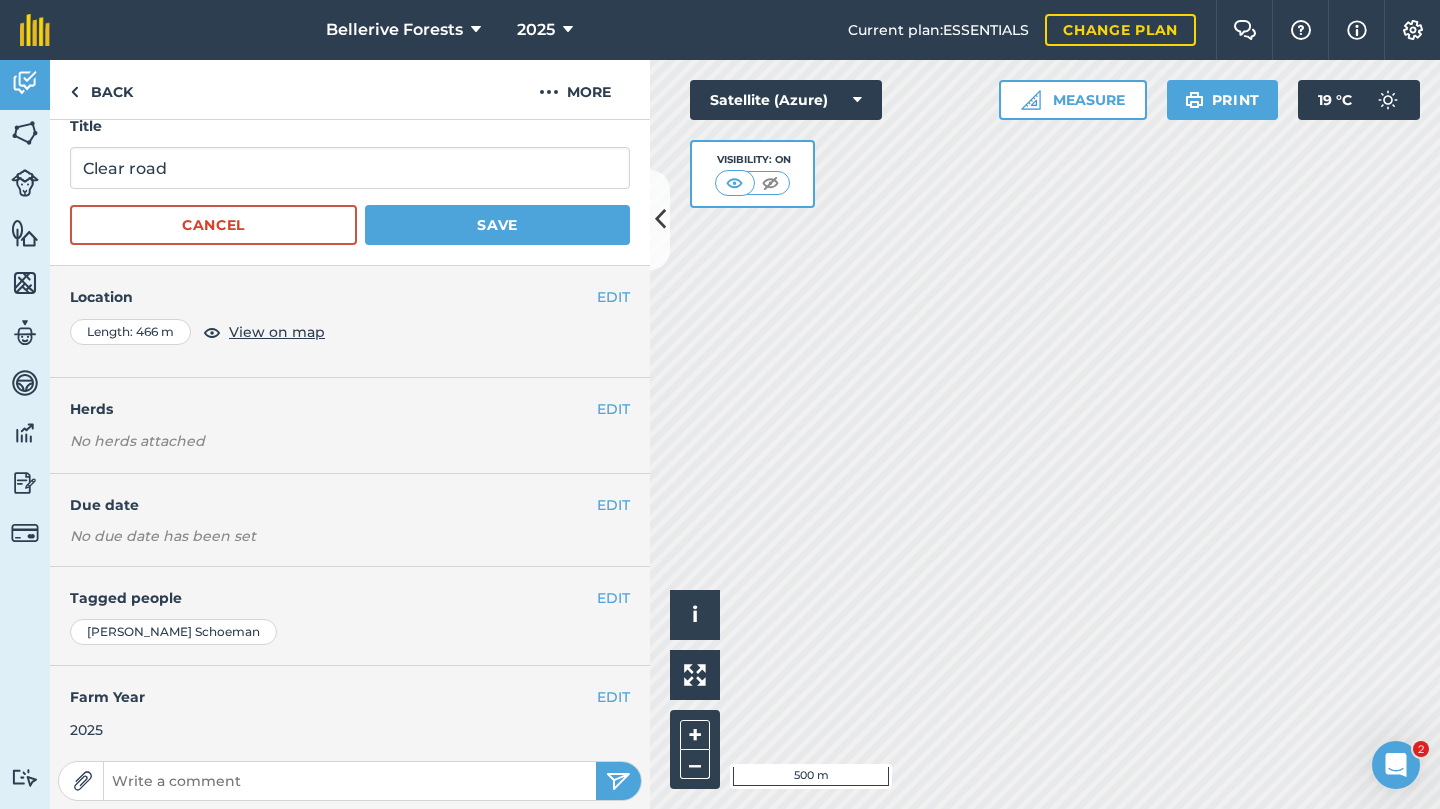 scroll, scrollTop: 26, scrollLeft: 0, axis: vertical 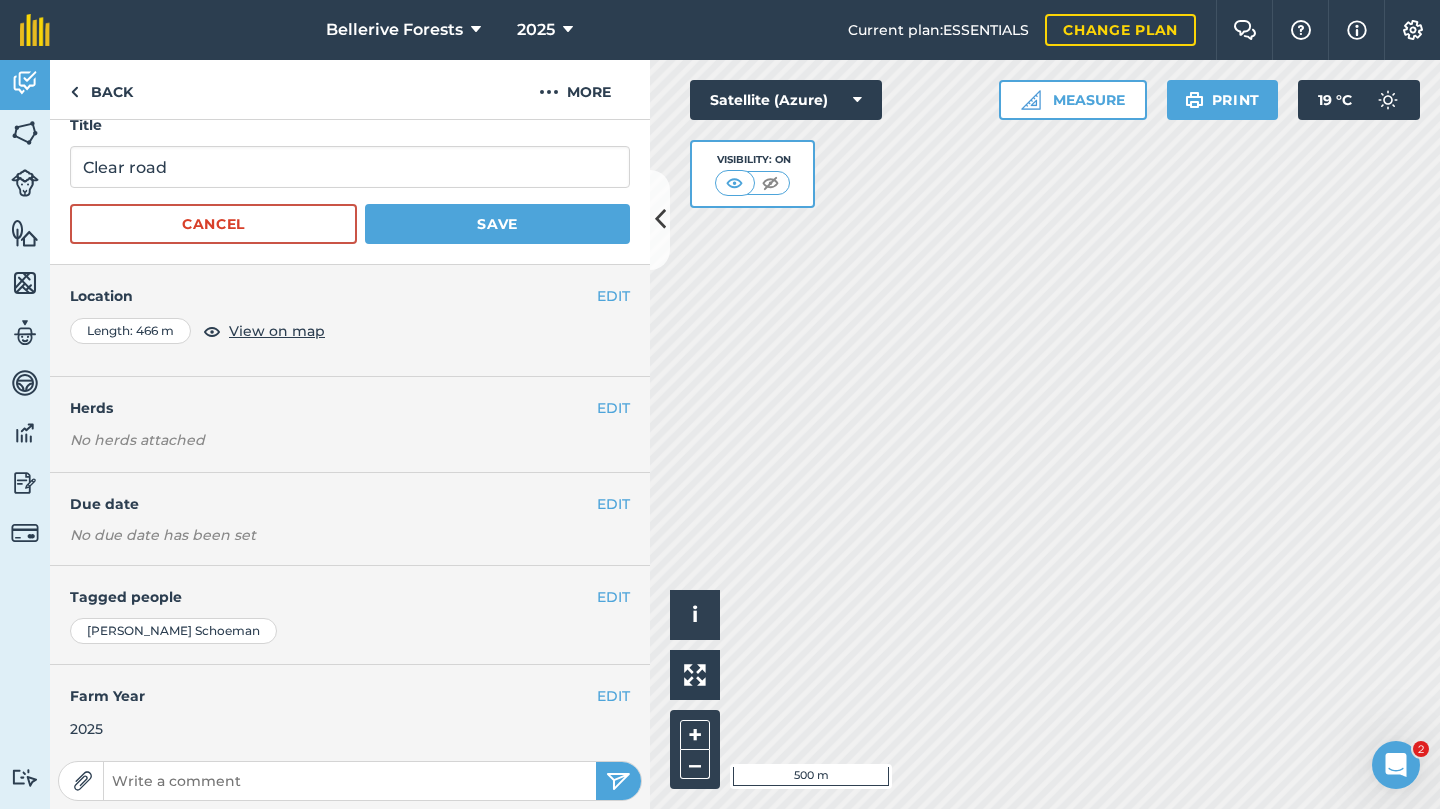 click on "View on map" at bounding box center (277, 331) 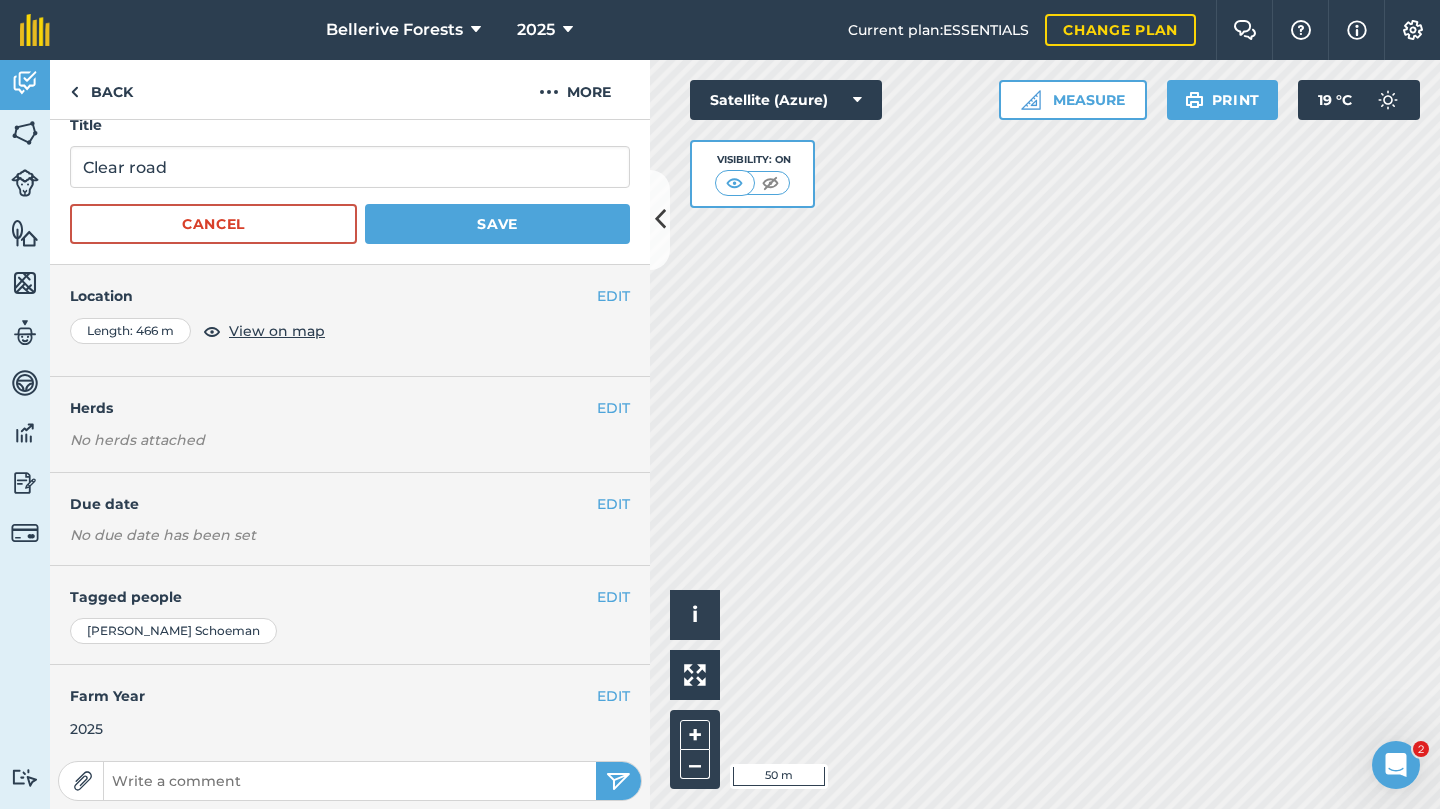 click on "EDIT" at bounding box center [613, 296] 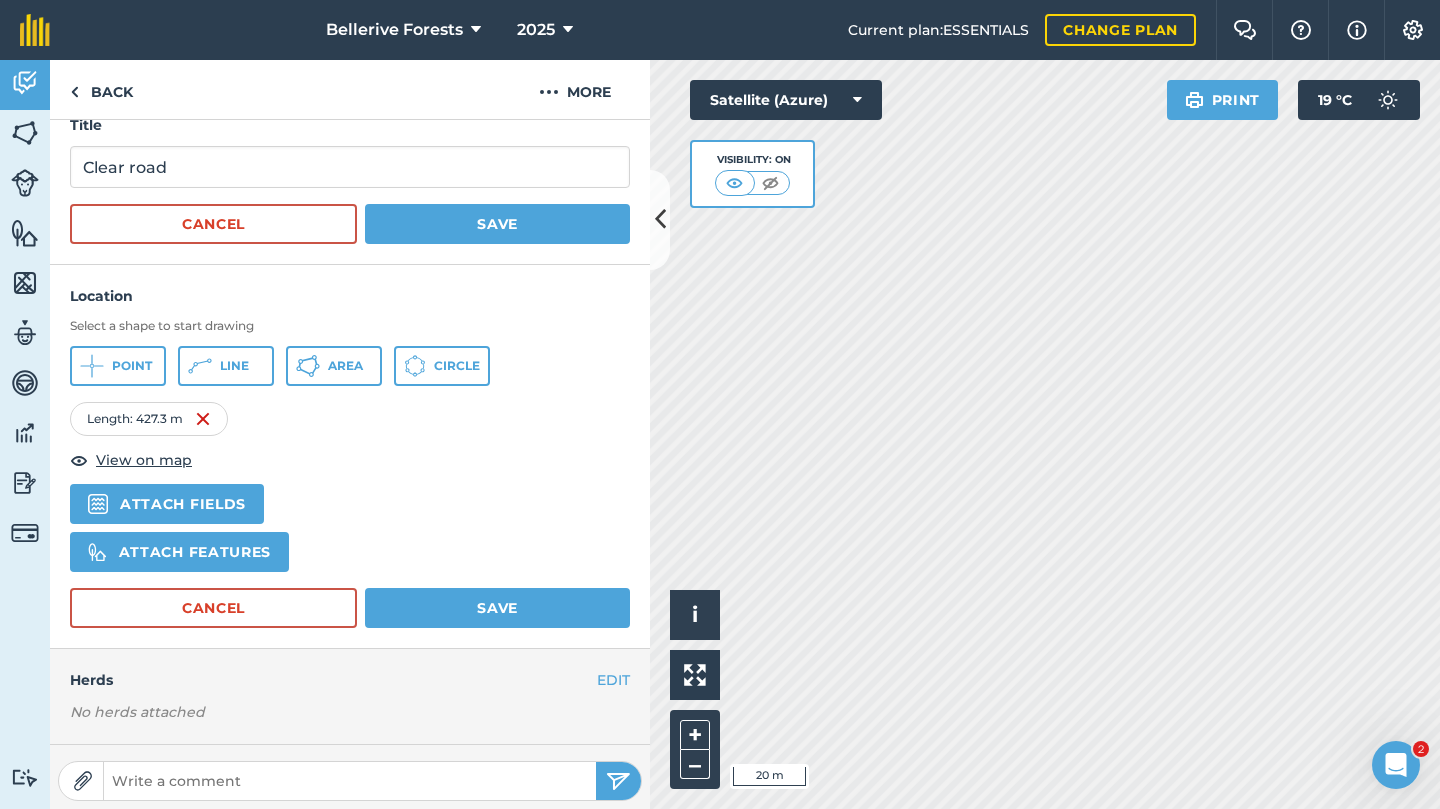 click on "Line" at bounding box center [234, 366] 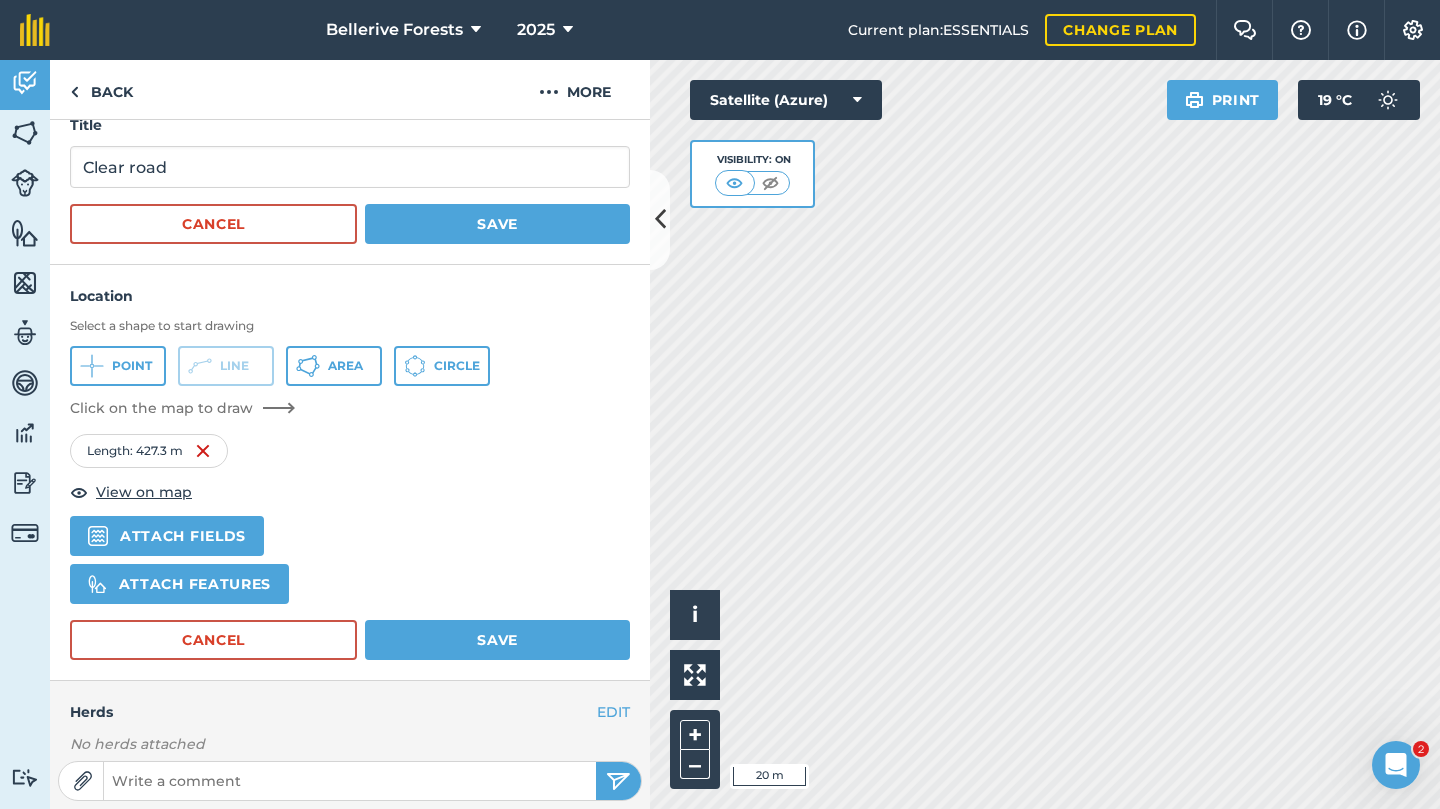 click on "Cancel" at bounding box center (213, 640) 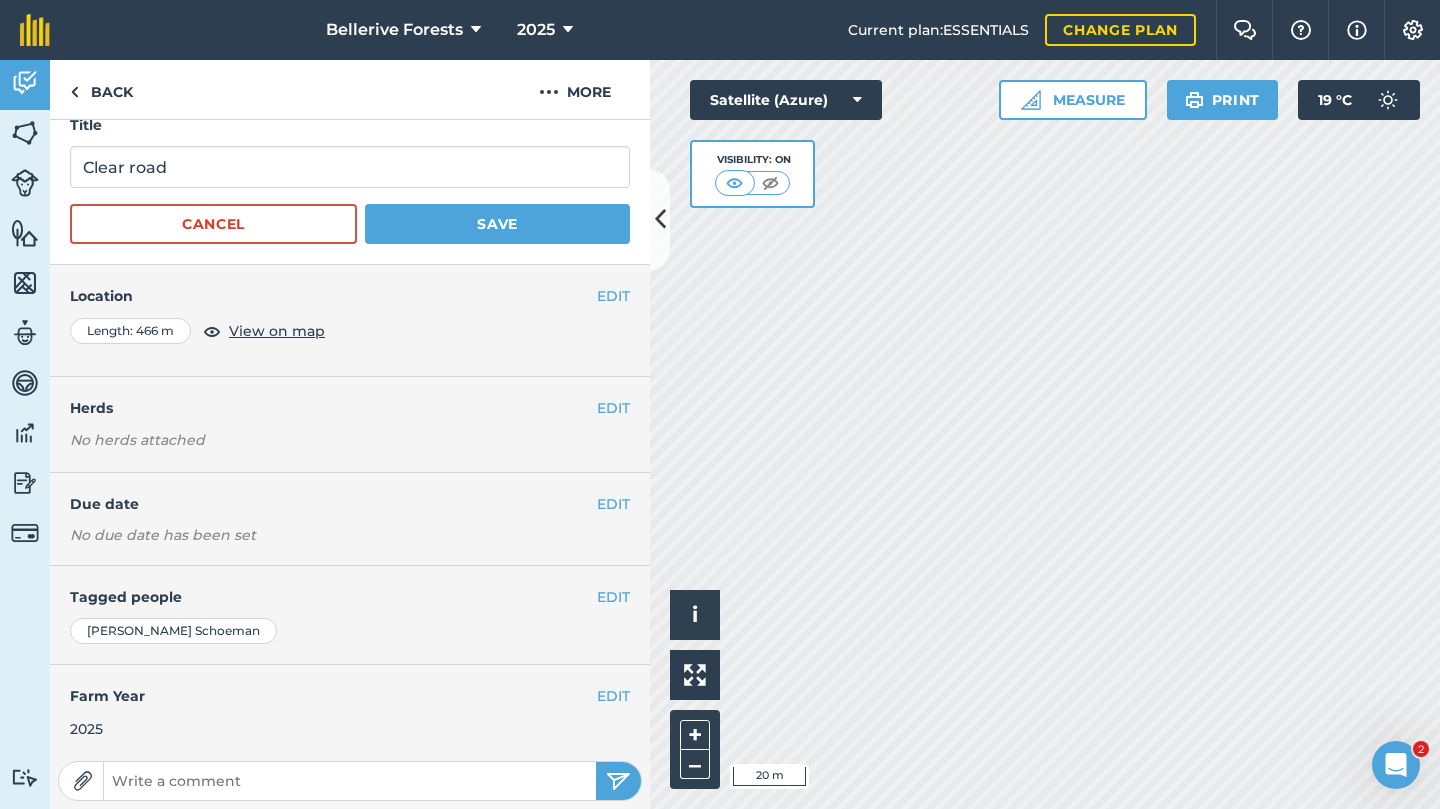 click on "EDIT" at bounding box center [613, 296] 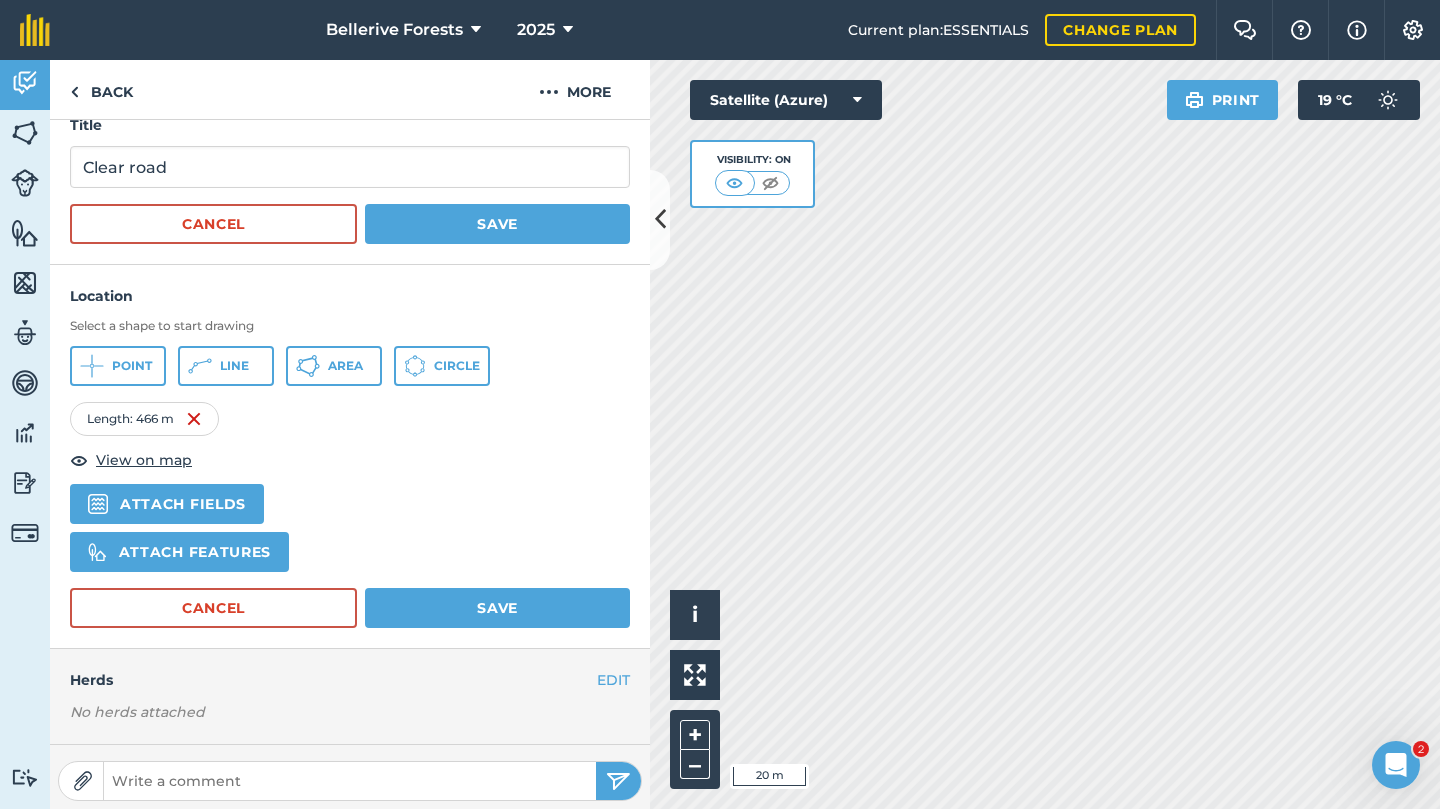 click on "Line" at bounding box center [234, 366] 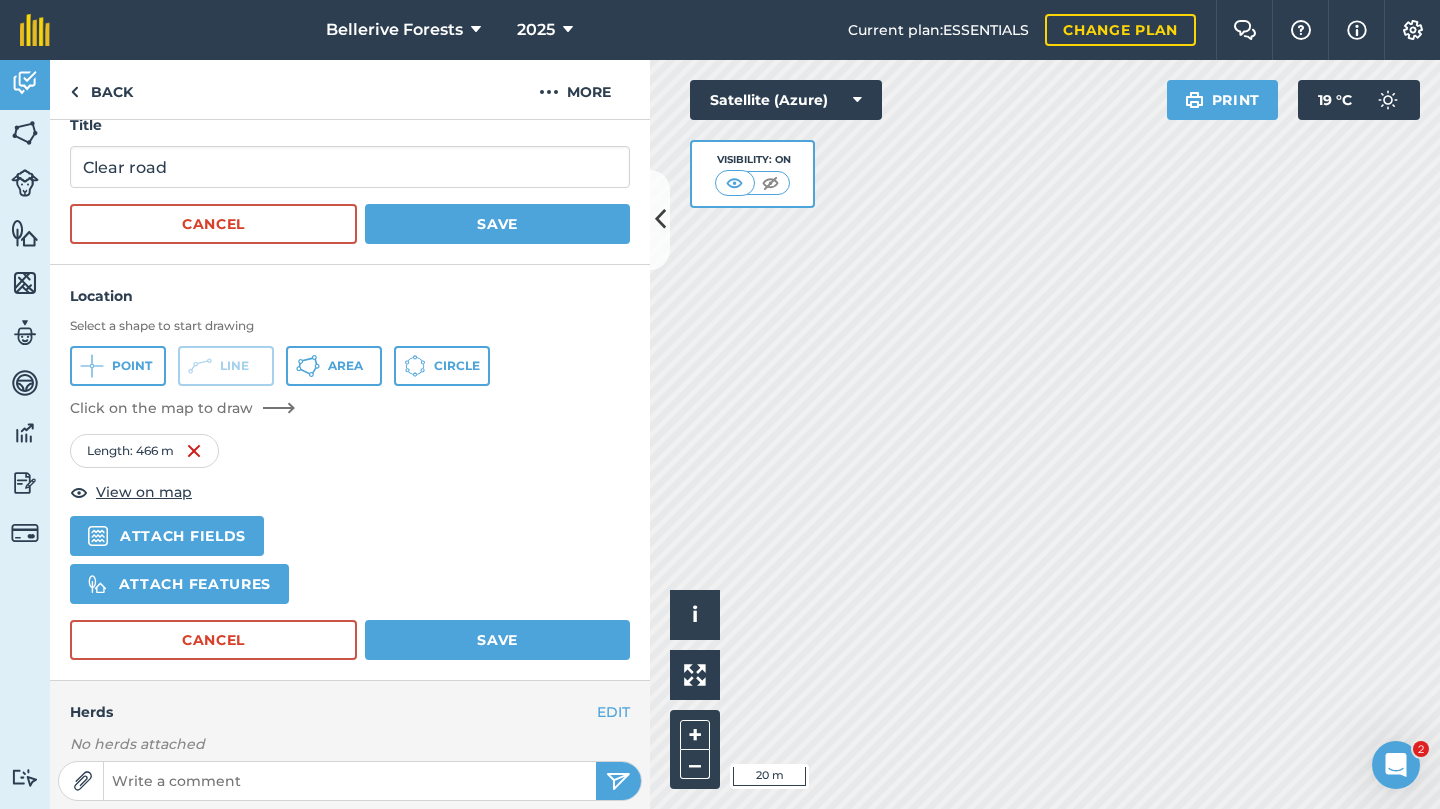 click on "Cancel" at bounding box center (213, 640) 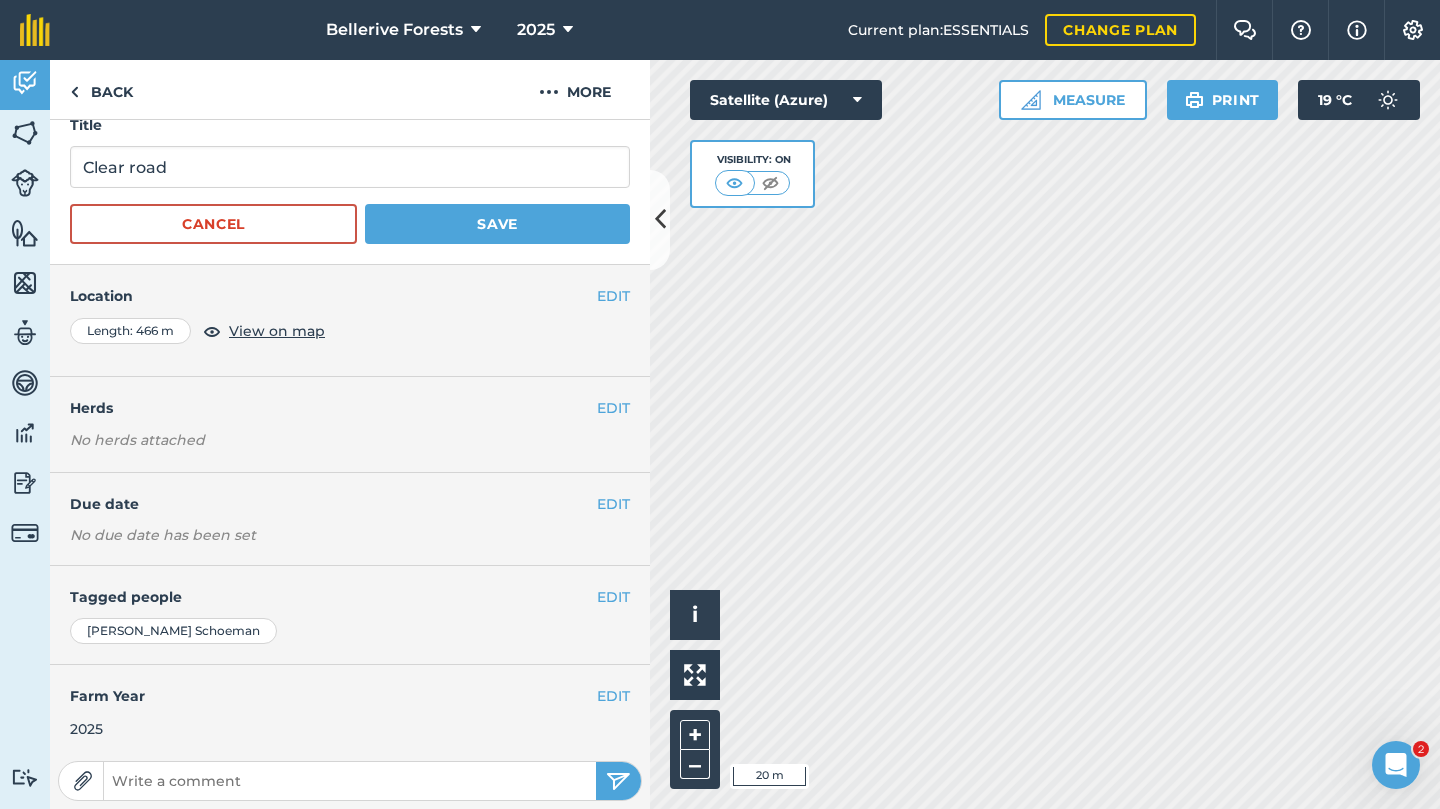 click on "EDIT" at bounding box center (613, 296) 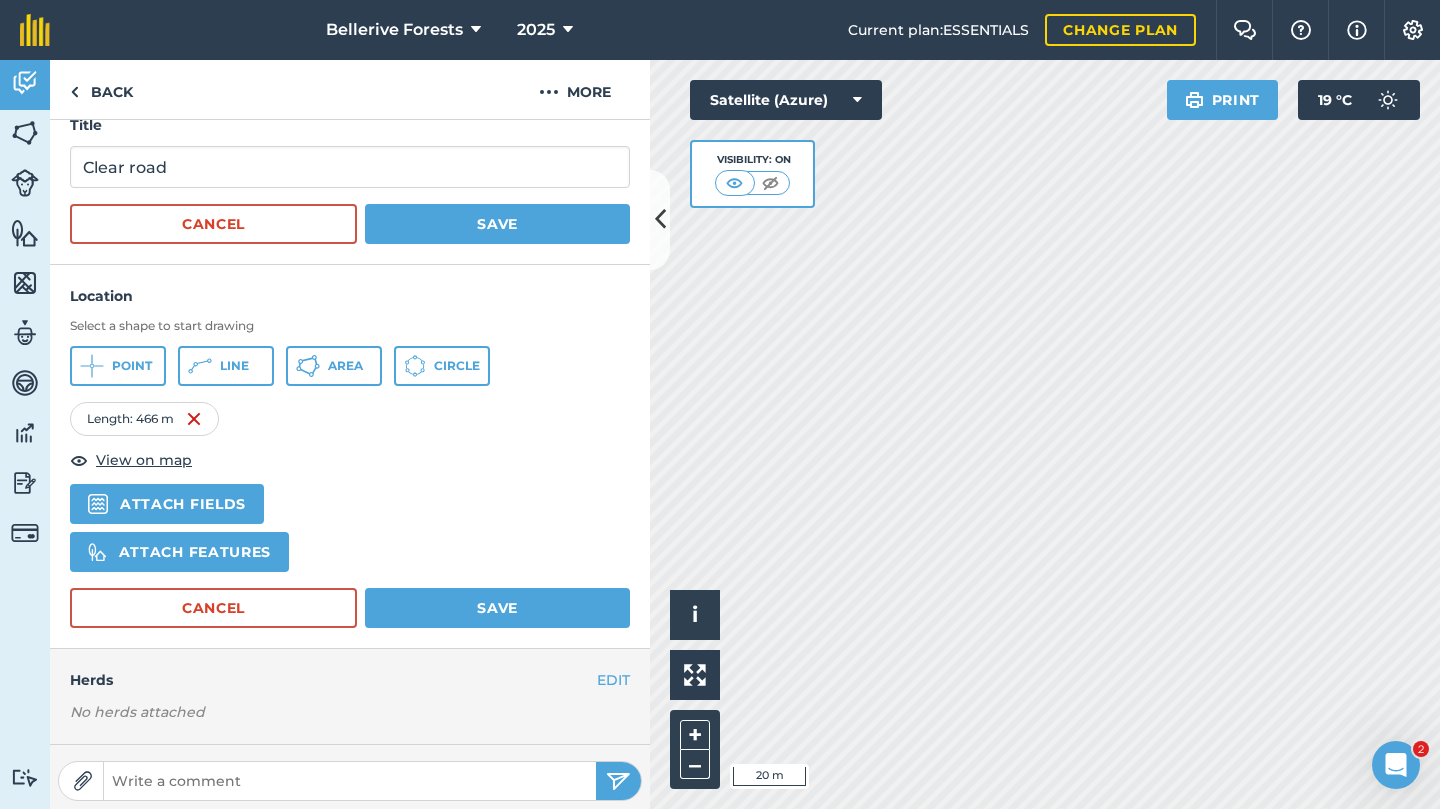 click on "Length :   466   m" at bounding box center [144, 419] 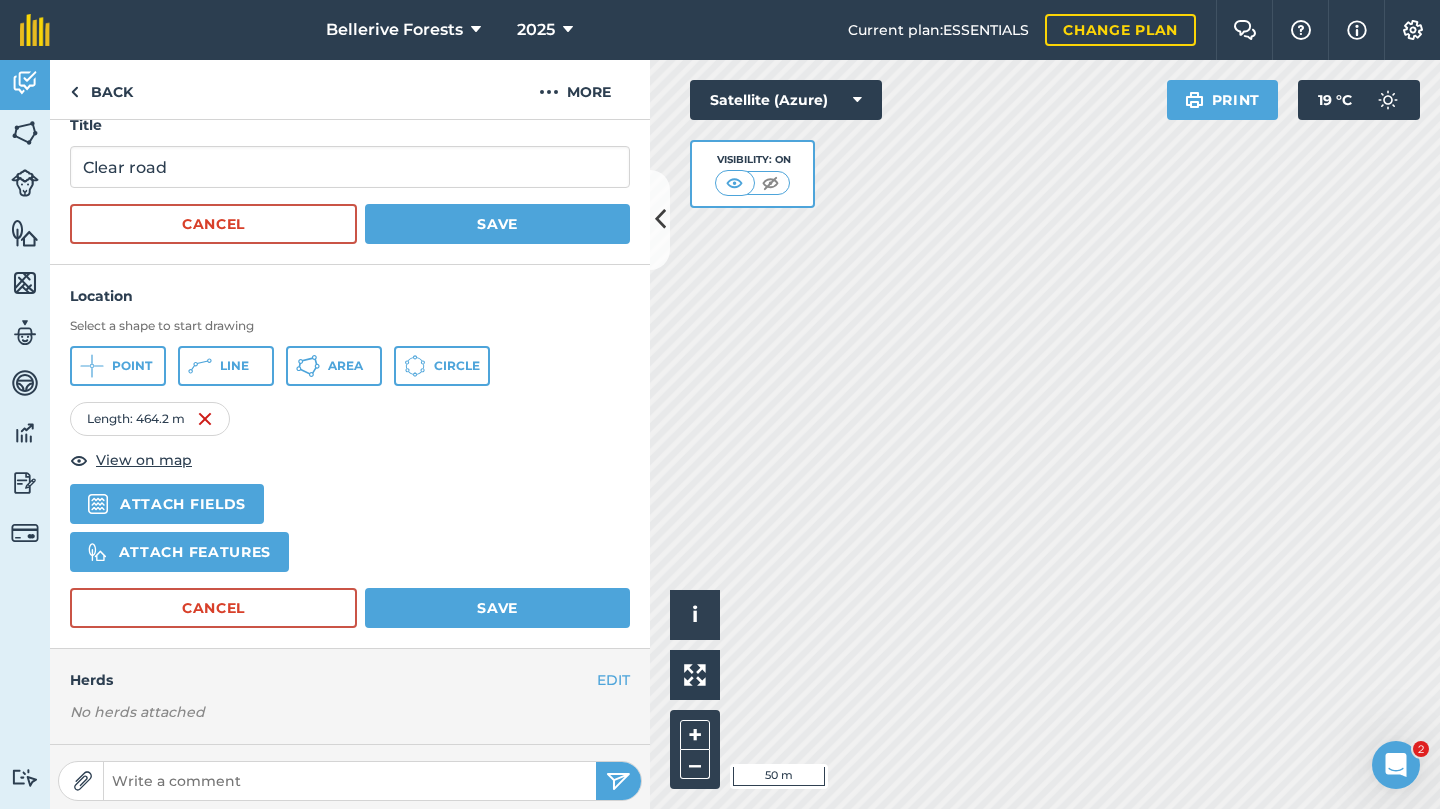 click on "Point" at bounding box center (132, 366) 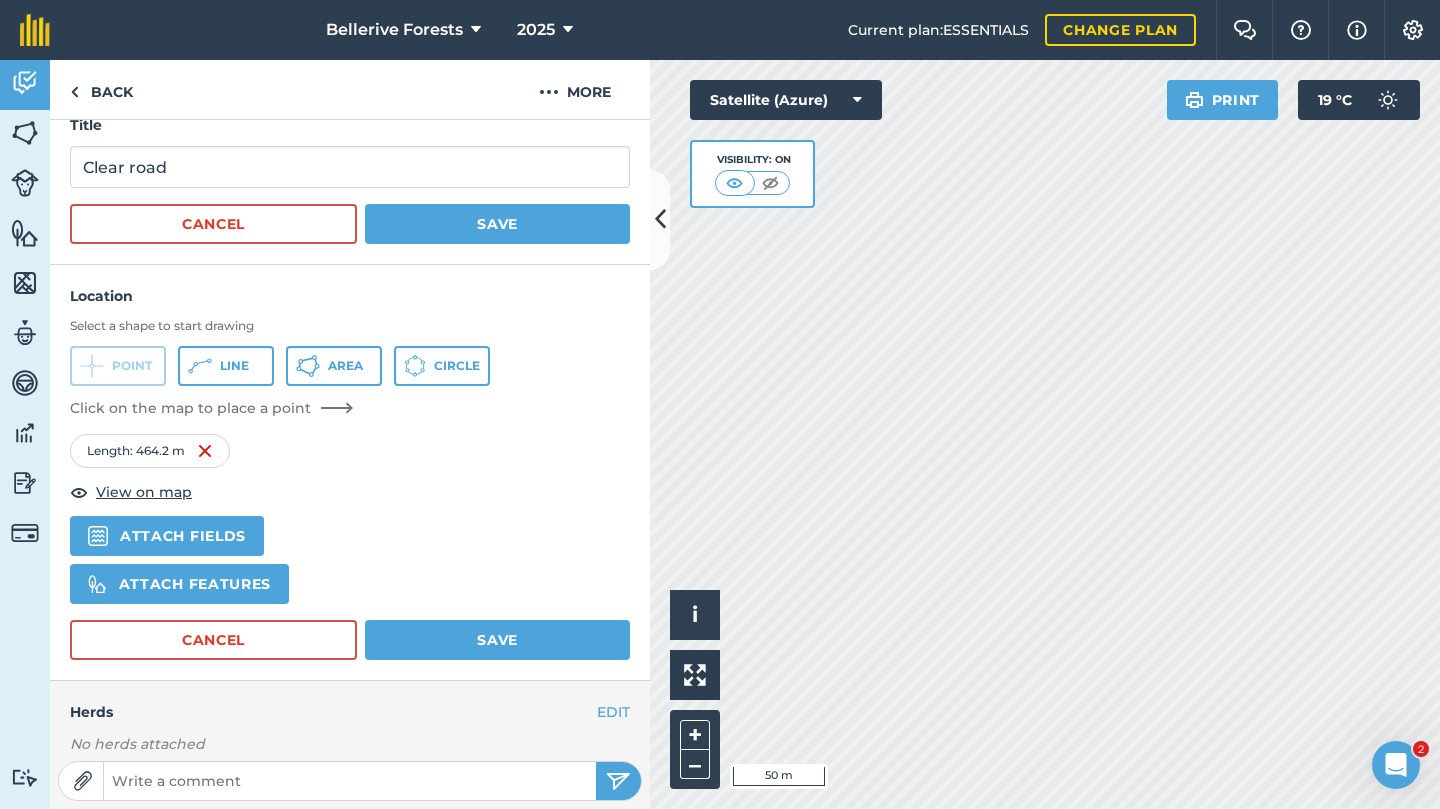 click on "Point" at bounding box center [118, 366] 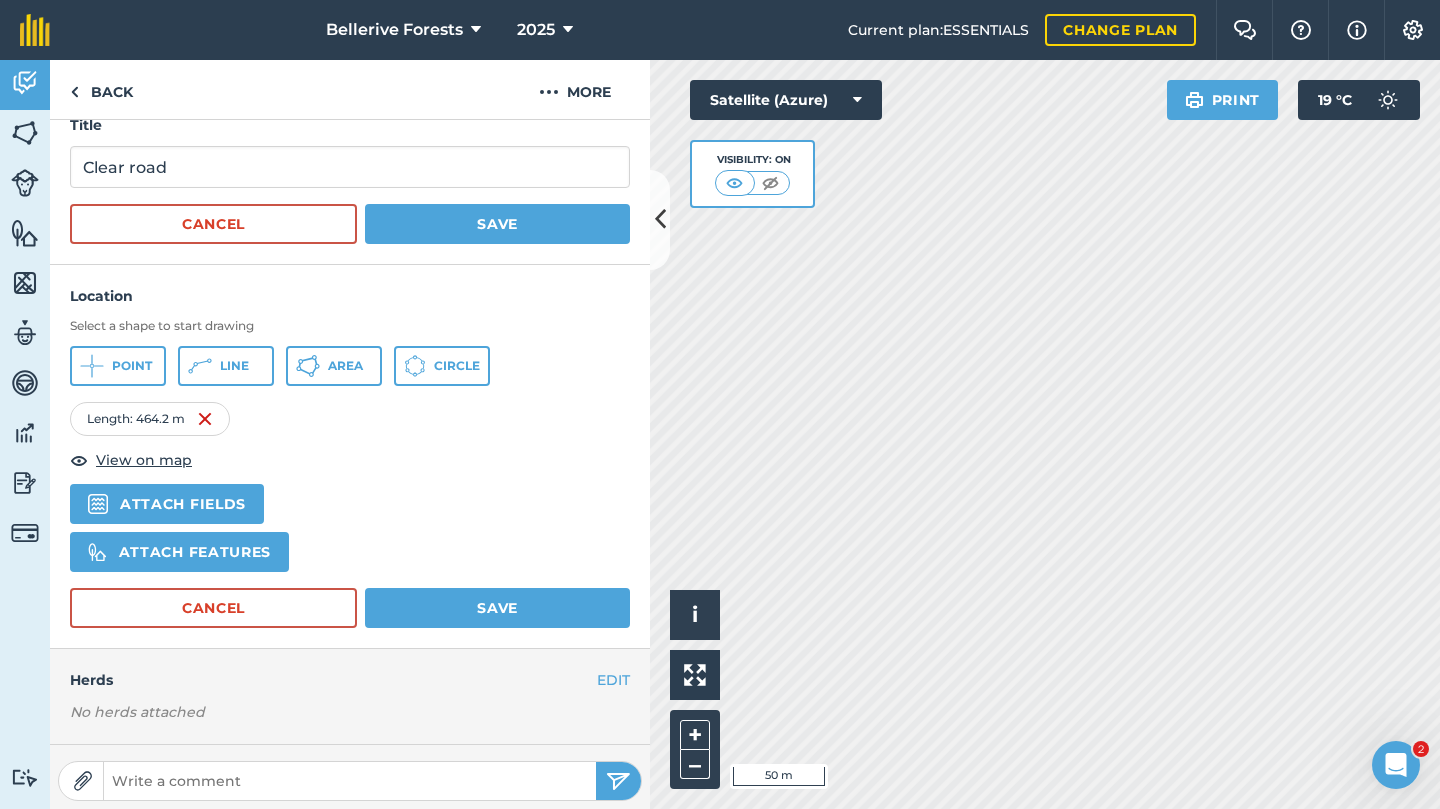 click at bounding box center [205, 419] 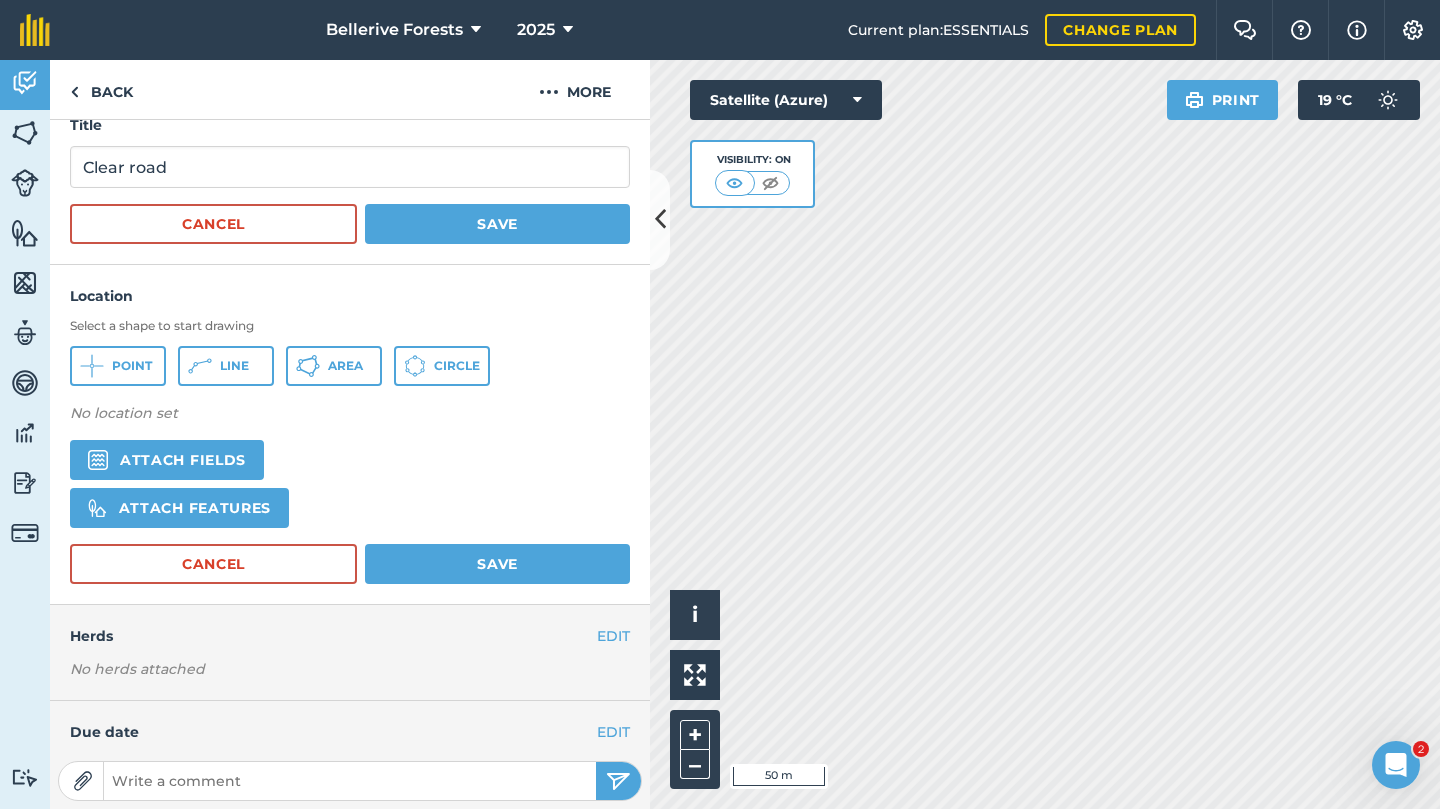 click 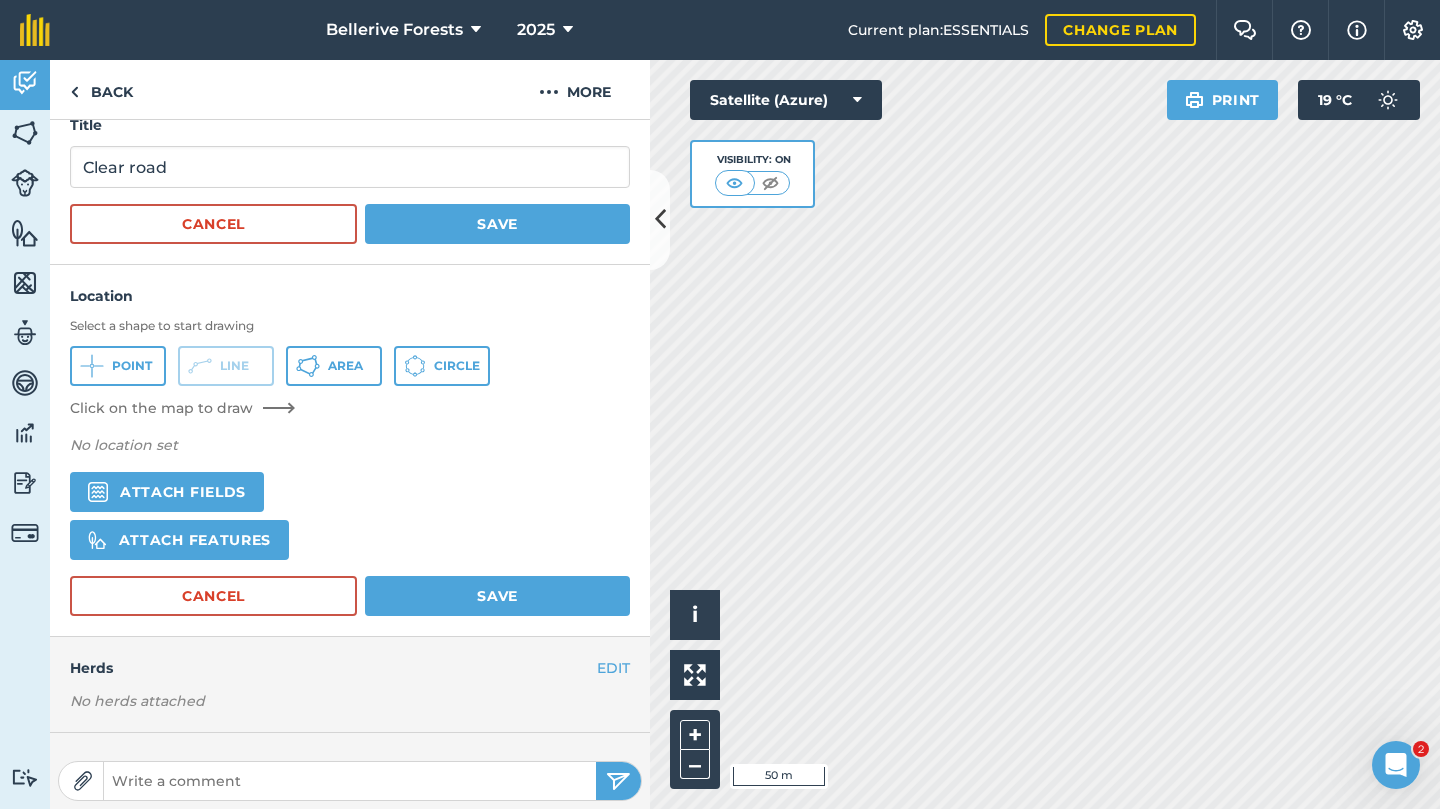 click on "Satellite (Azure) Visibility: On" at bounding box center [786, 144] 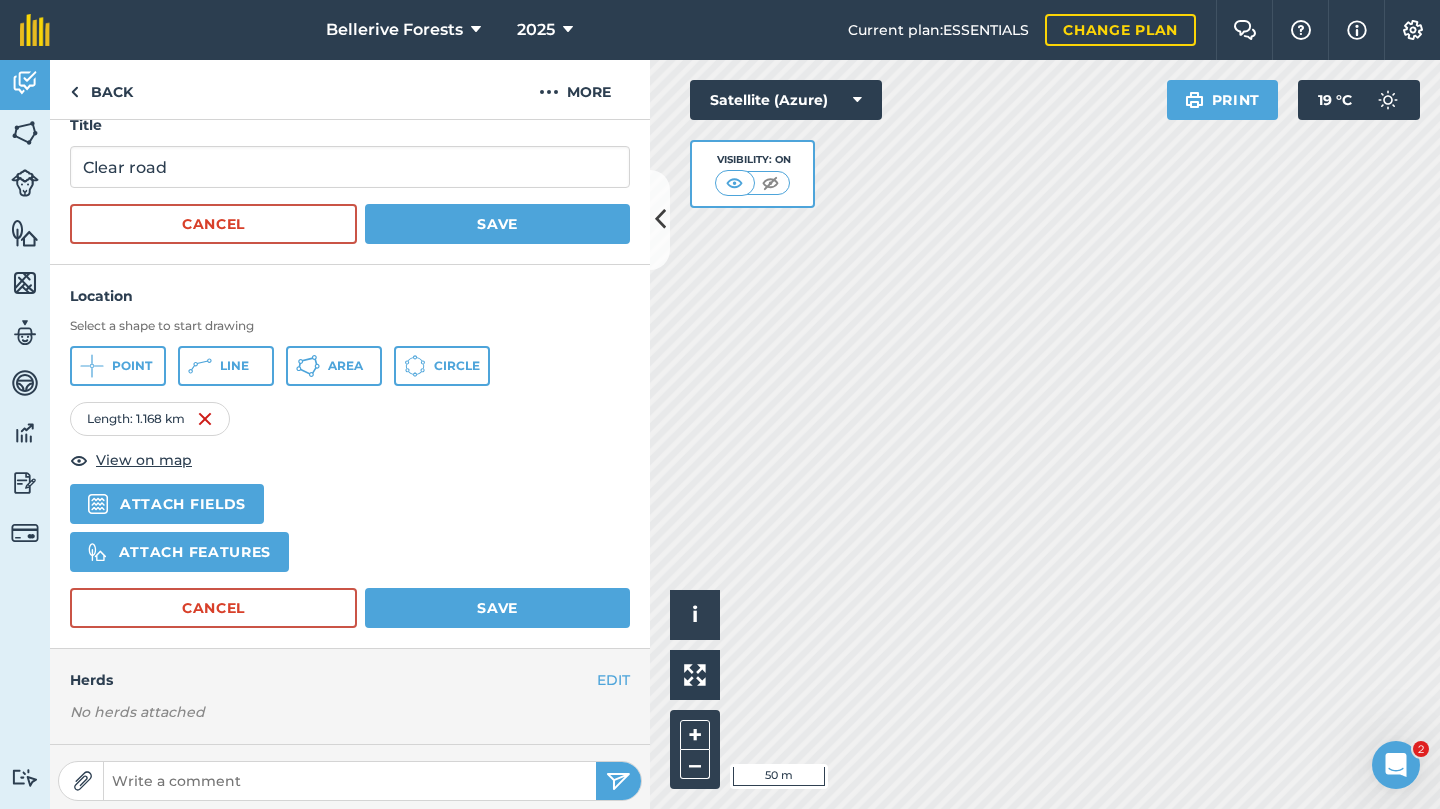 click on "View on map" at bounding box center [144, 460] 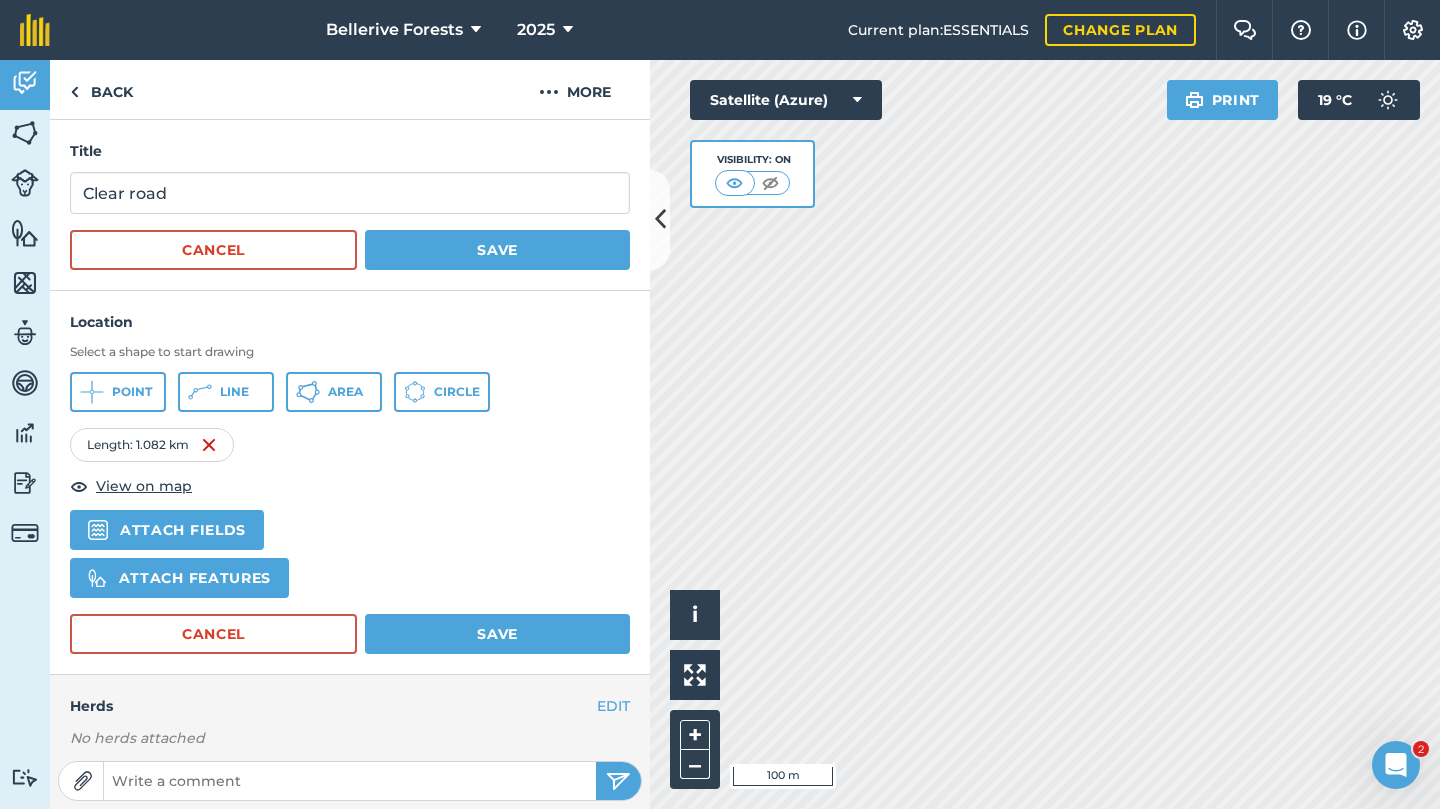 scroll, scrollTop: 0, scrollLeft: 0, axis: both 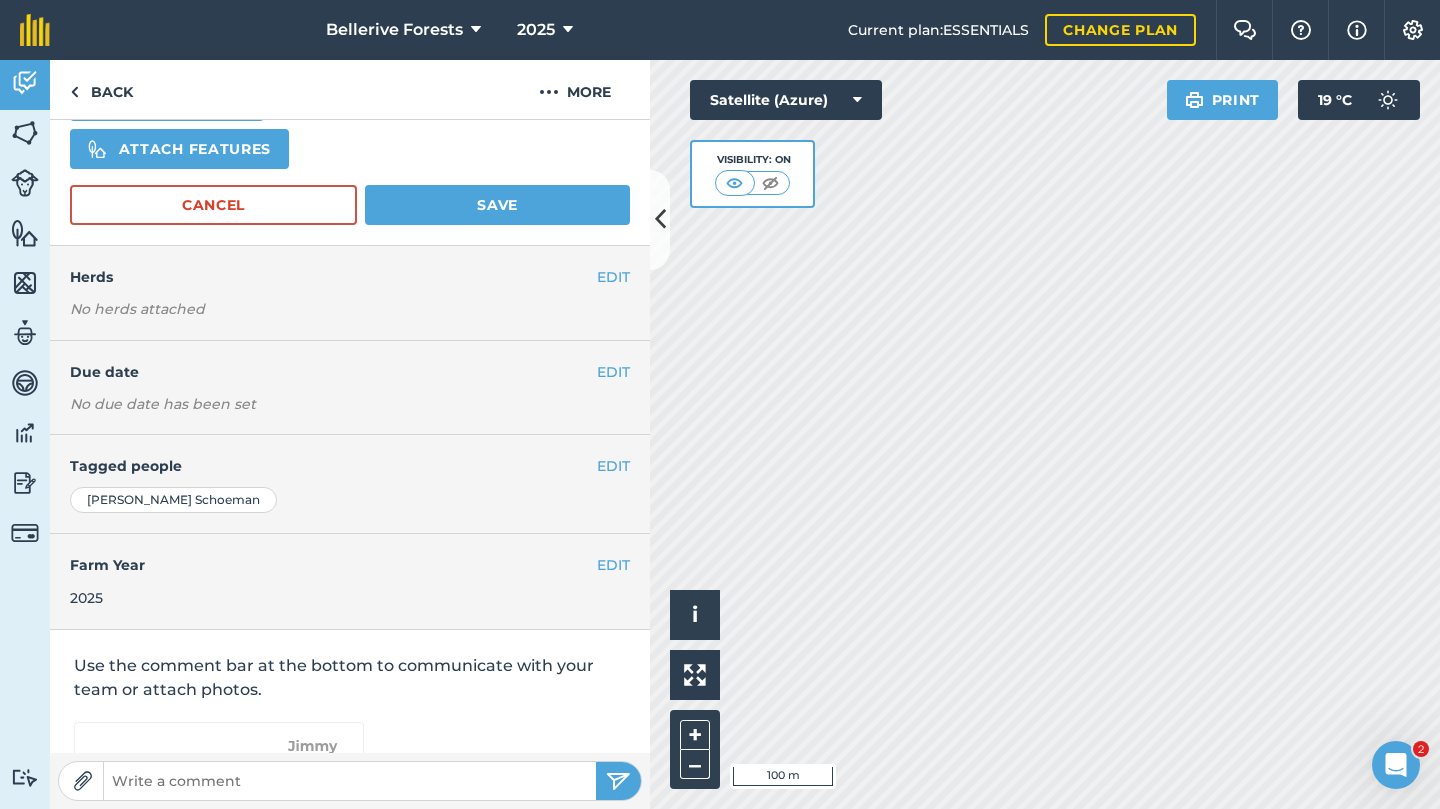 click on "EDIT" at bounding box center [613, 372] 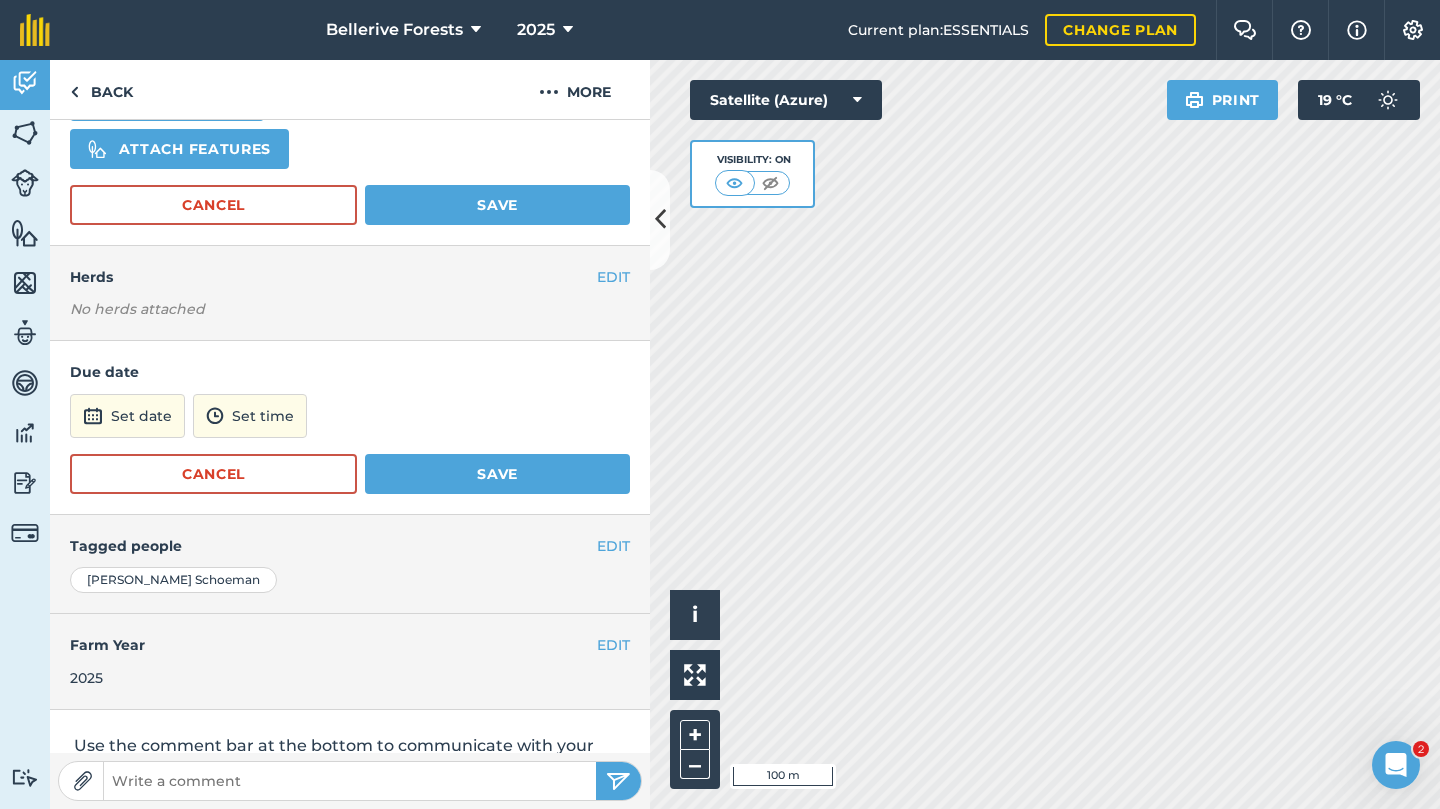 click on "Set date" at bounding box center [127, 416] 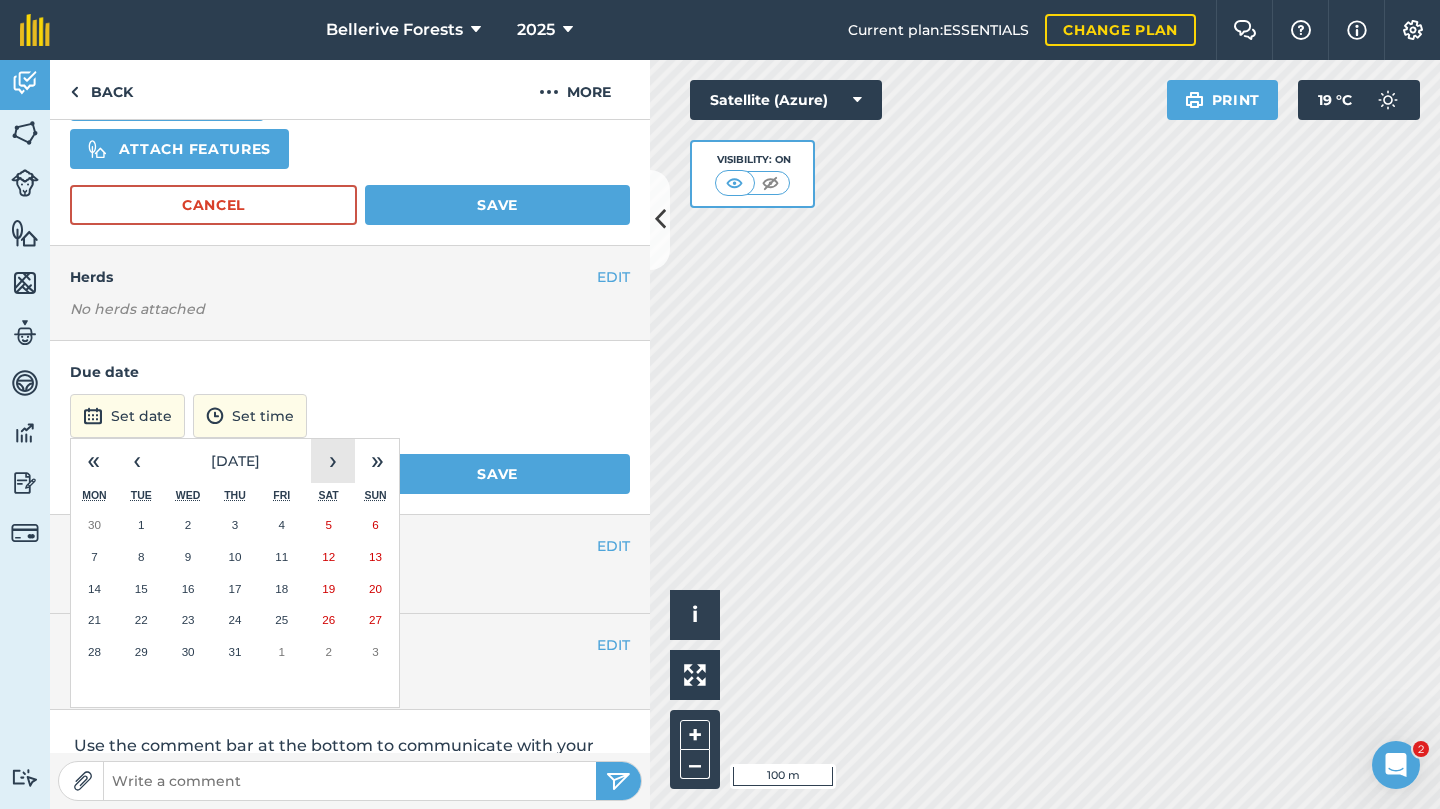 click on "›" at bounding box center [333, 461] 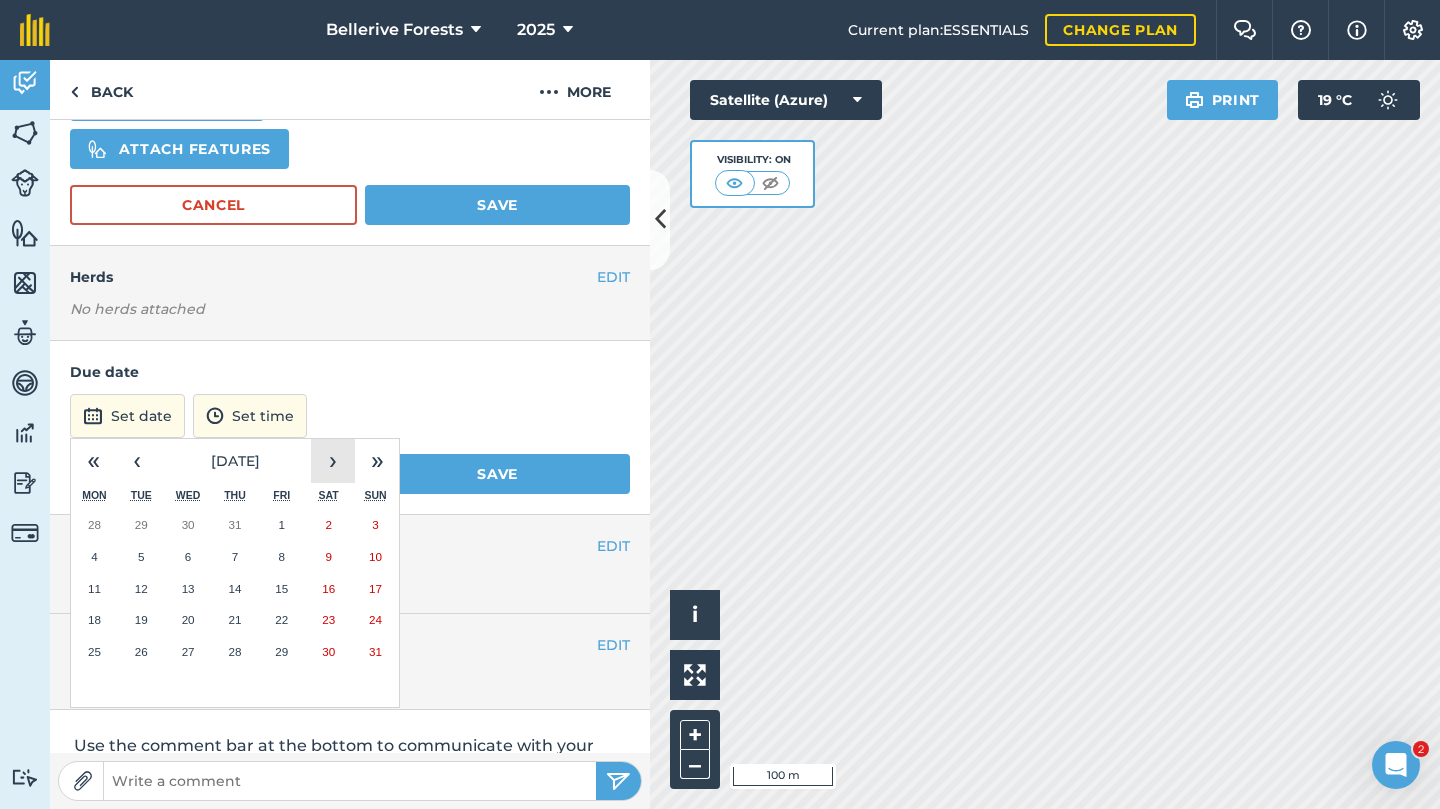 click on "›" at bounding box center (333, 461) 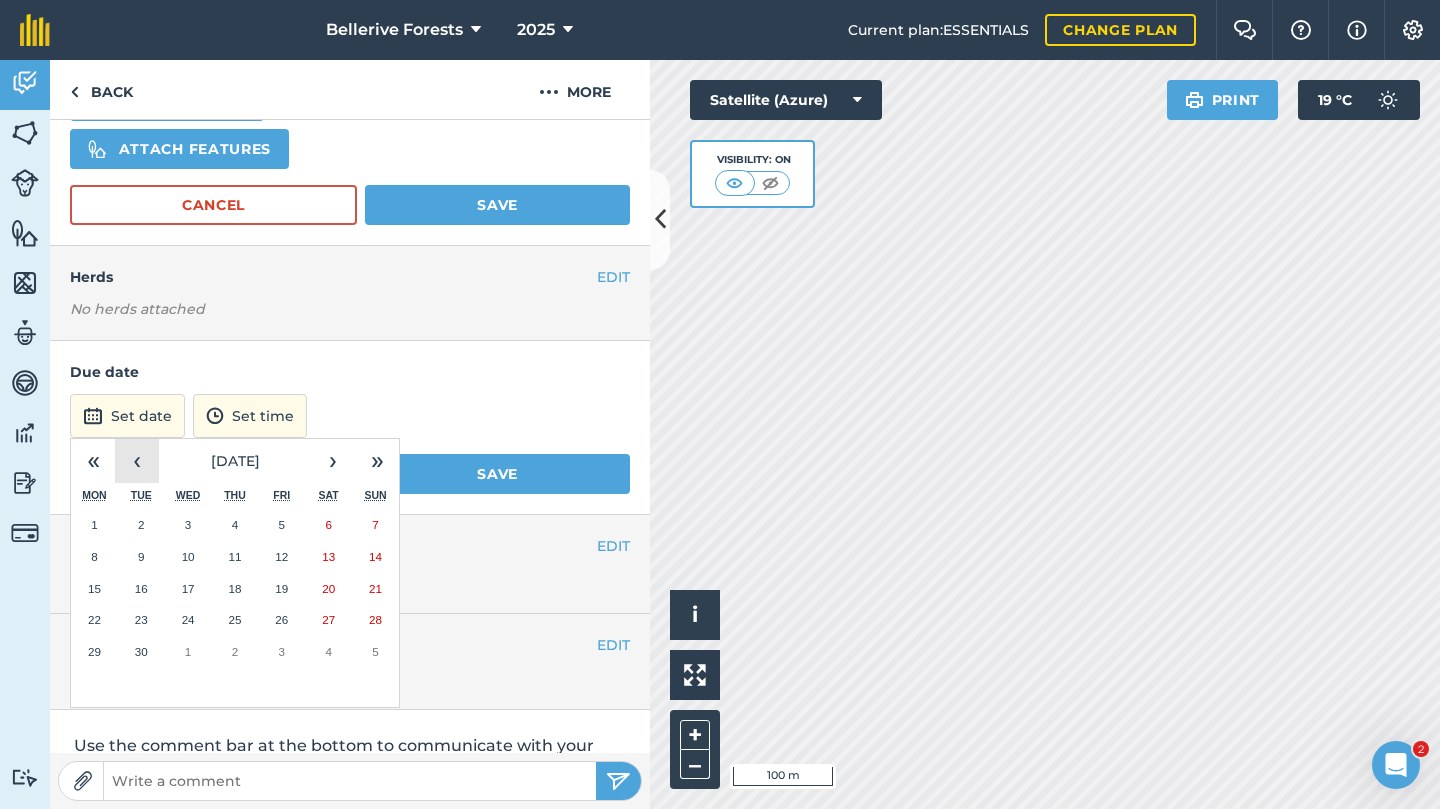 click on "‹" at bounding box center [137, 461] 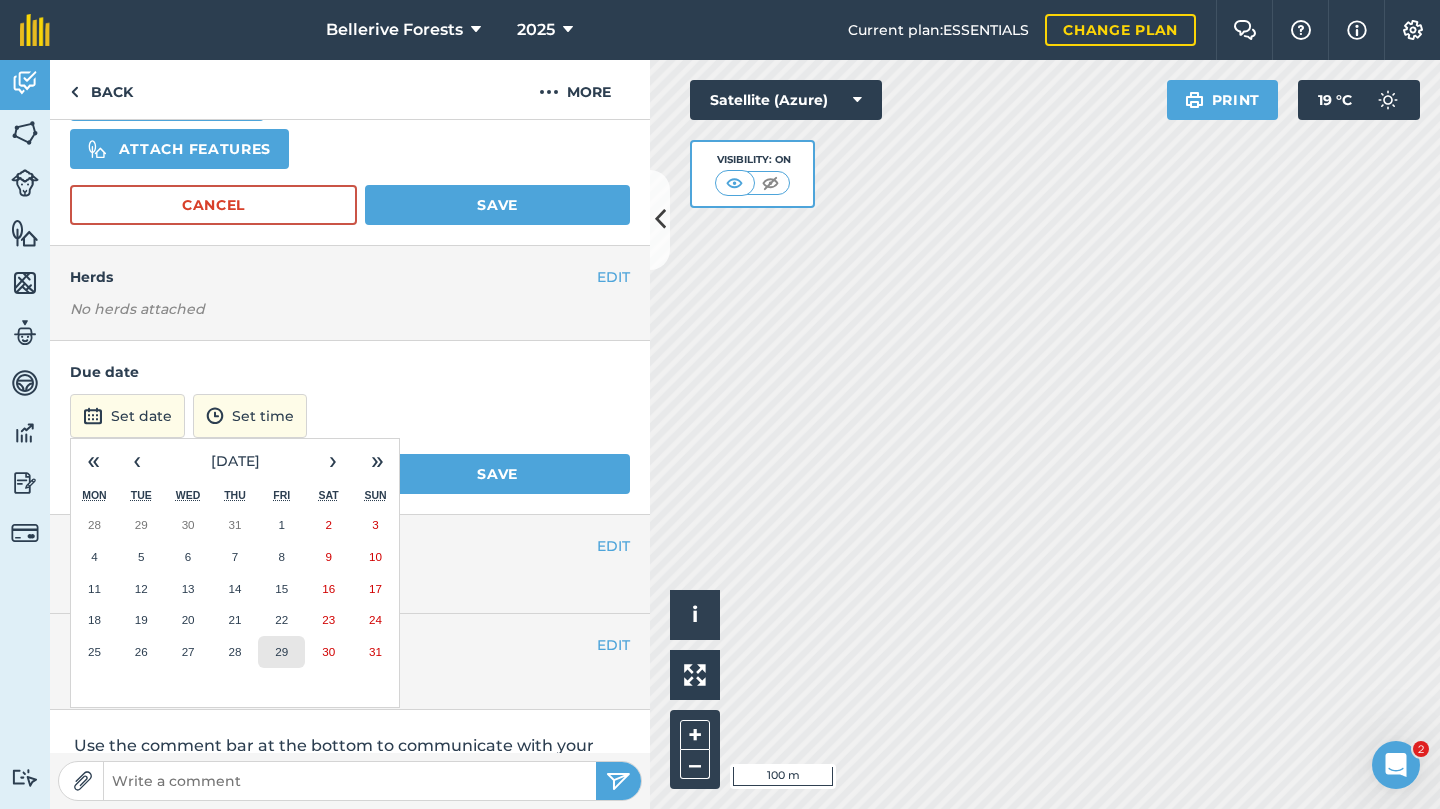 click on "29" at bounding box center [281, 652] 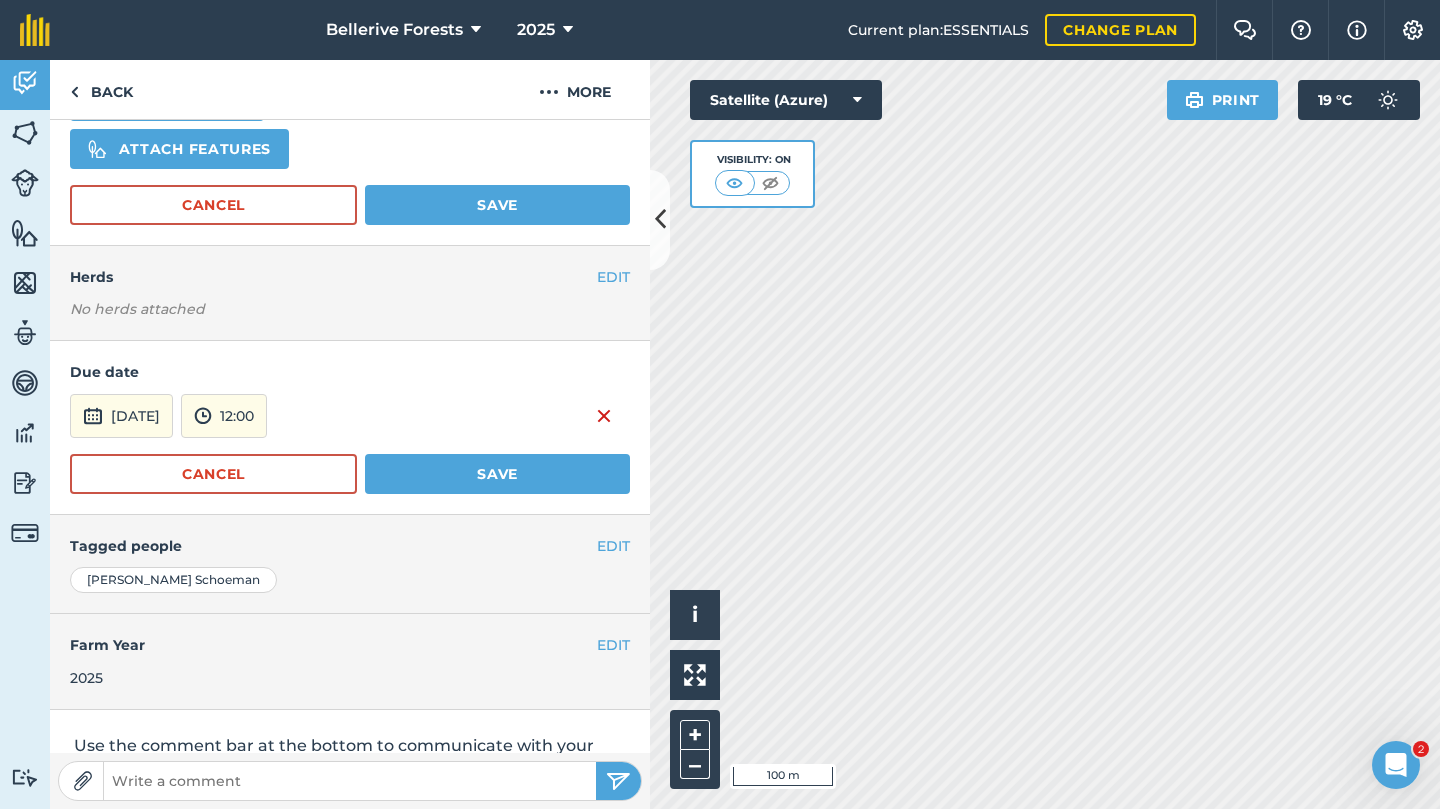 click on "EDIT" at bounding box center (613, 546) 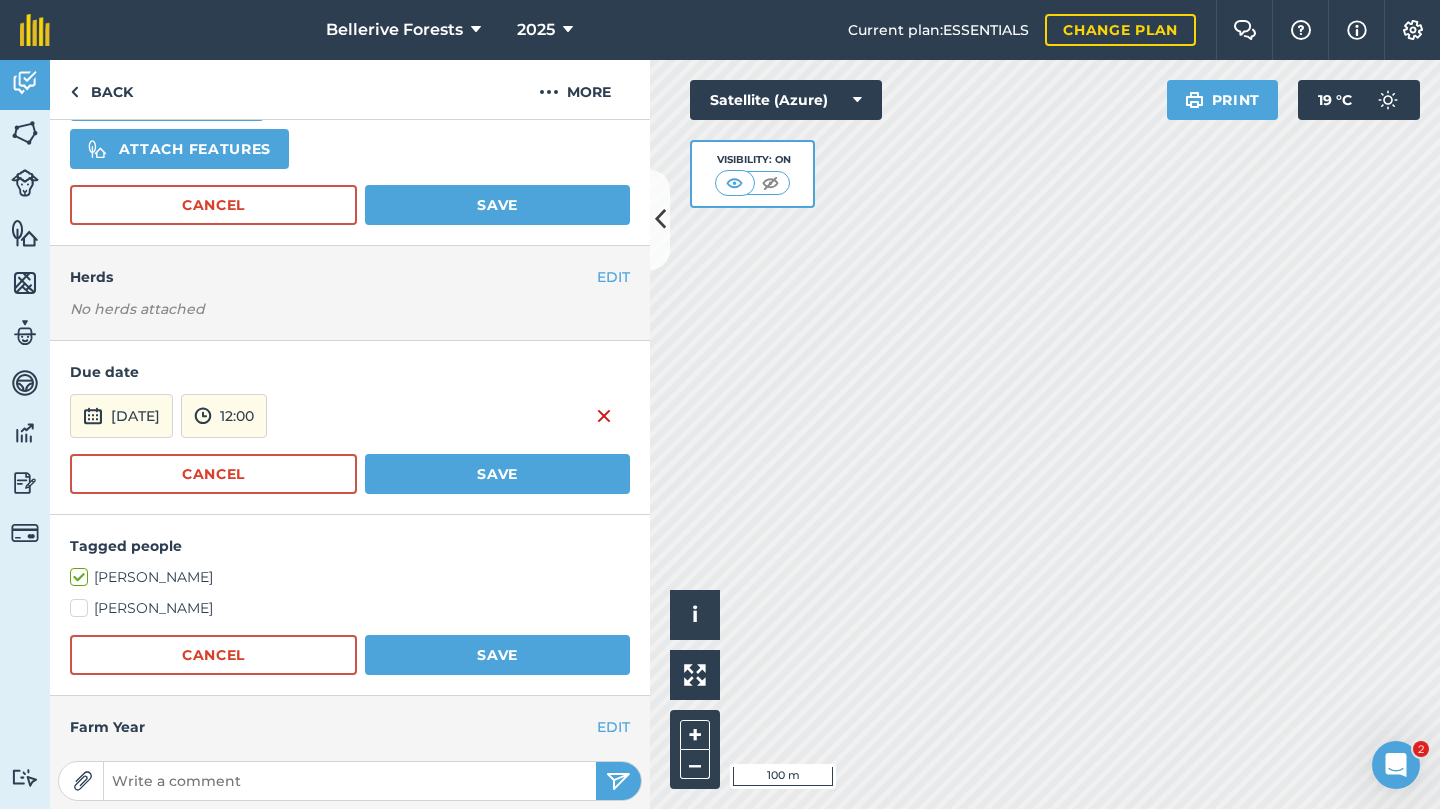 click on "[PERSON_NAME]" at bounding box center (350, 608) 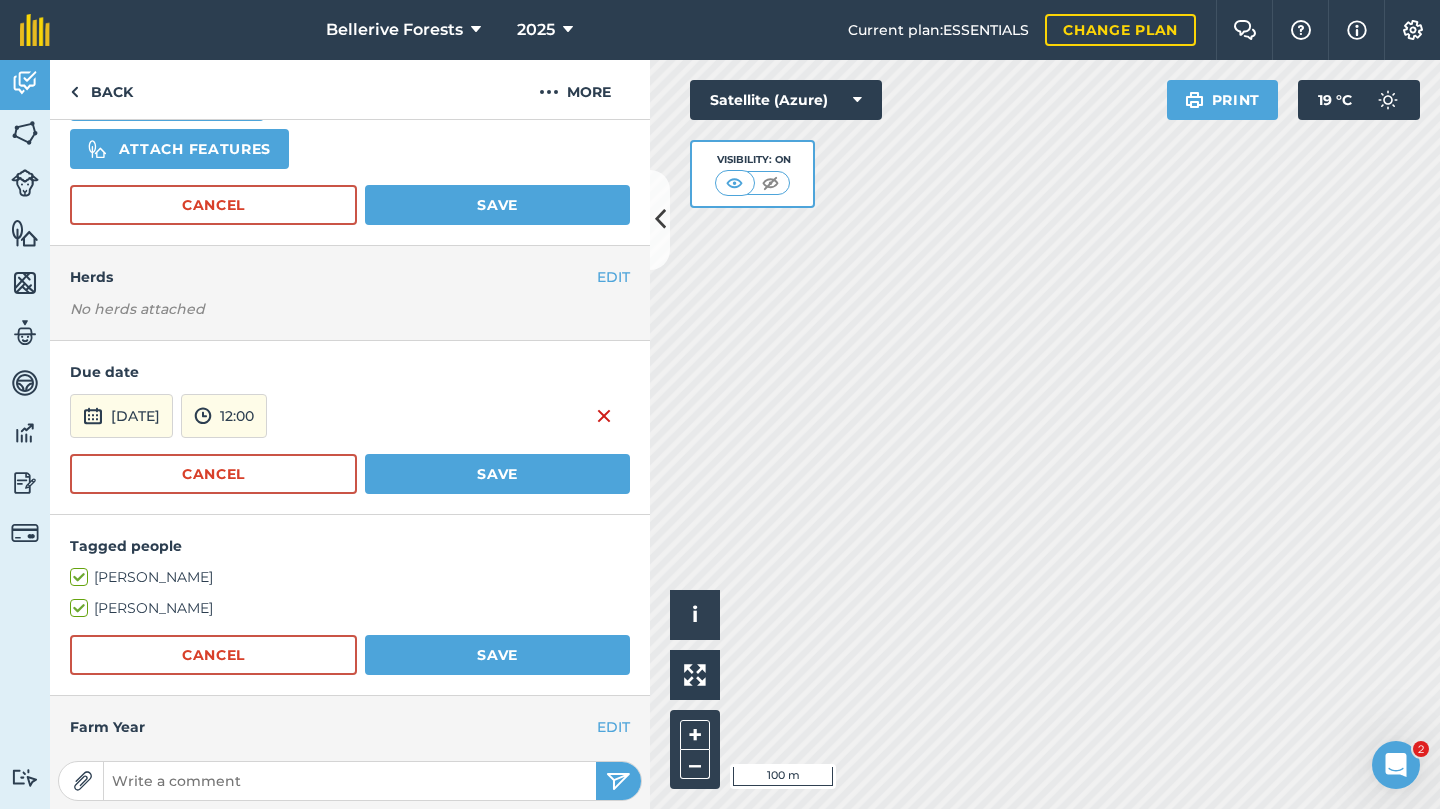 click on "Save" at bounding box center (497, 655) 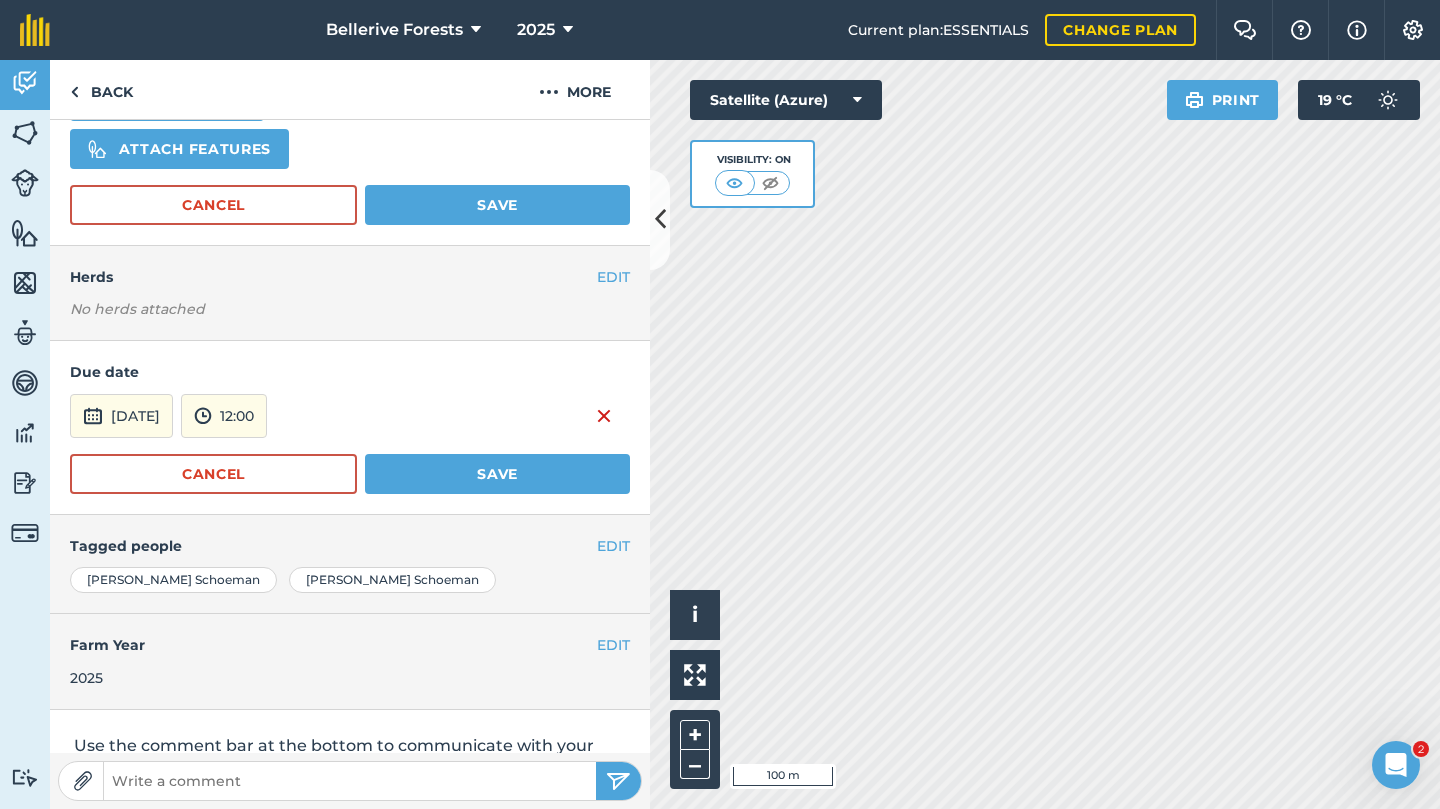 click on "Save" at bounding box center [497, 474] 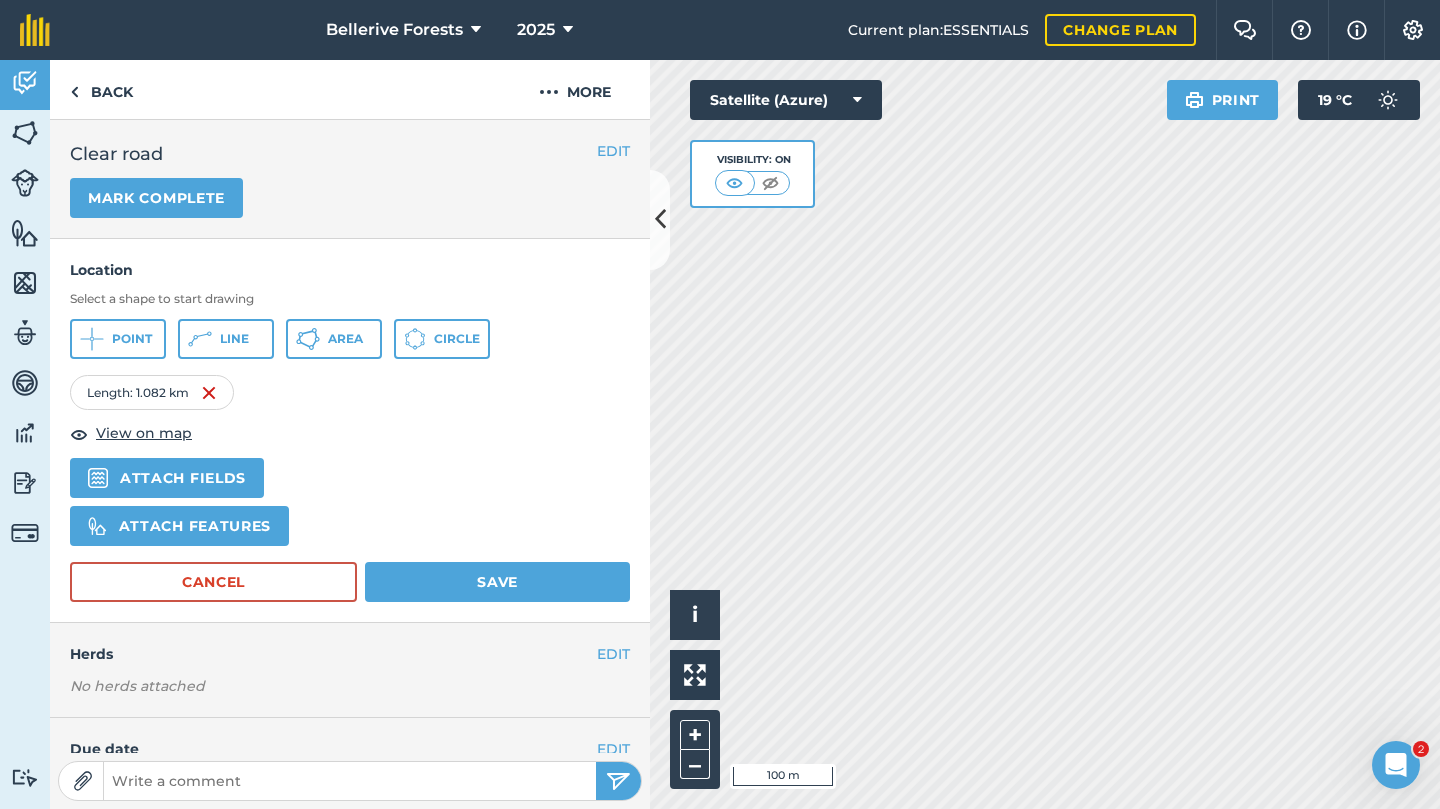 scroll, scrollTop: 0, scrollLeft: 0, axis: both 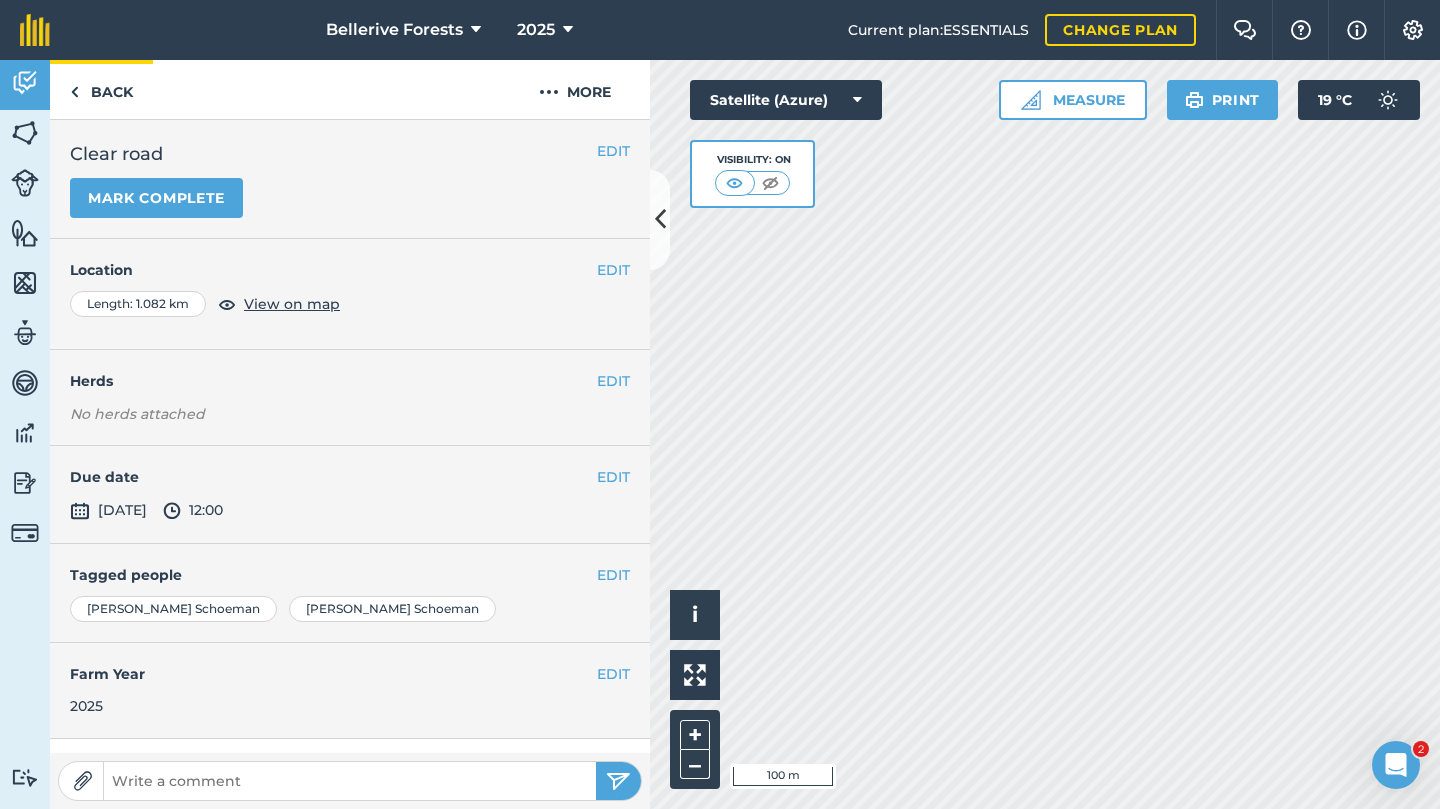 click on "Back" at bounding box center [101, 89] 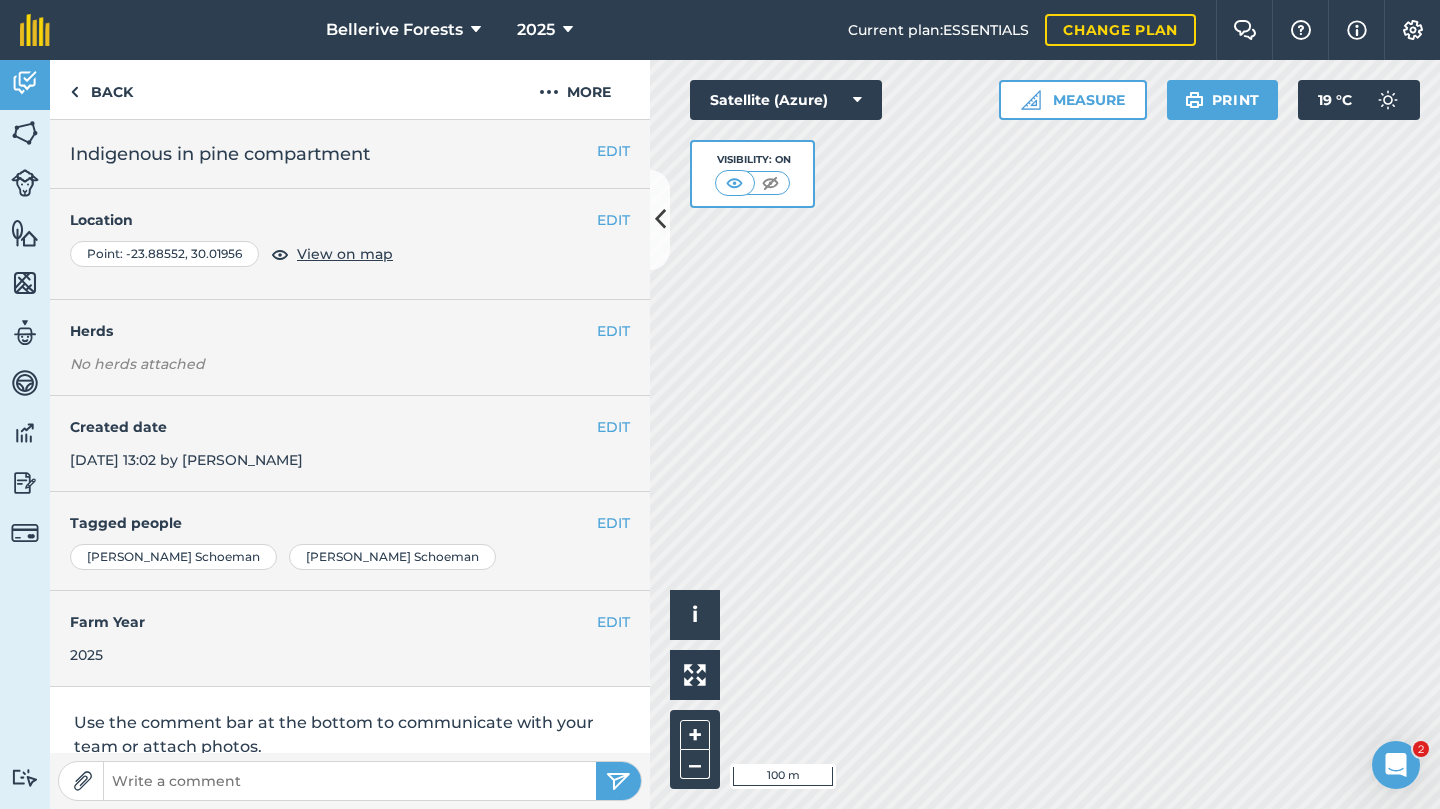 click on "Indigenous in pine compartment" at bounding box center (350, 154) 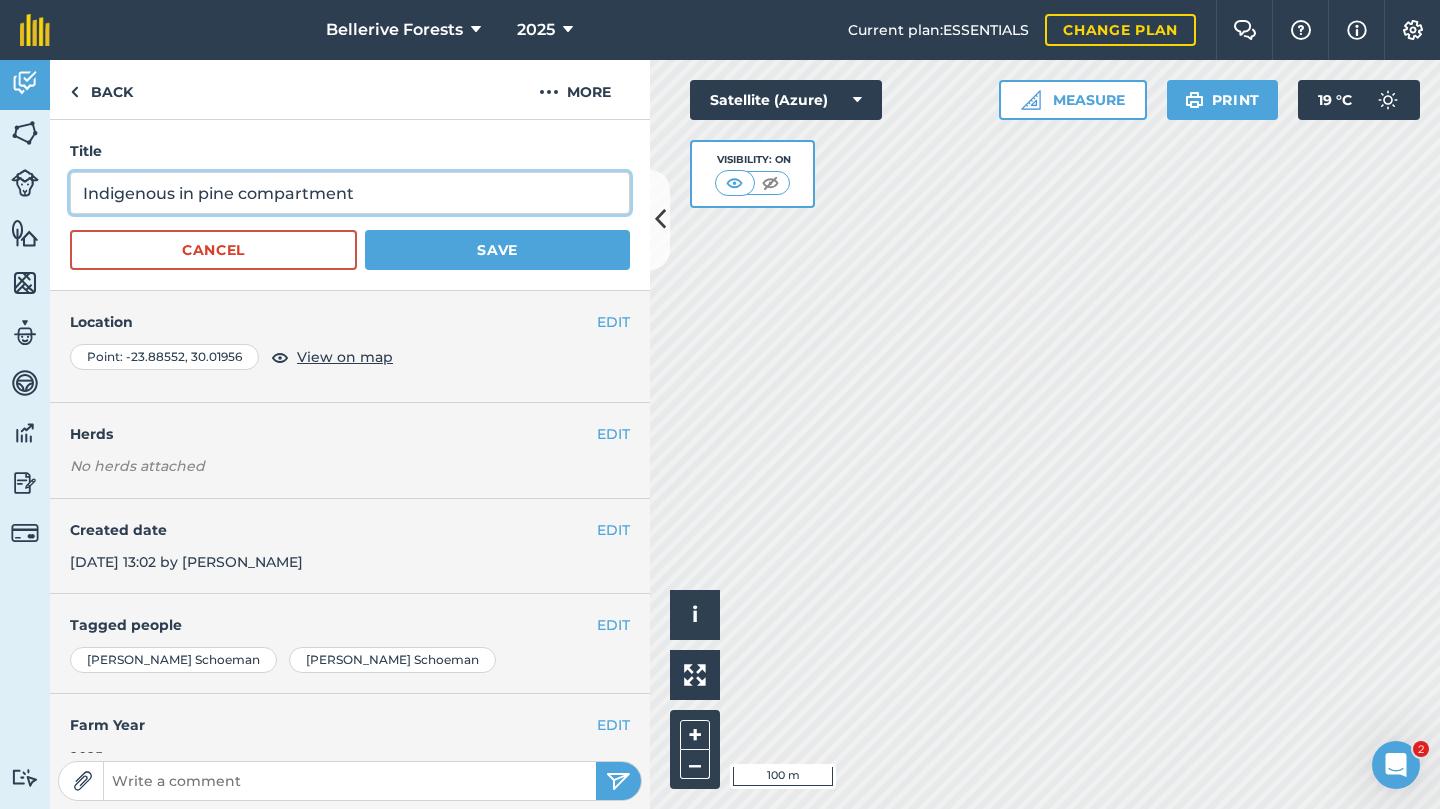 click on "Indigenous in pine compartment" at bounding box center (350, 193) 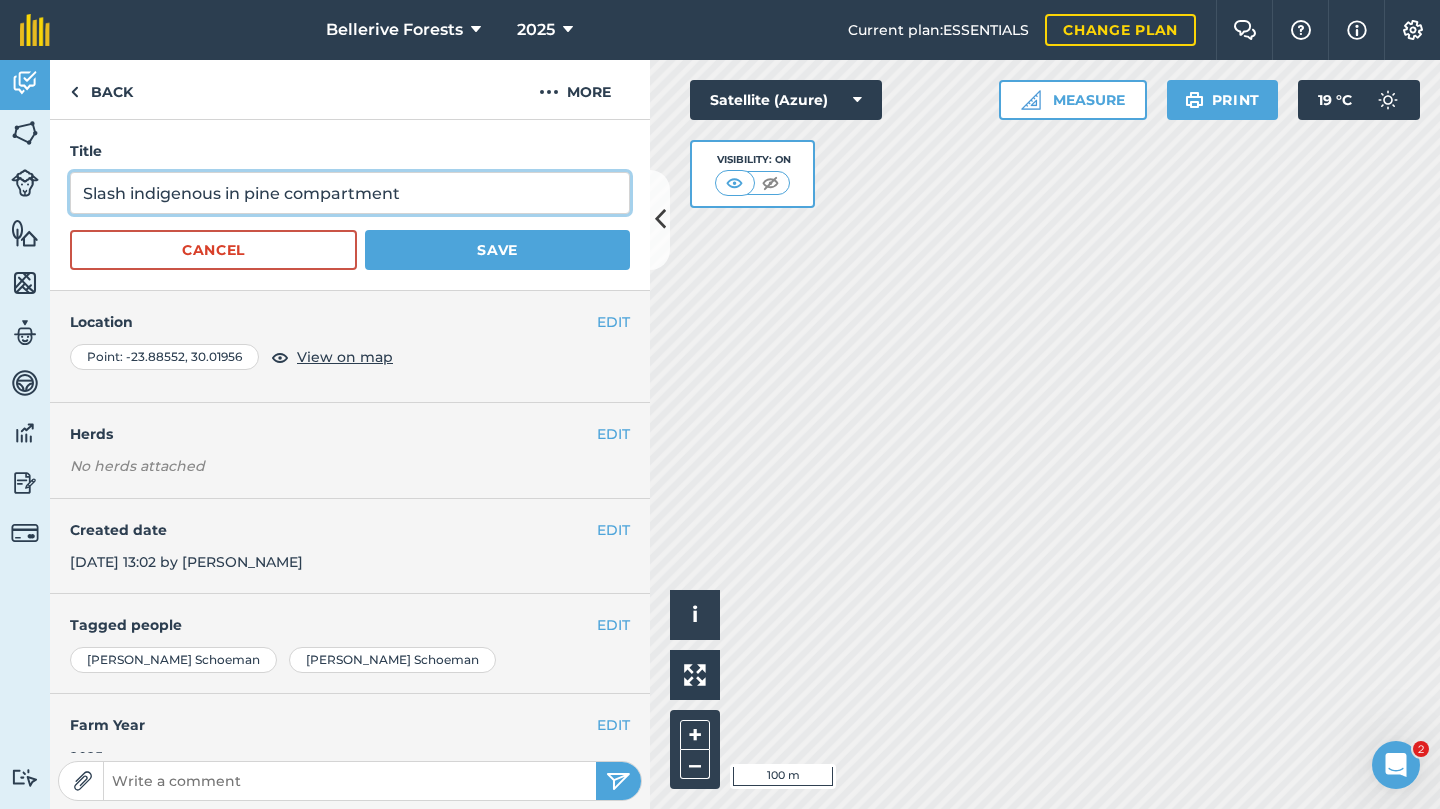 type on "Slash indigenous in pine compartment" 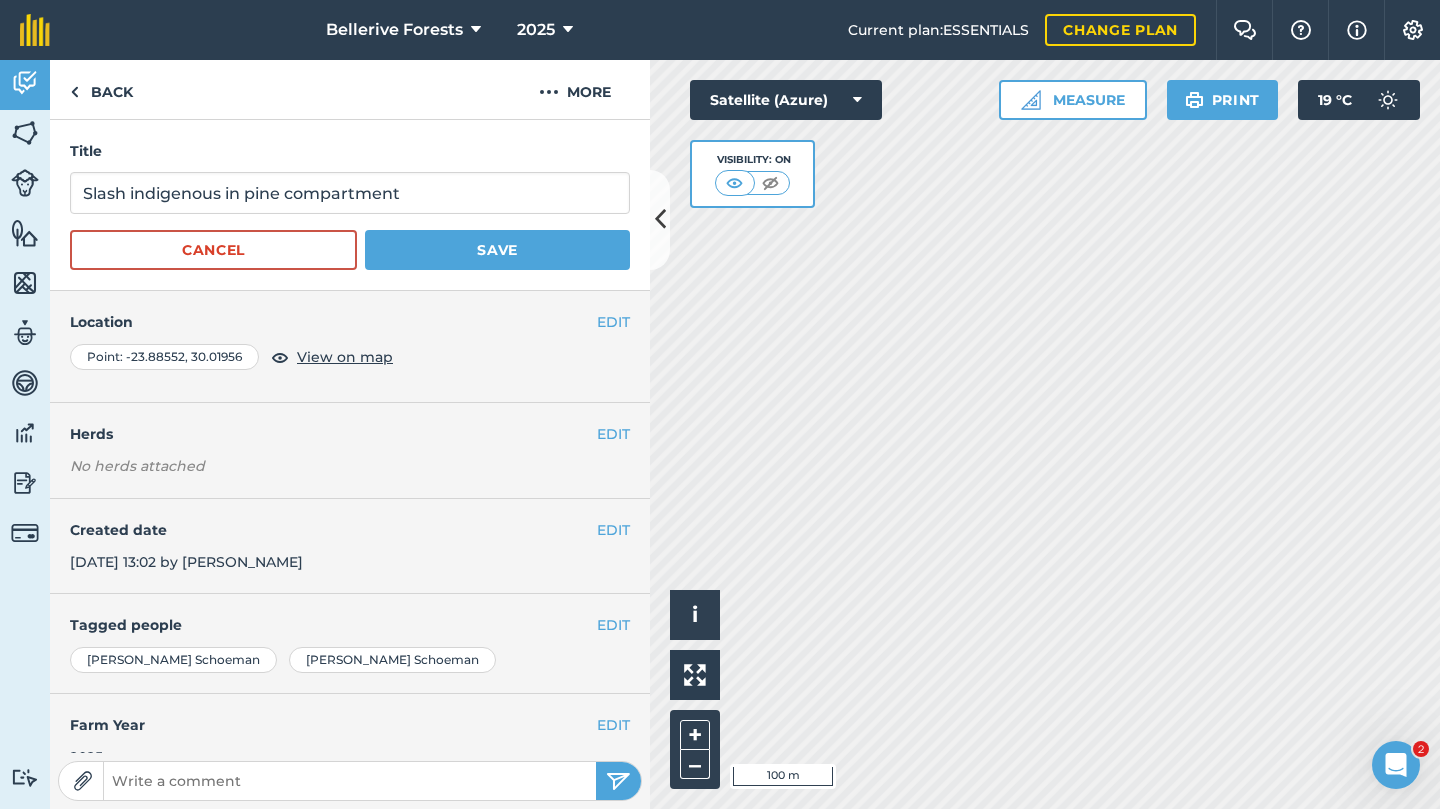click on "Save" at bounding box center (497, 250) 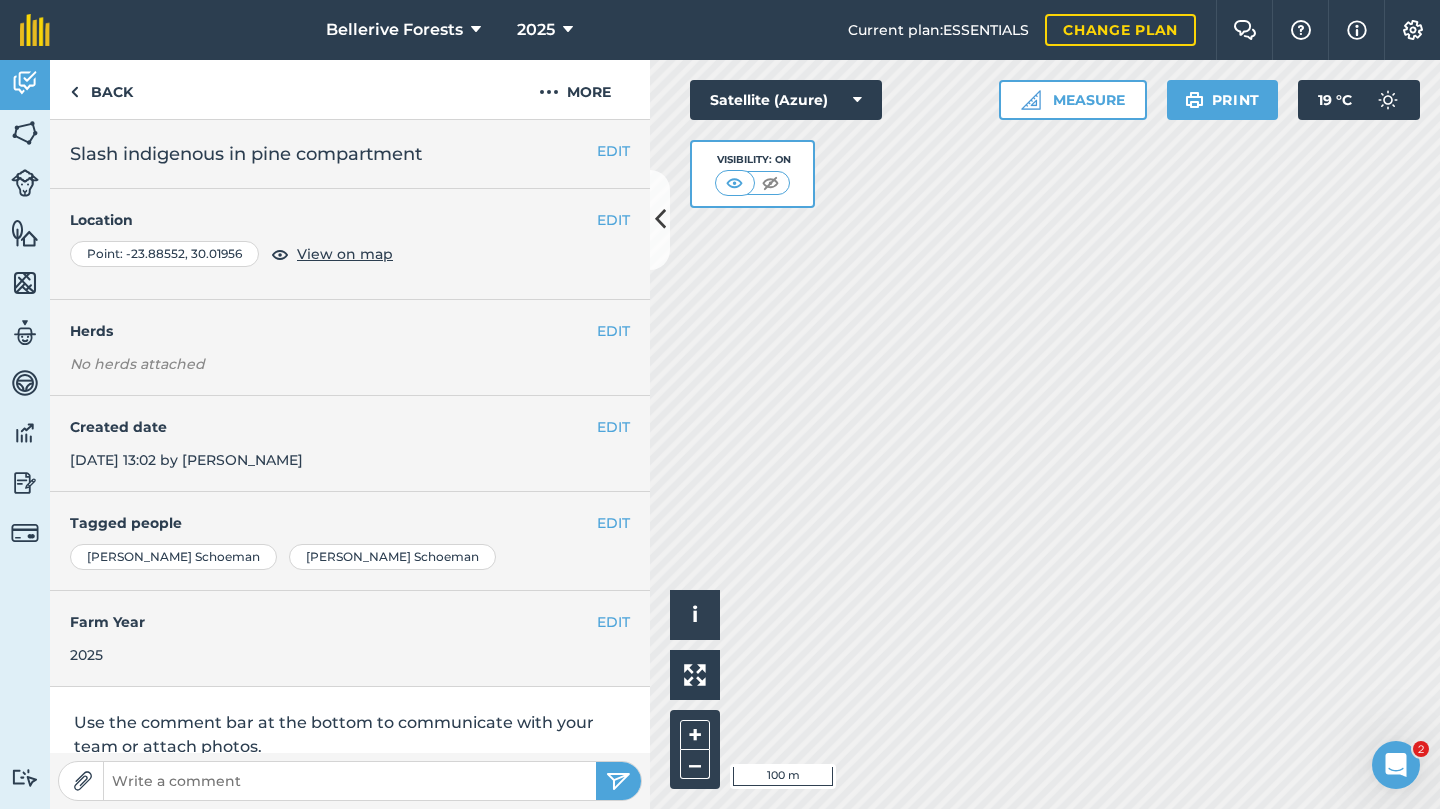 scroll, scrollTop: 0, scrollLeft: 0, axis: both 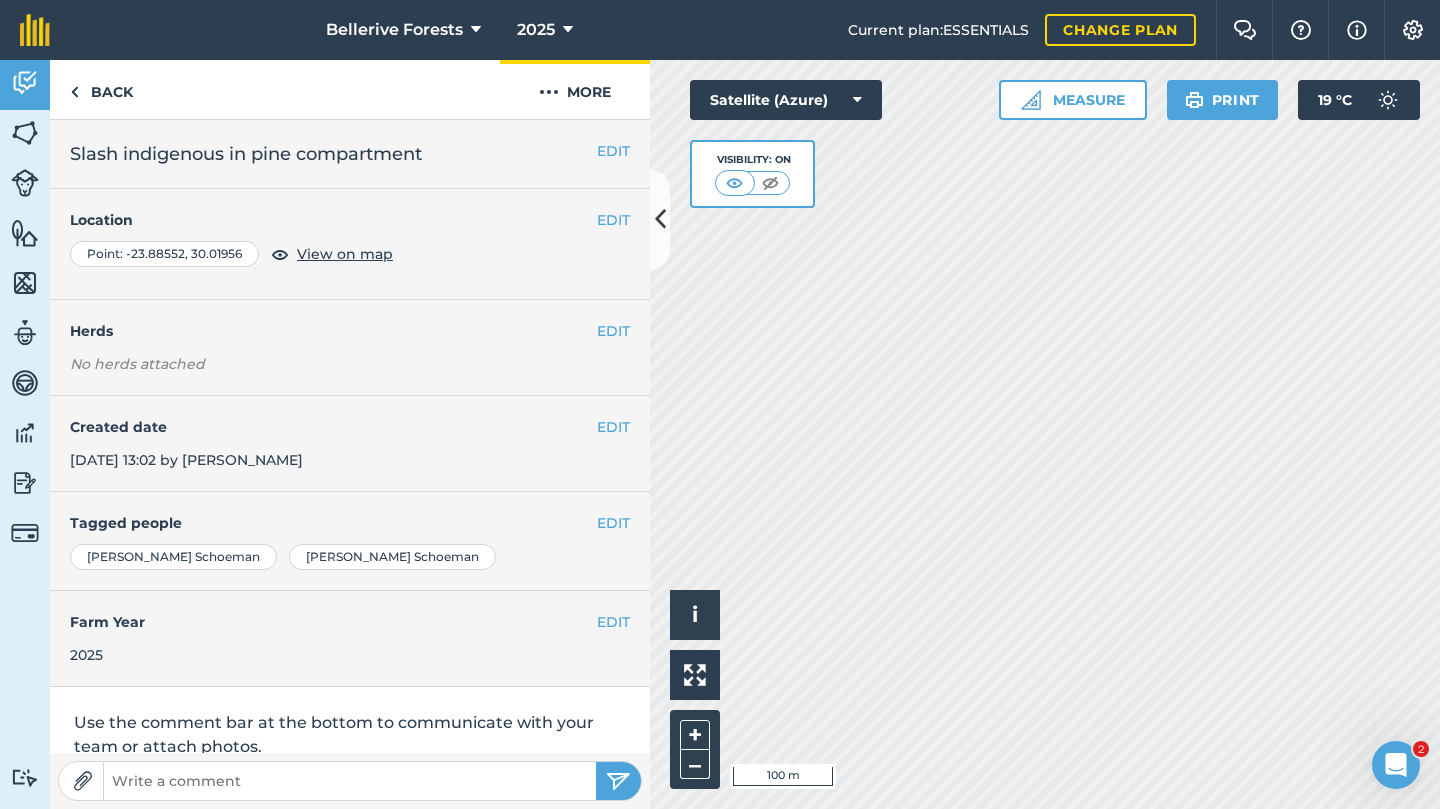 click on "More" at bounding box center (575, 89) 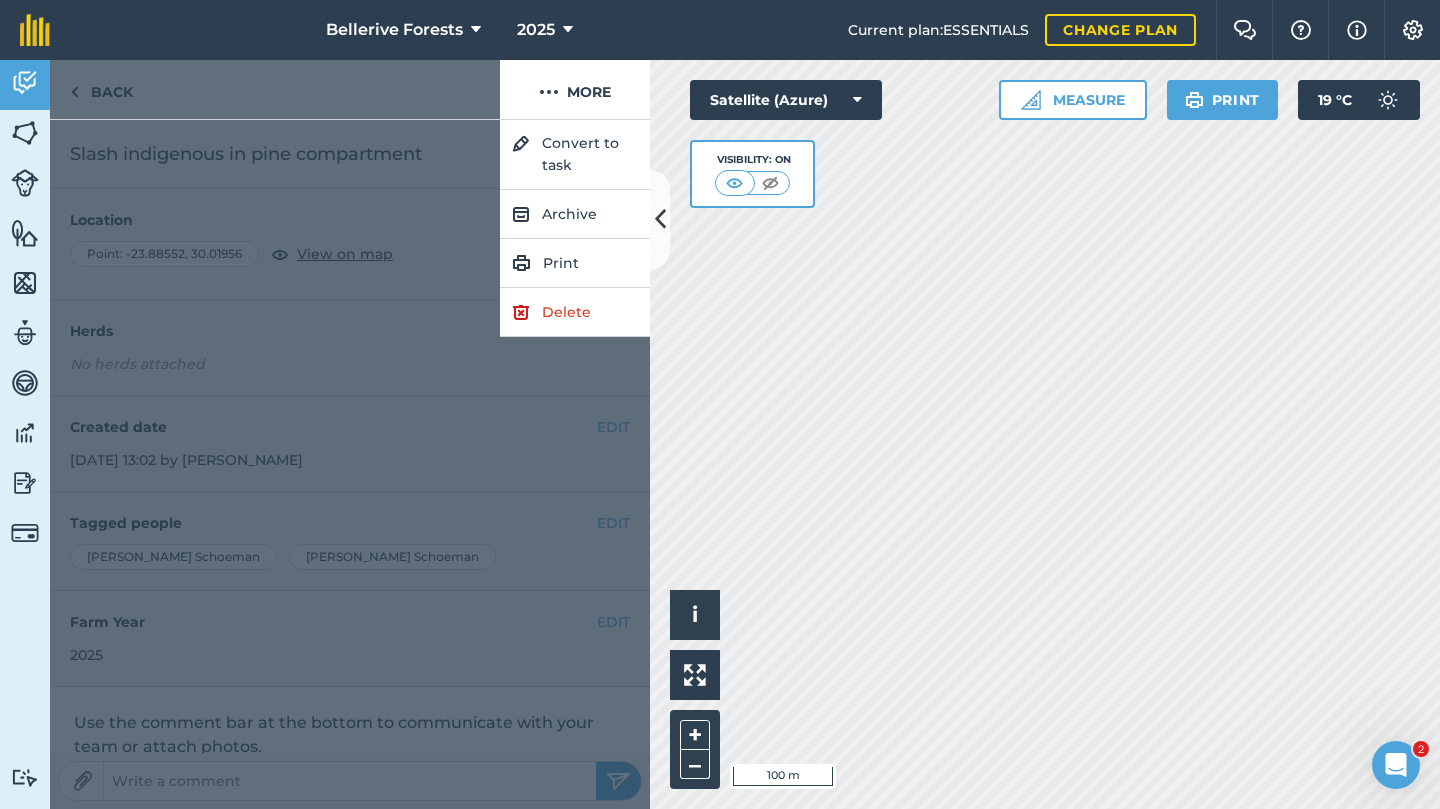 click at bounding box center (521, 144) 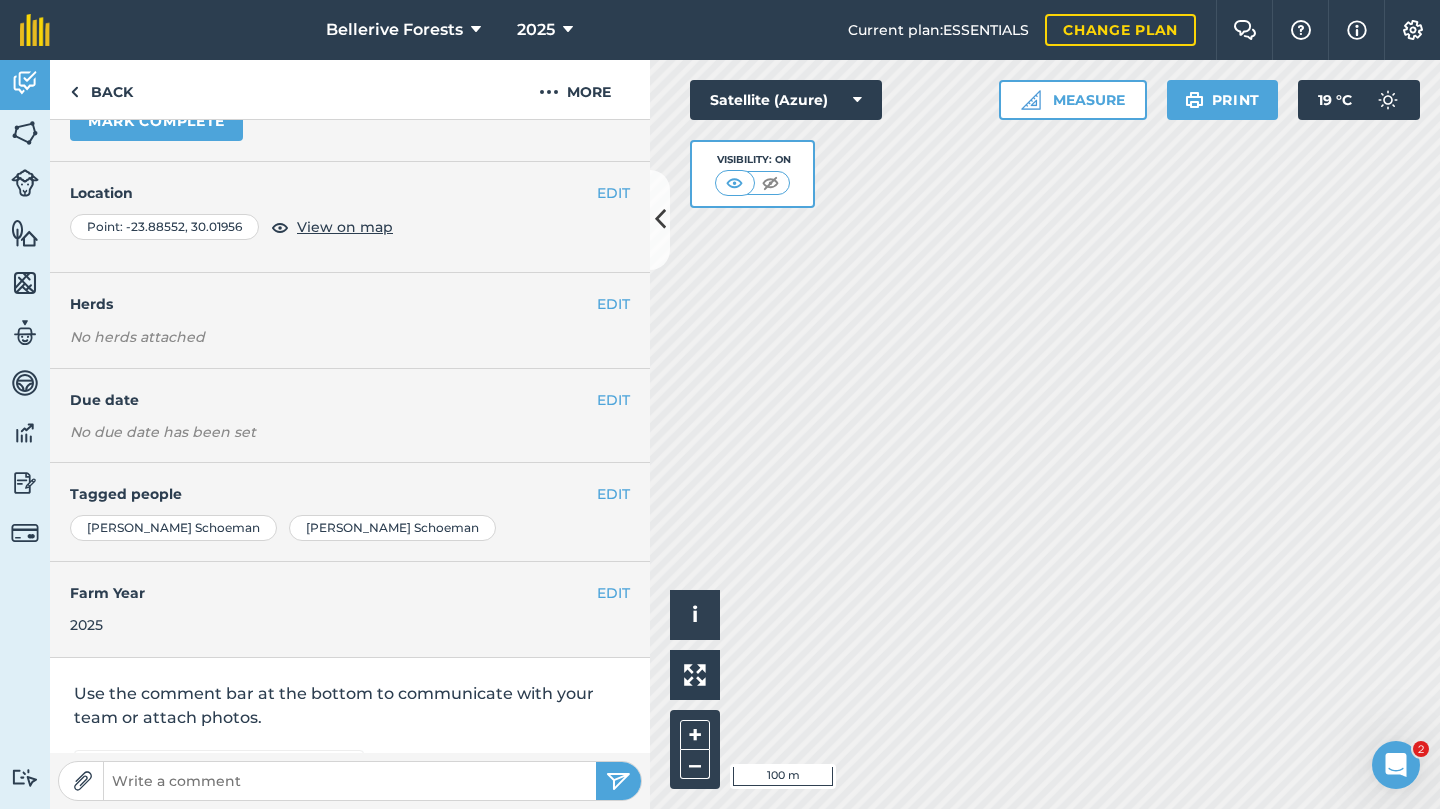 scroll, scrollTop: 81, scrollLeft: 0, axis: vertical 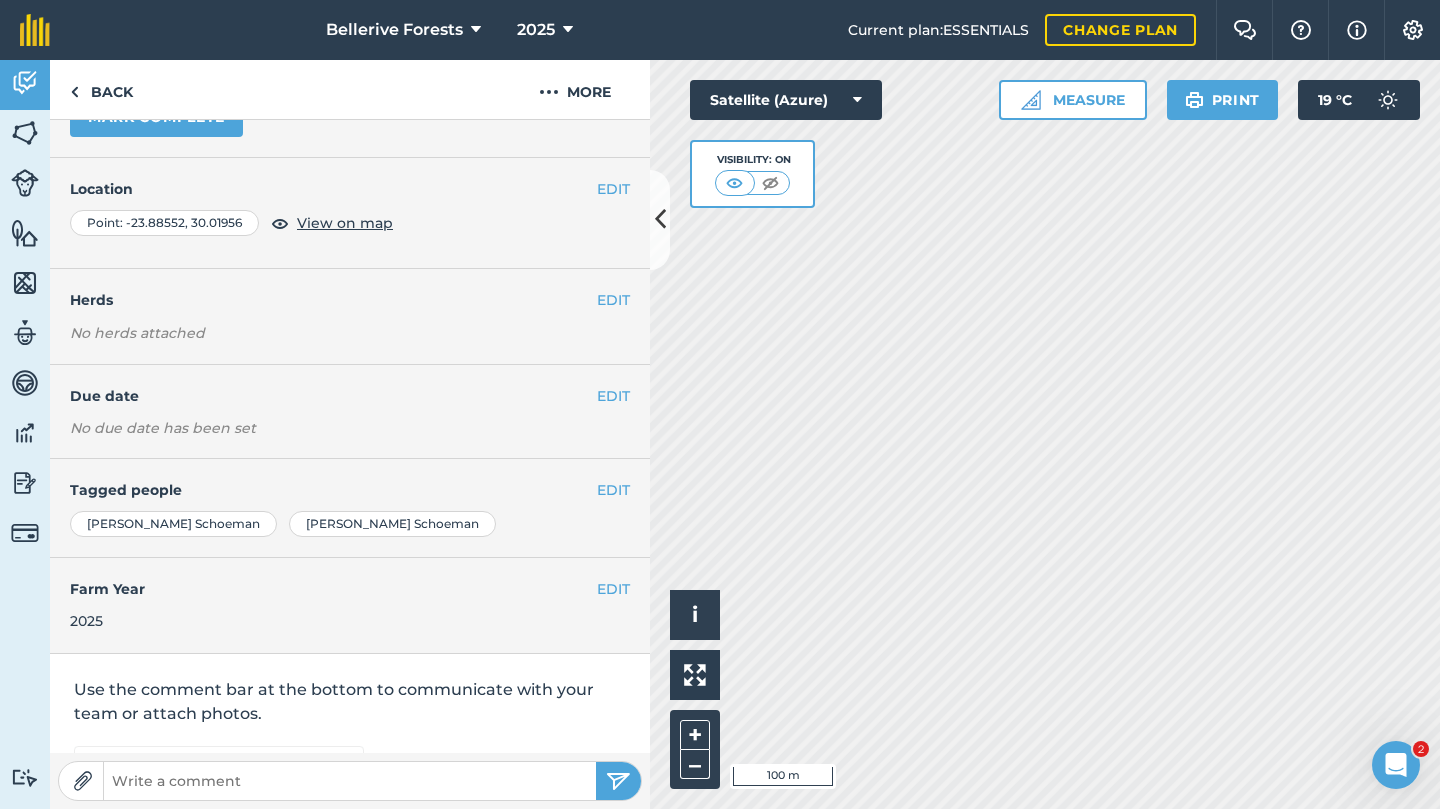 click on "EDIT" at bounding box center (613, 396) 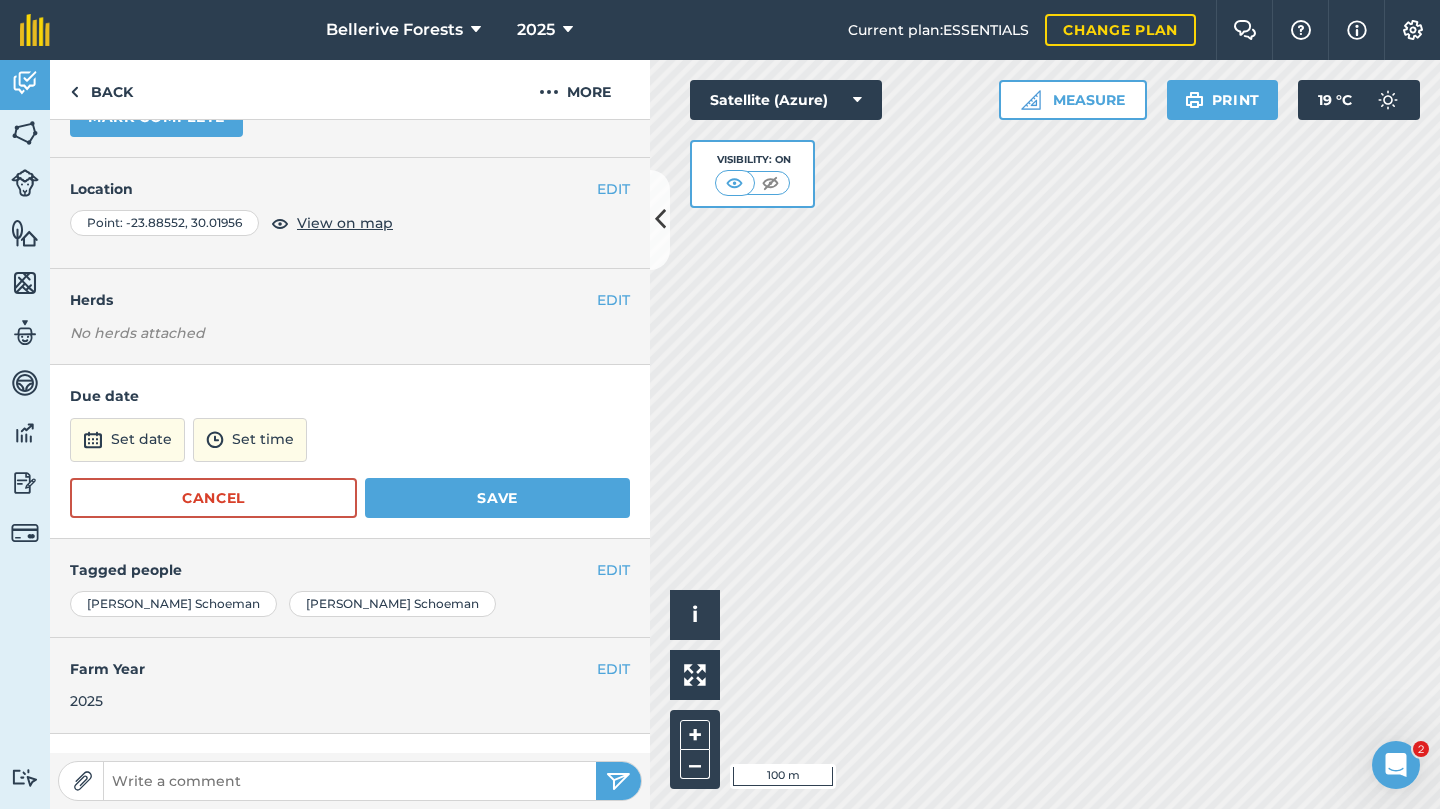 click on "Set date" at bounding box center (127, 440) 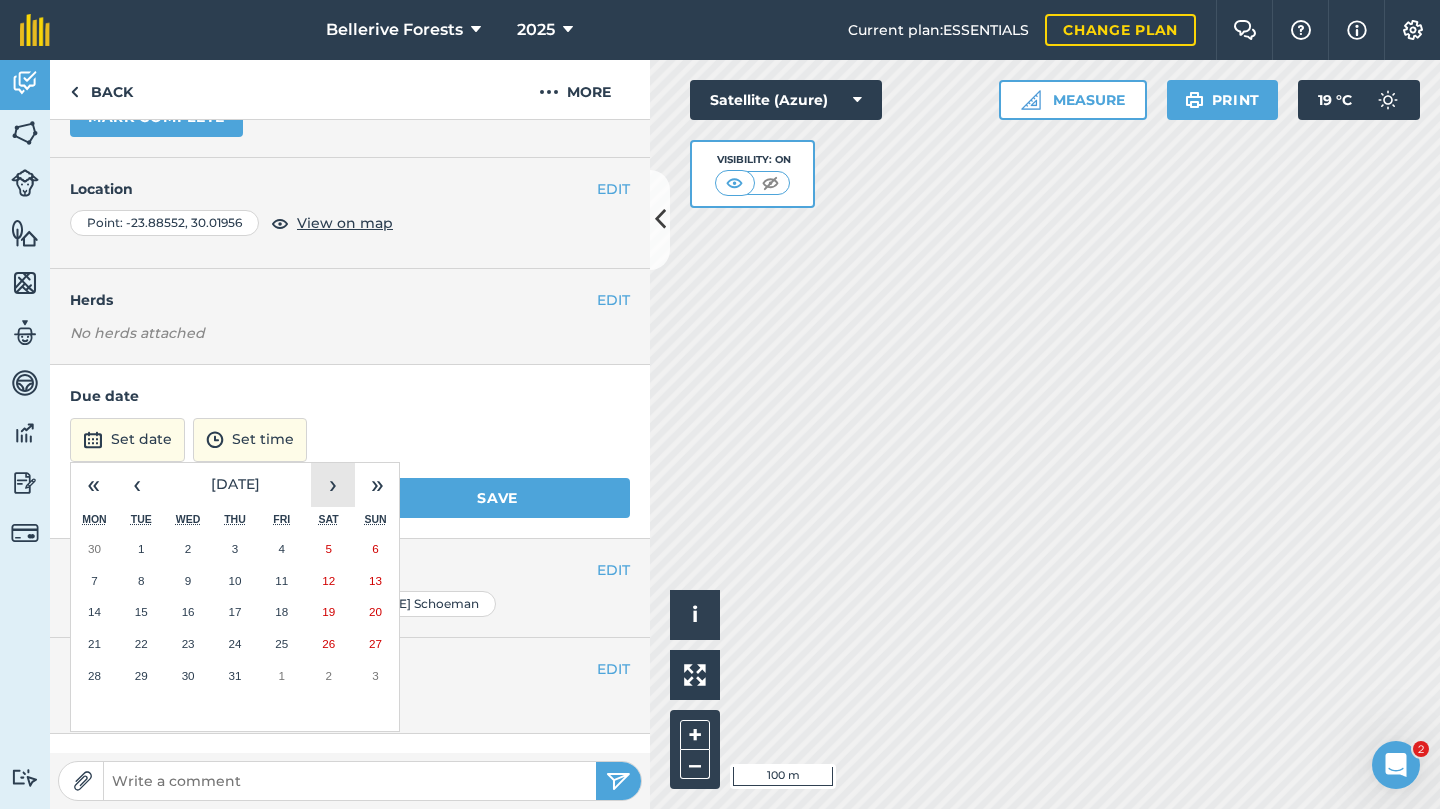 click on "›" at bounding box center (333, 485) 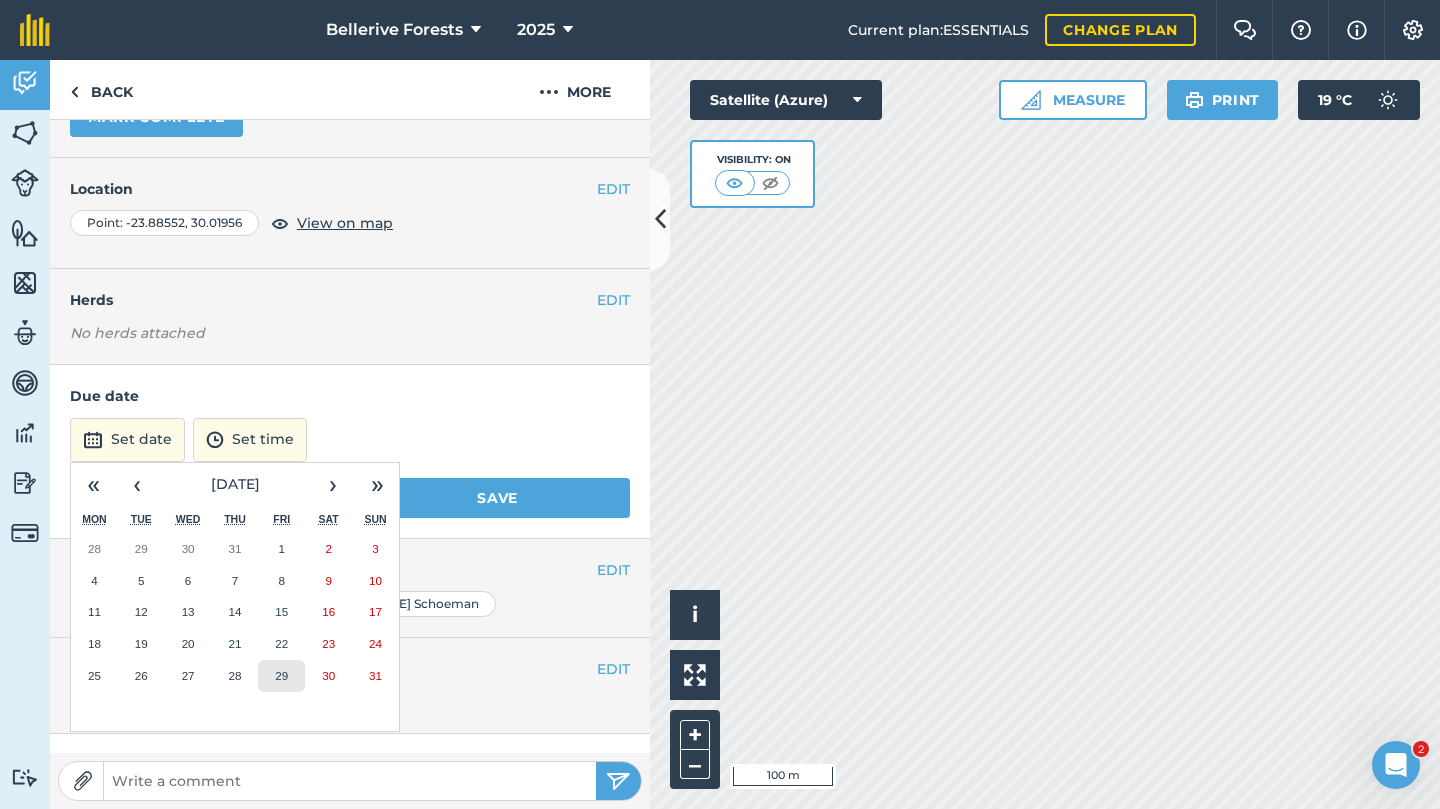 click on "29" at bounding box center (281, 676) 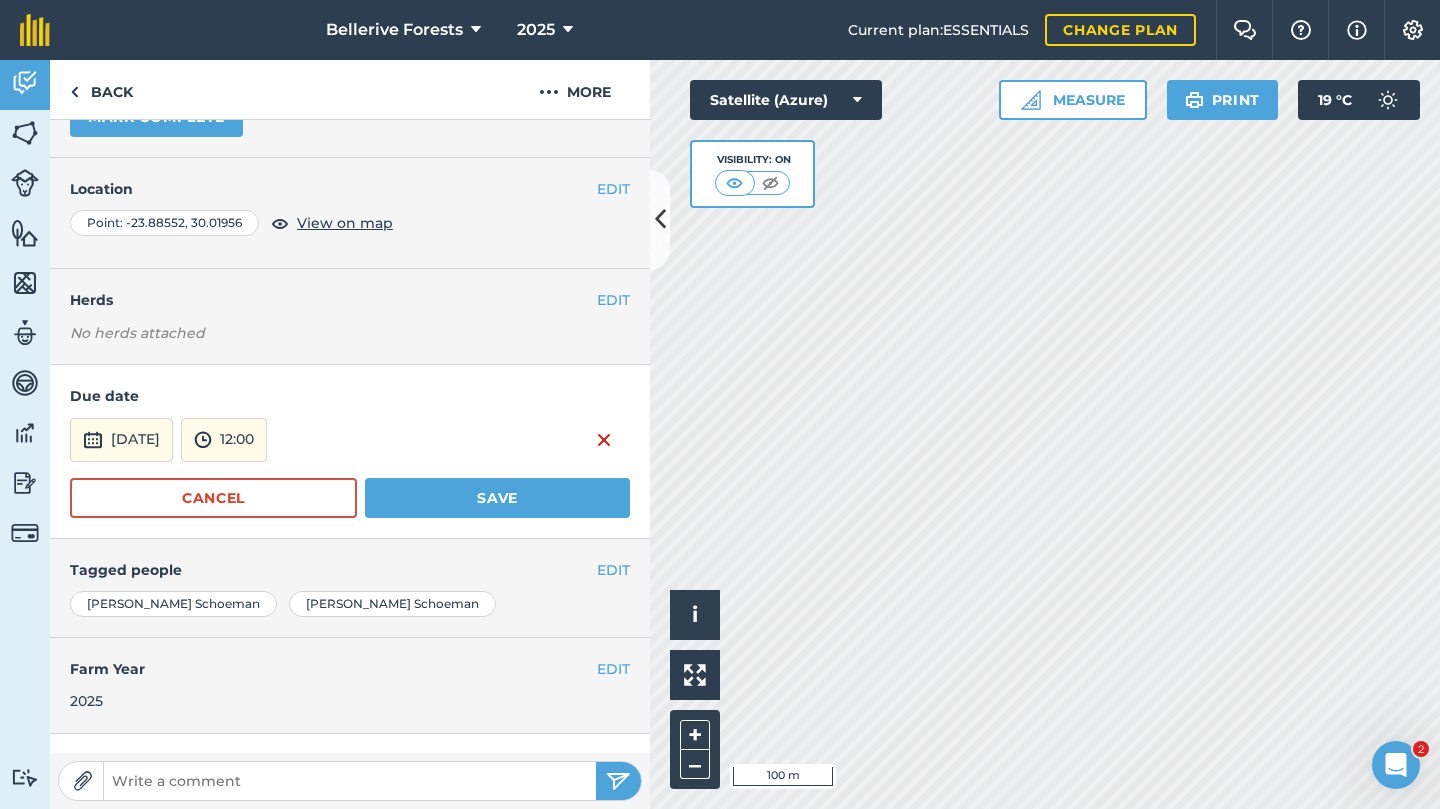 click on "Save" at bounding box center (497, 498) 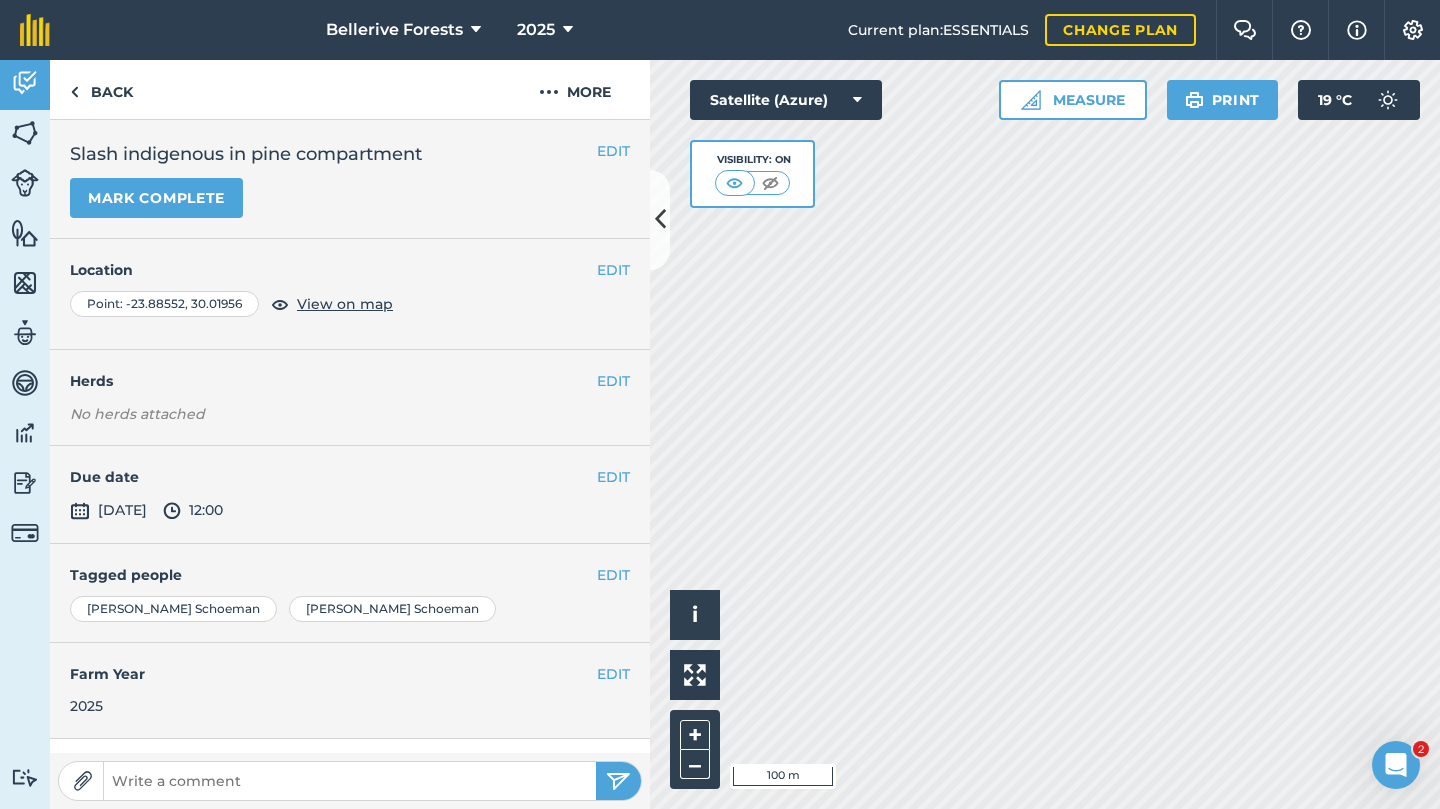scroll, scrollTop: 0, scrollLeft: 0, axis: both 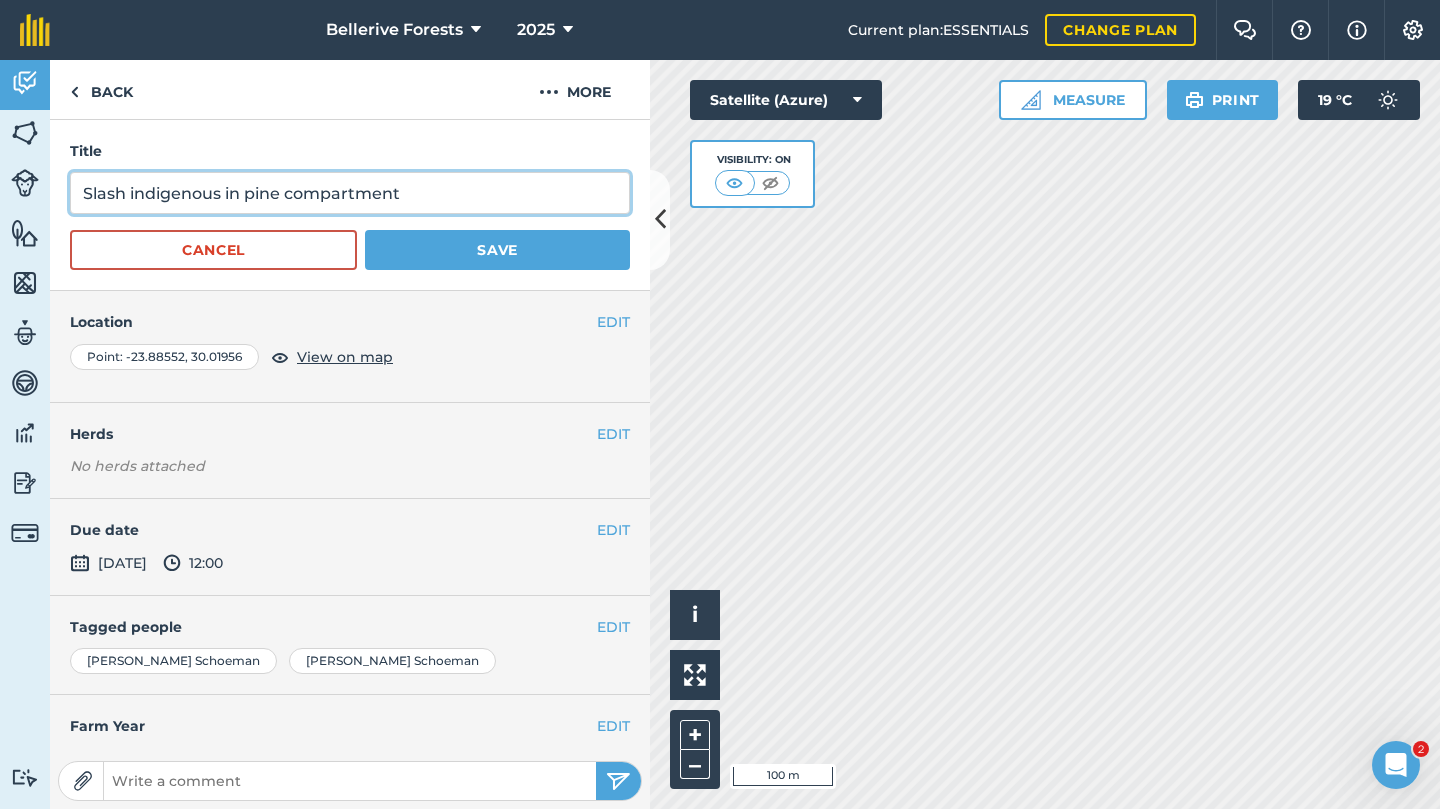 click on "Slash indigenous in pine compartment" at bounding box center (350, 193) 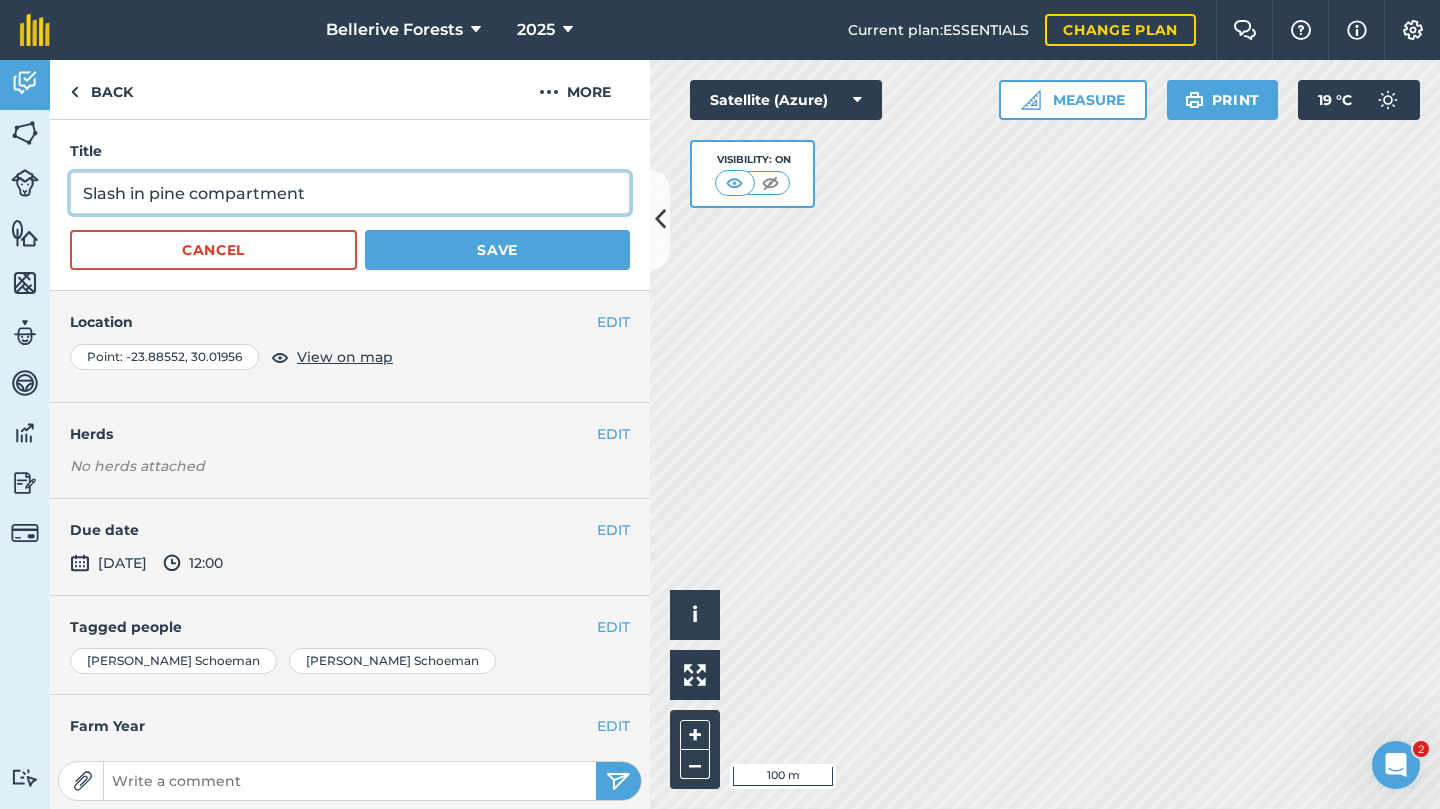 type on "Slash in pine compartment" 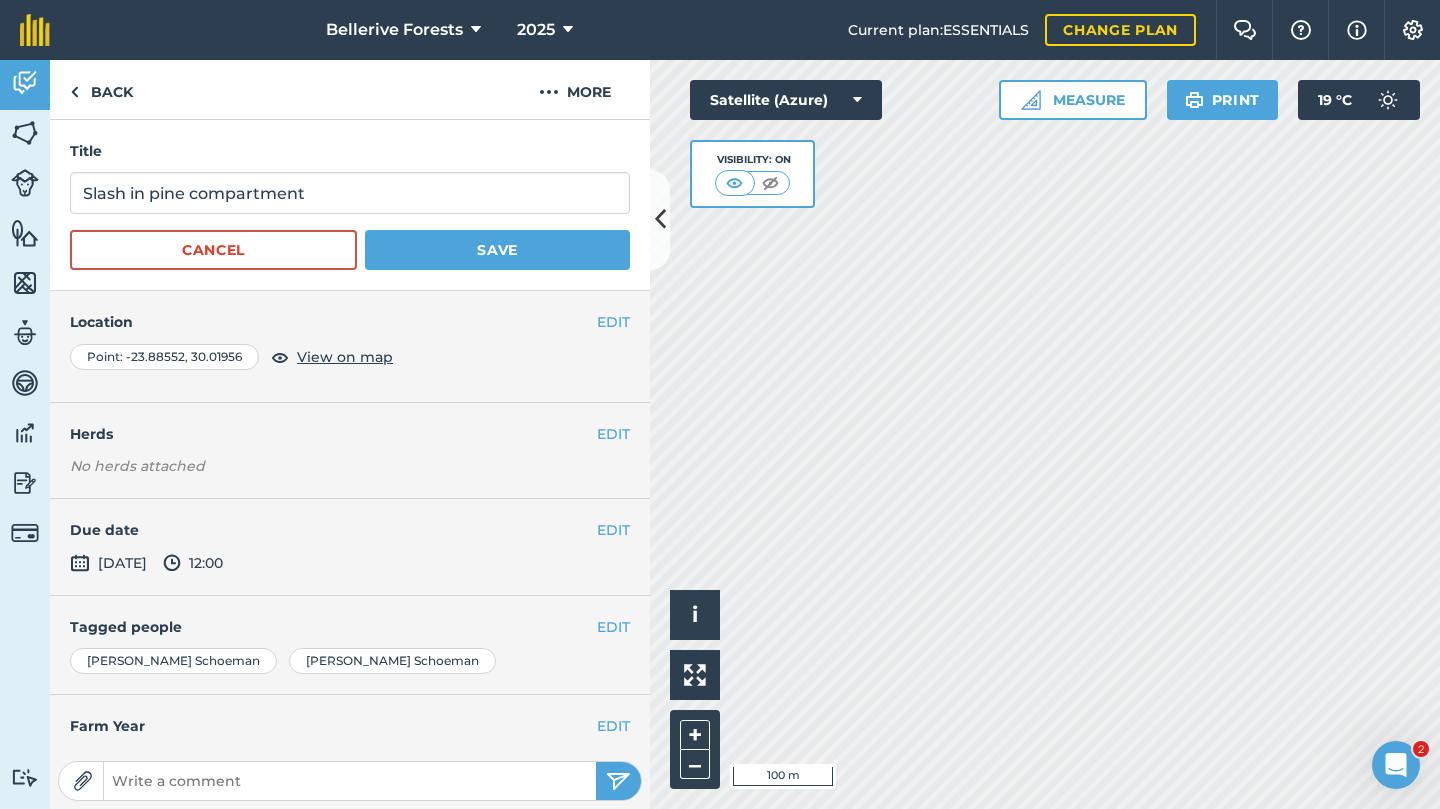 click on "Save" at bounding box center [497, 250] 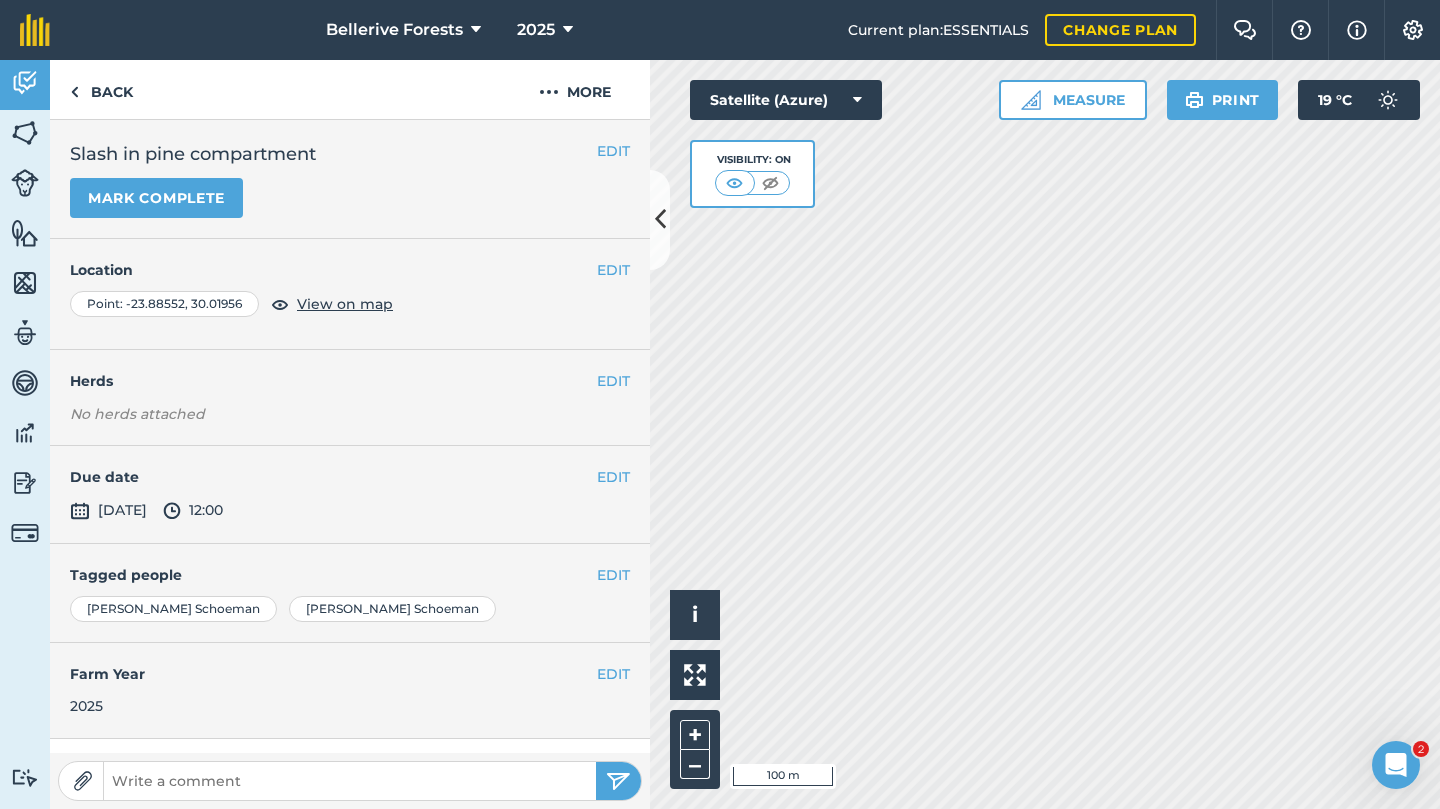 scroll, scrollTop: 0, scrollLeft: 0, axis: both 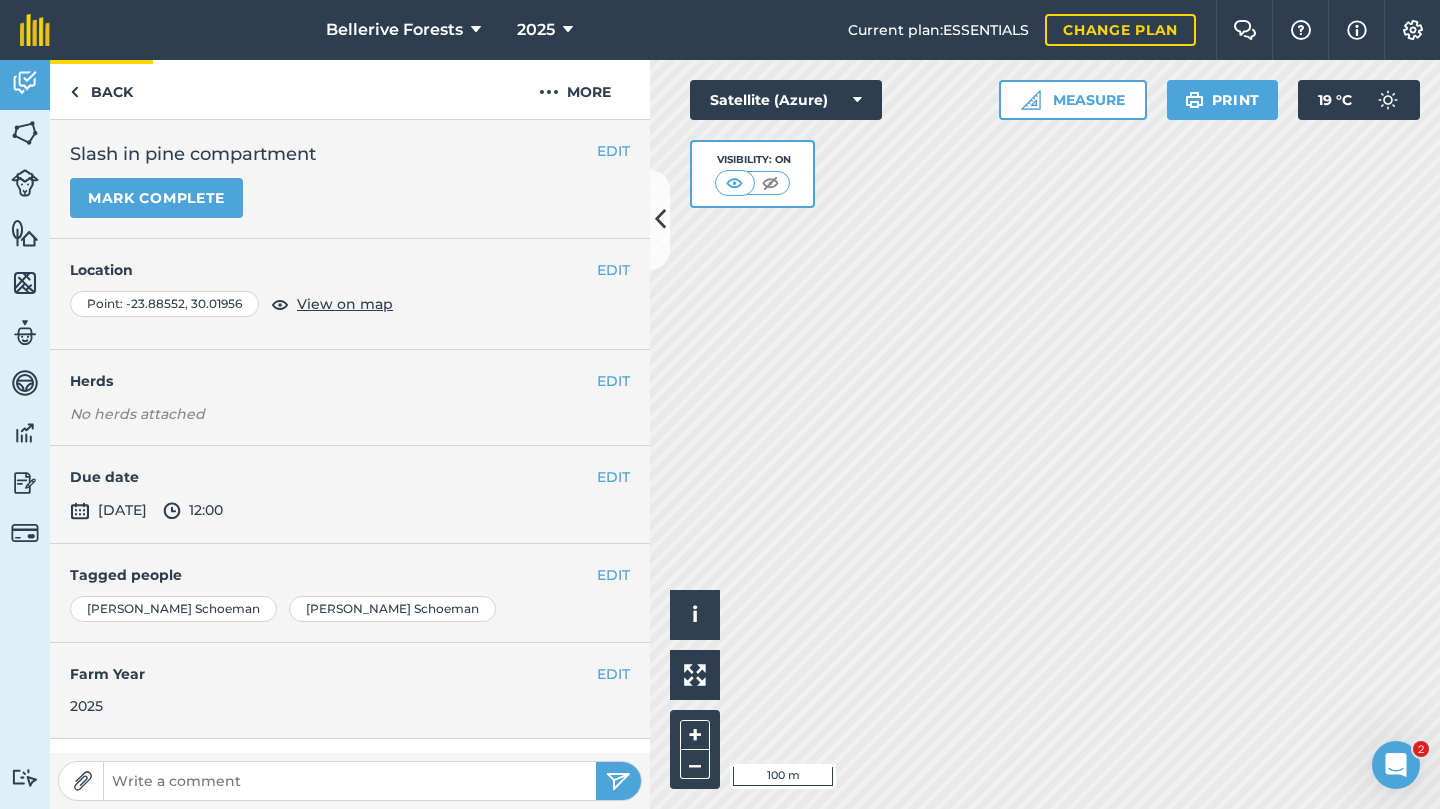 click on "Back" at bounding box center (101, 89) 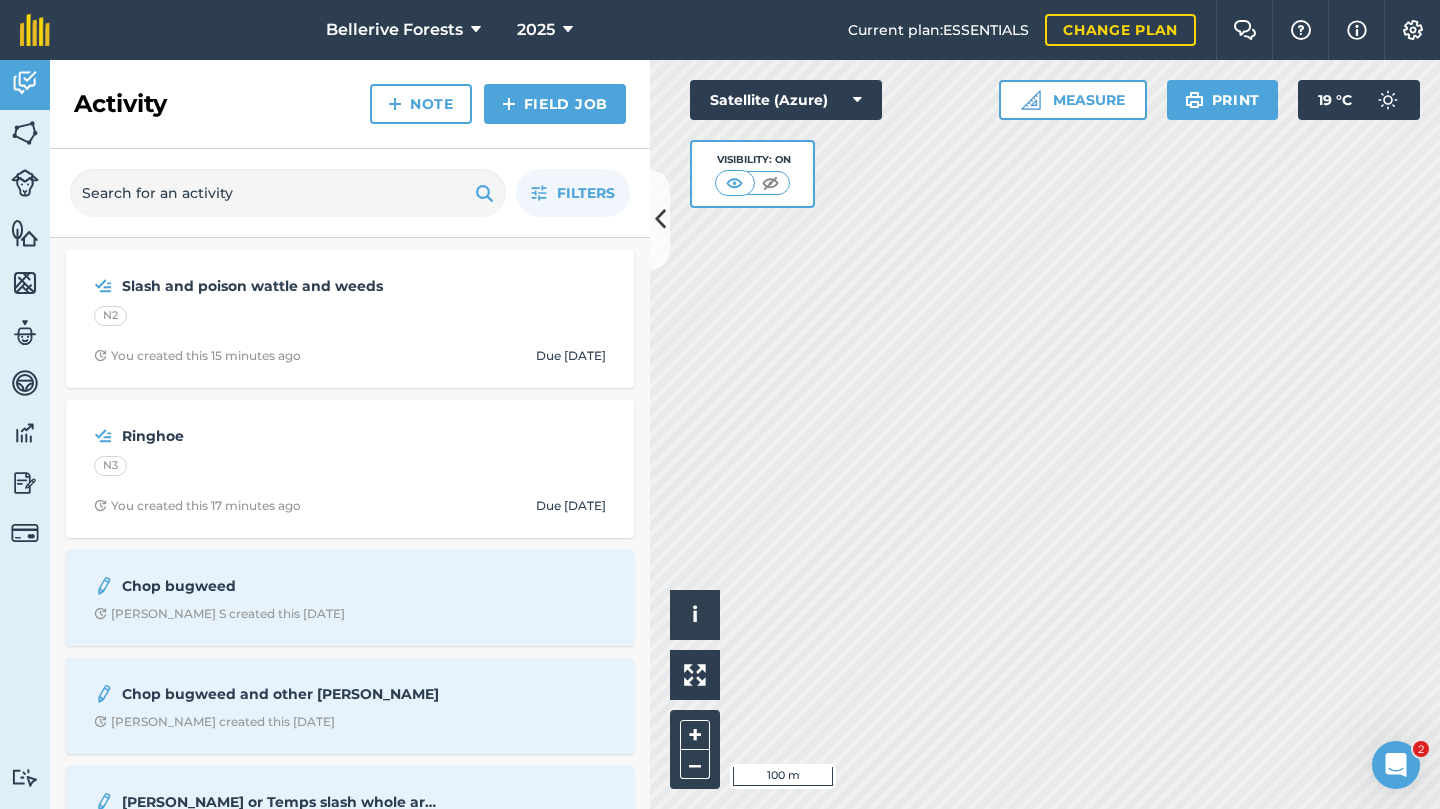 scroll, scrollTop: 0, scrollLeft: 0, axis: both 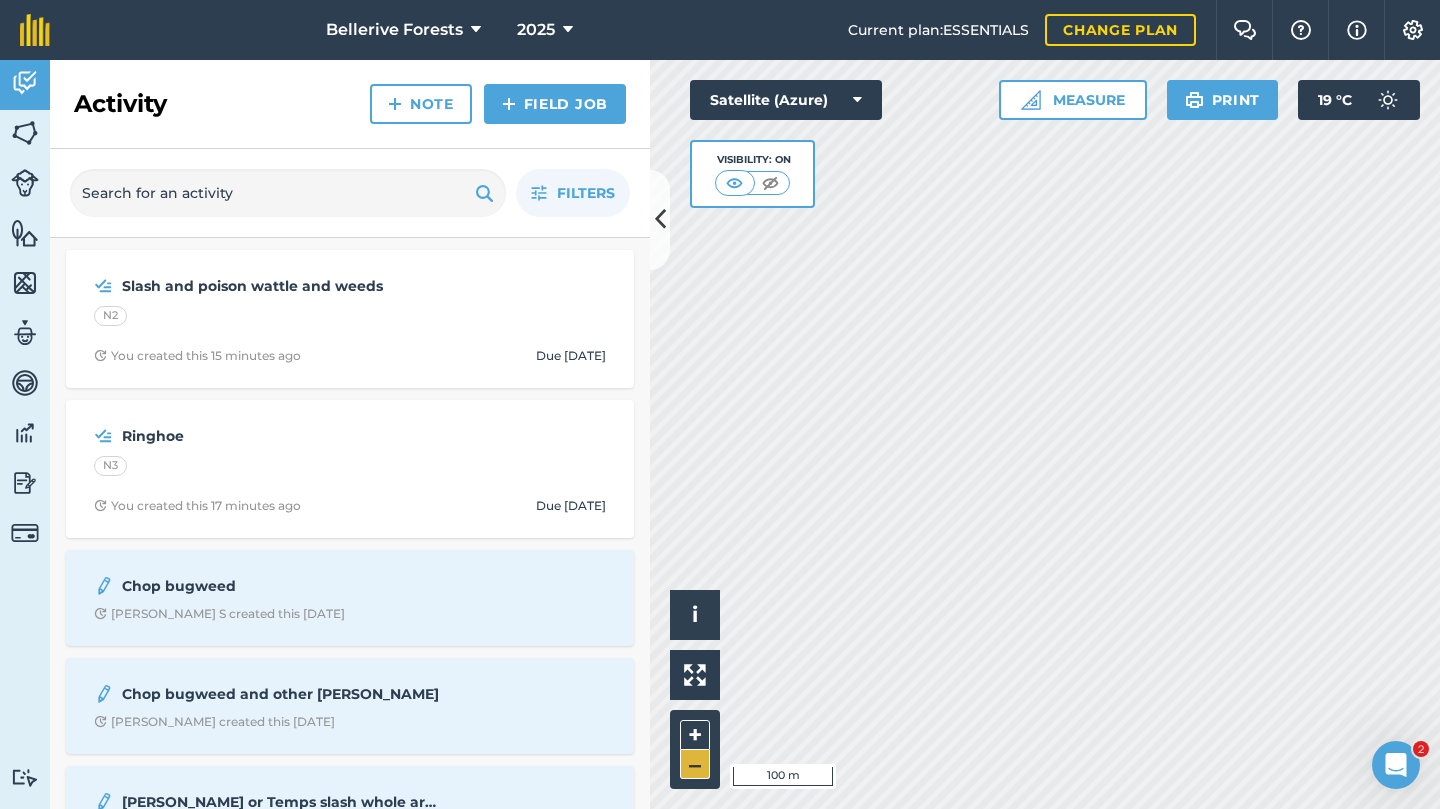 click on "–" at bounding box center [695, 764] 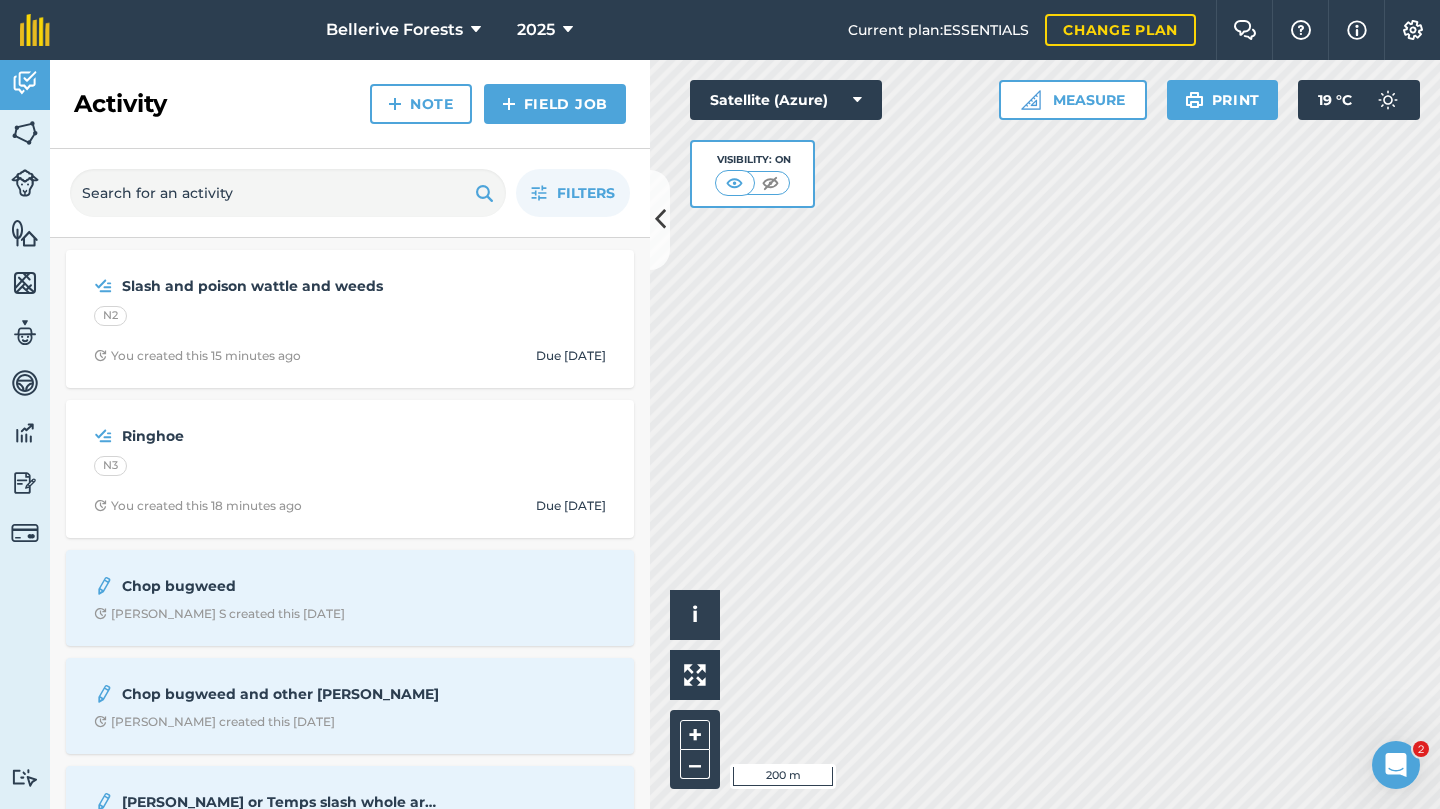 scroll, scrollTop: -3, scrollLeft: 0, axis: vertical 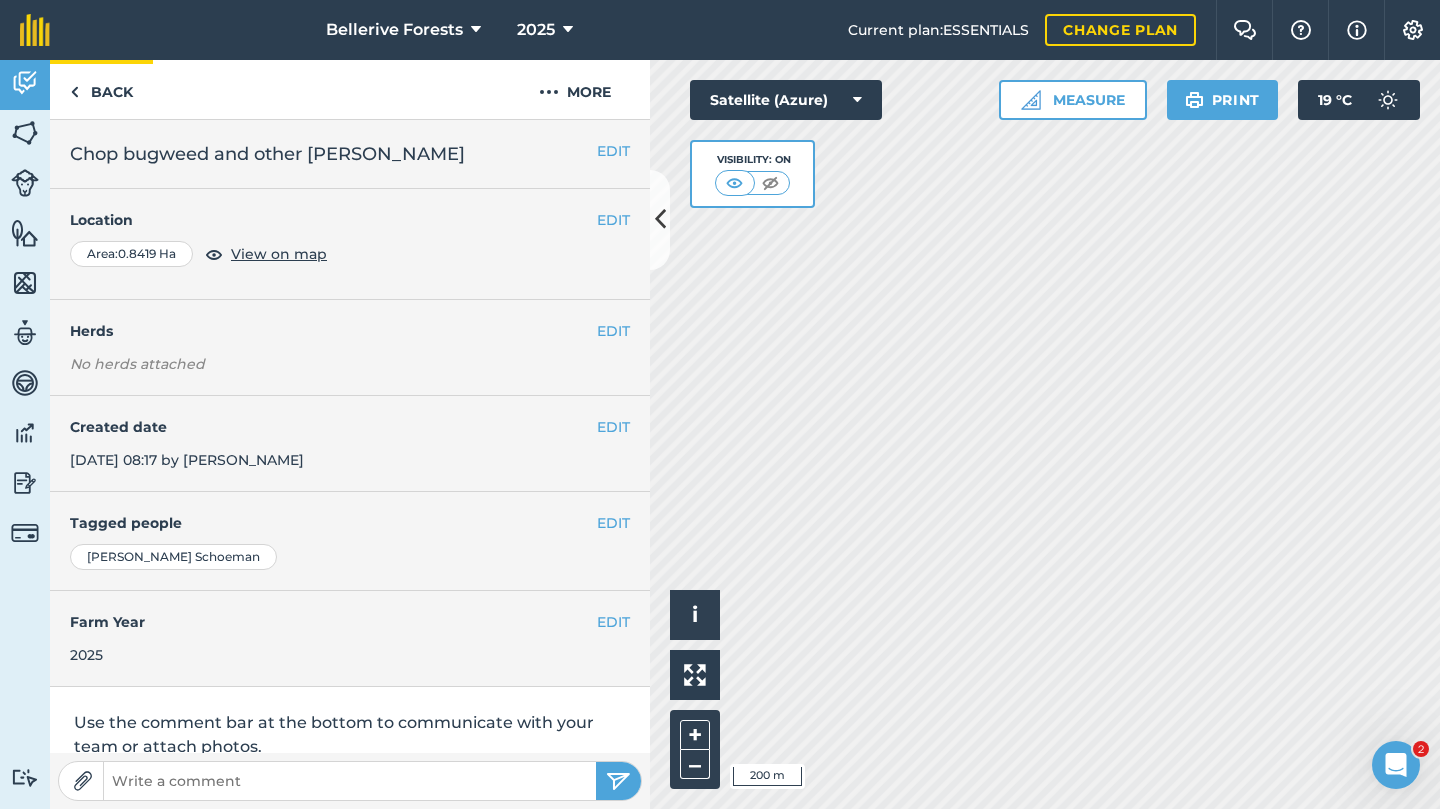 click on "Back" at bounding box center (101, 89) 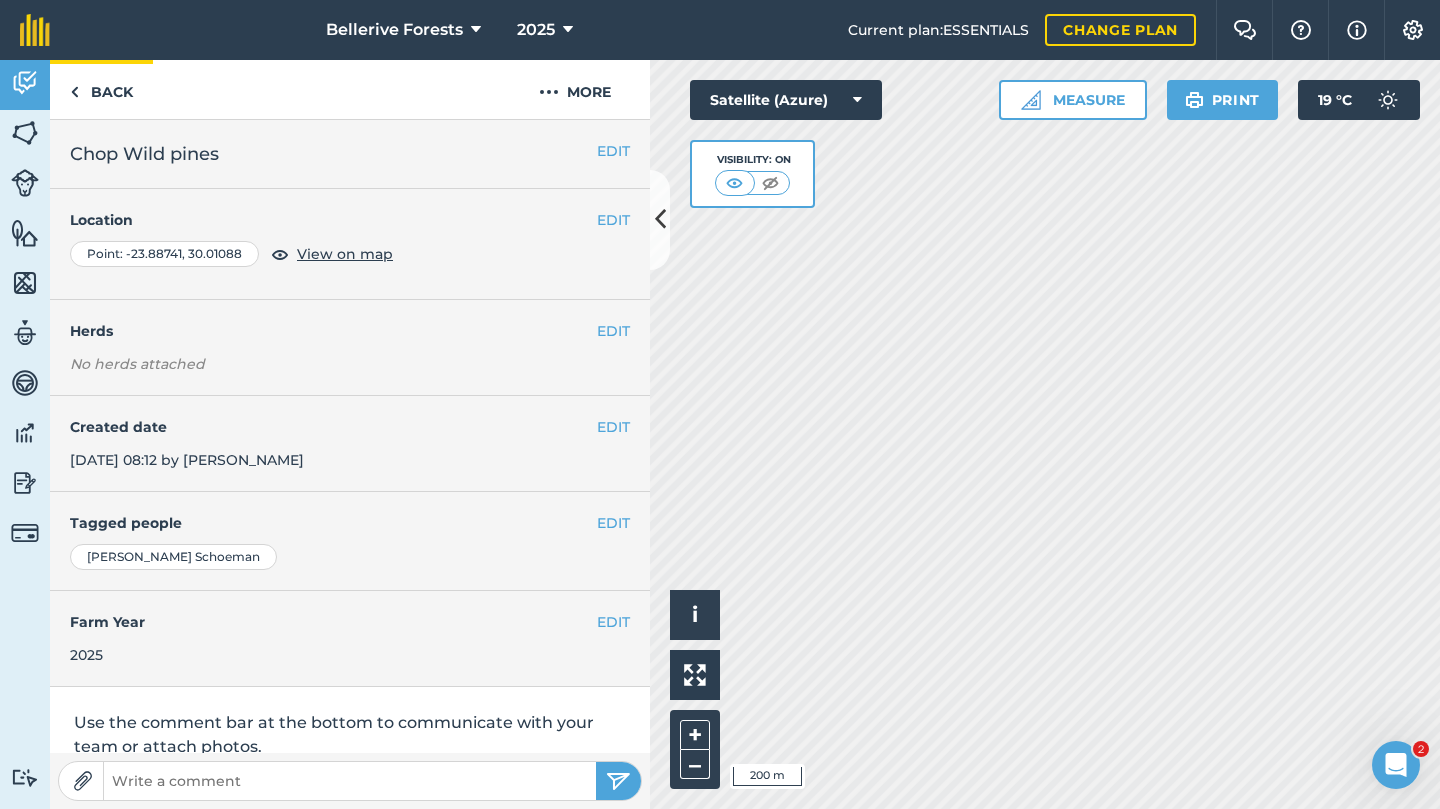 click on "Back" at bounding box center (101, 89) 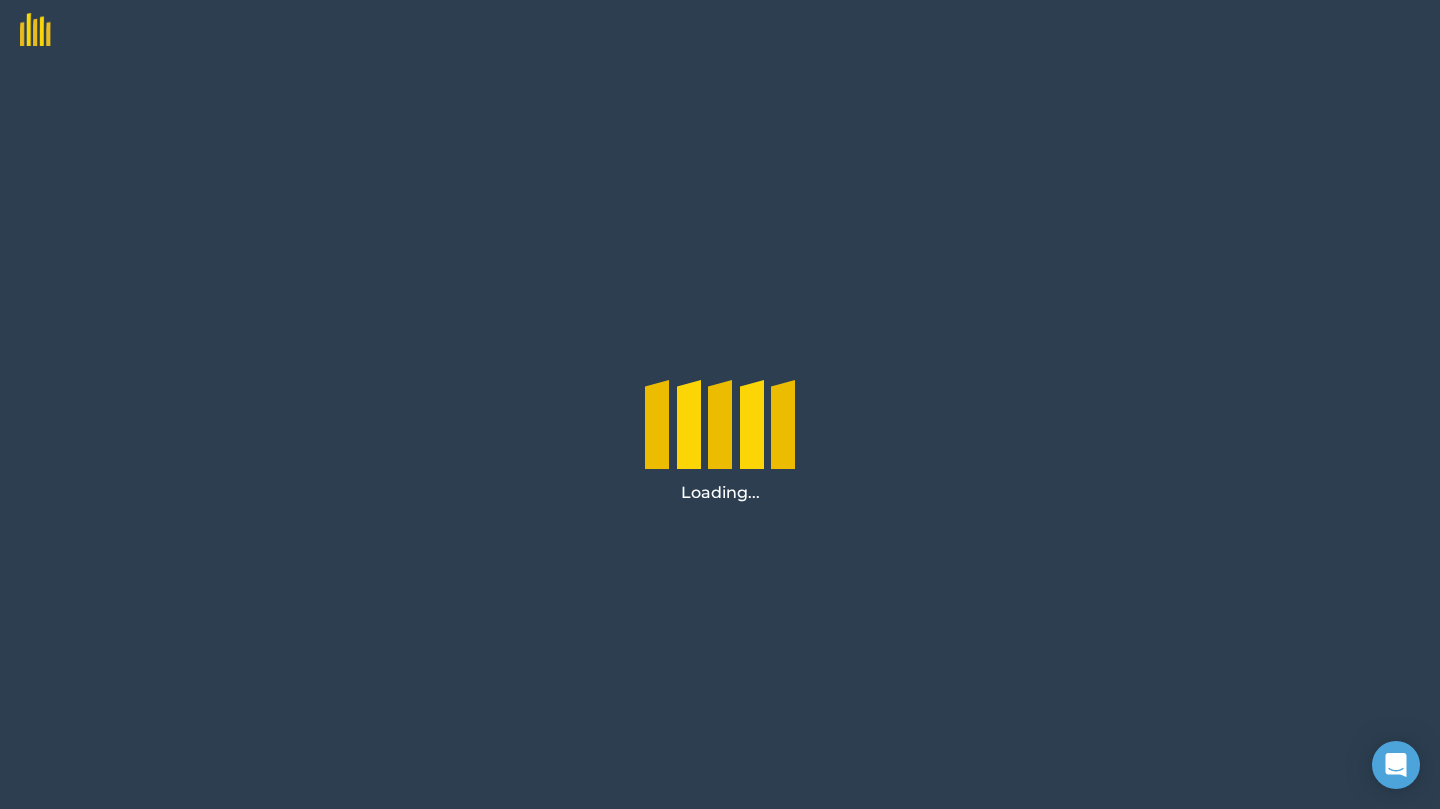 scroll, scrollTop: 0, scrollLeft: 0, axis: both 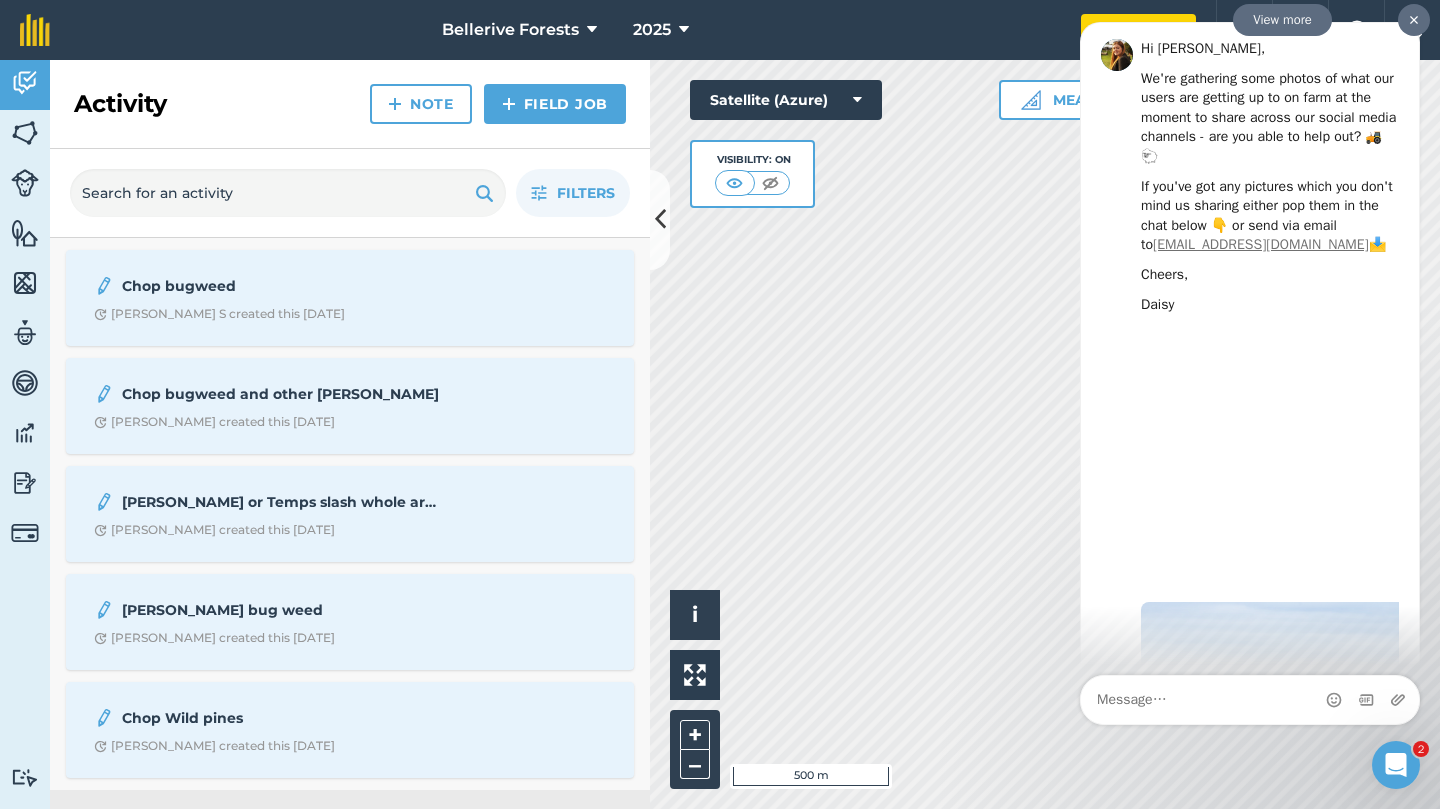 click at bounding box center (1414, 20) 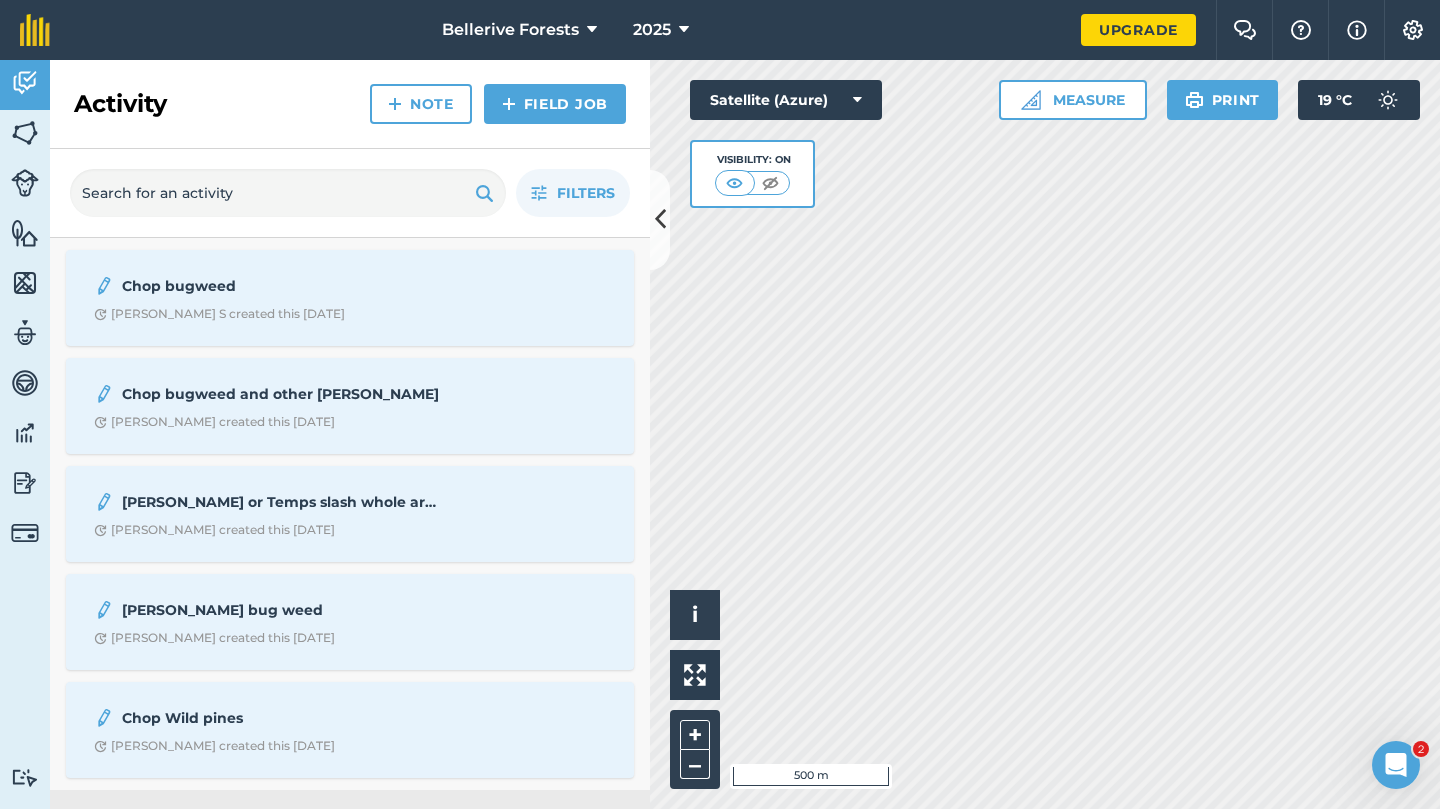 scroll, scrollTop: 0, scrollLeft: 0, axis: both 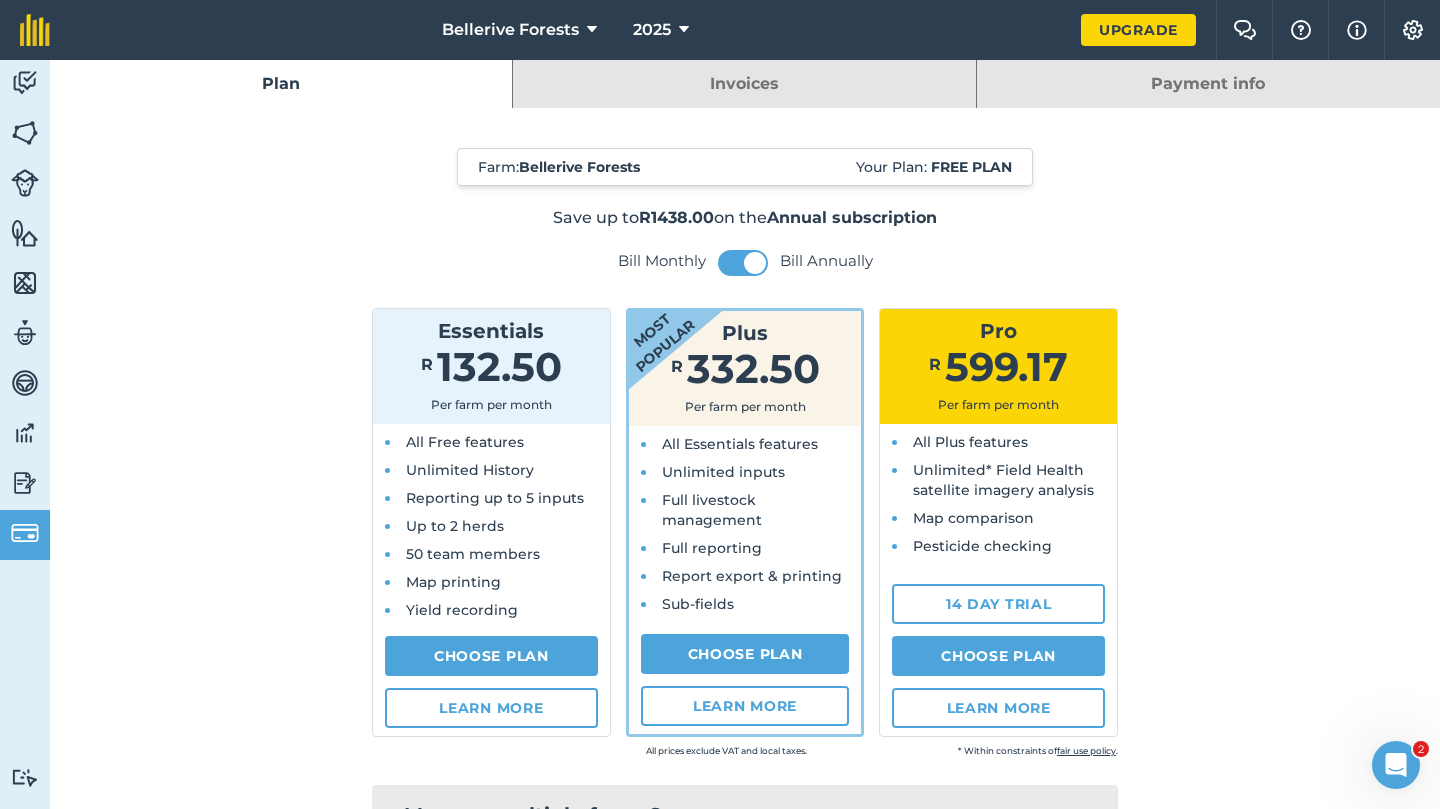 click on "All Free features Unlimited History Reporting up to 5 inputs Up to 2 herds 50 team members Map printing Yield recording" at bounding box center [491, 526] 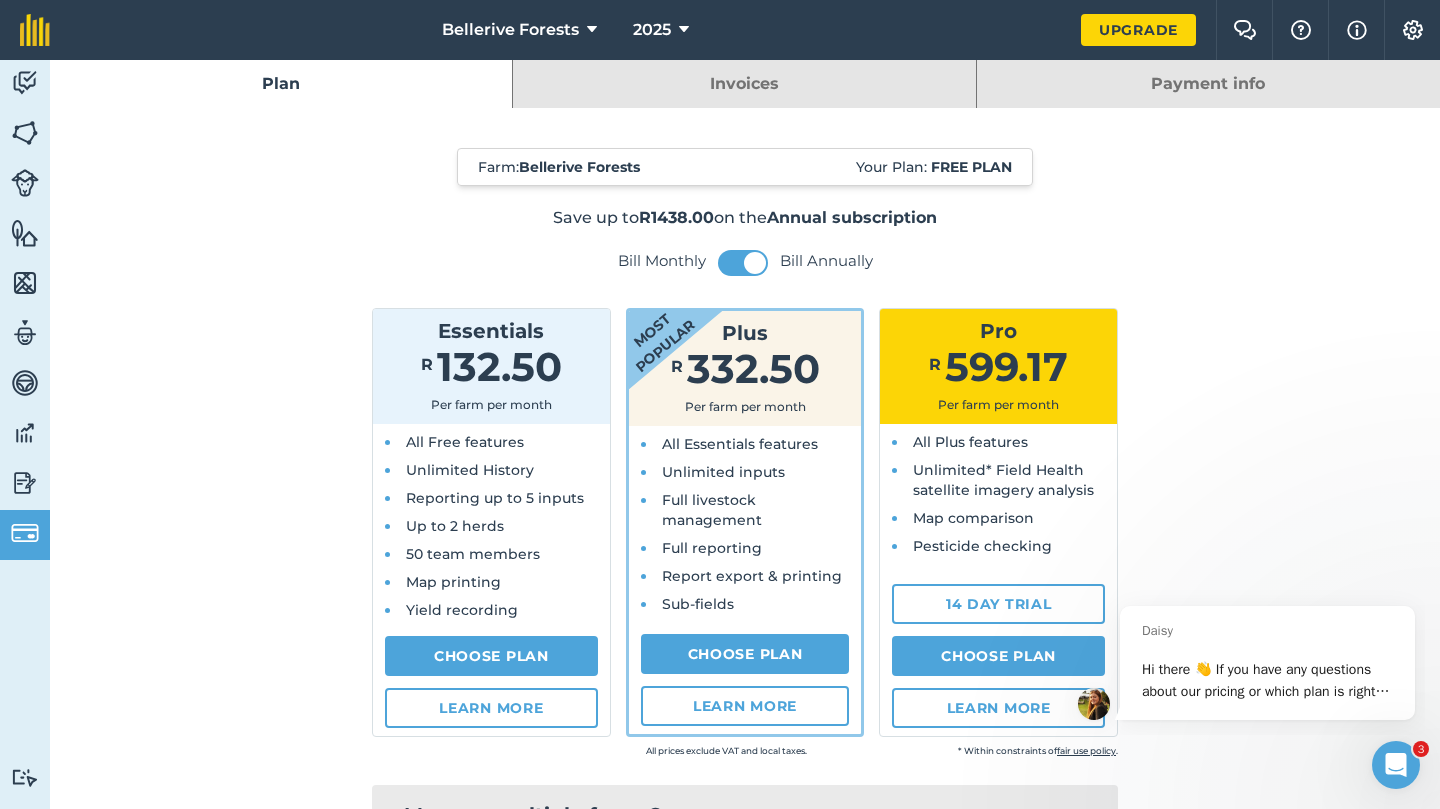 scroll, scrollTop: 0, scrollLeft: 0, axis: both 